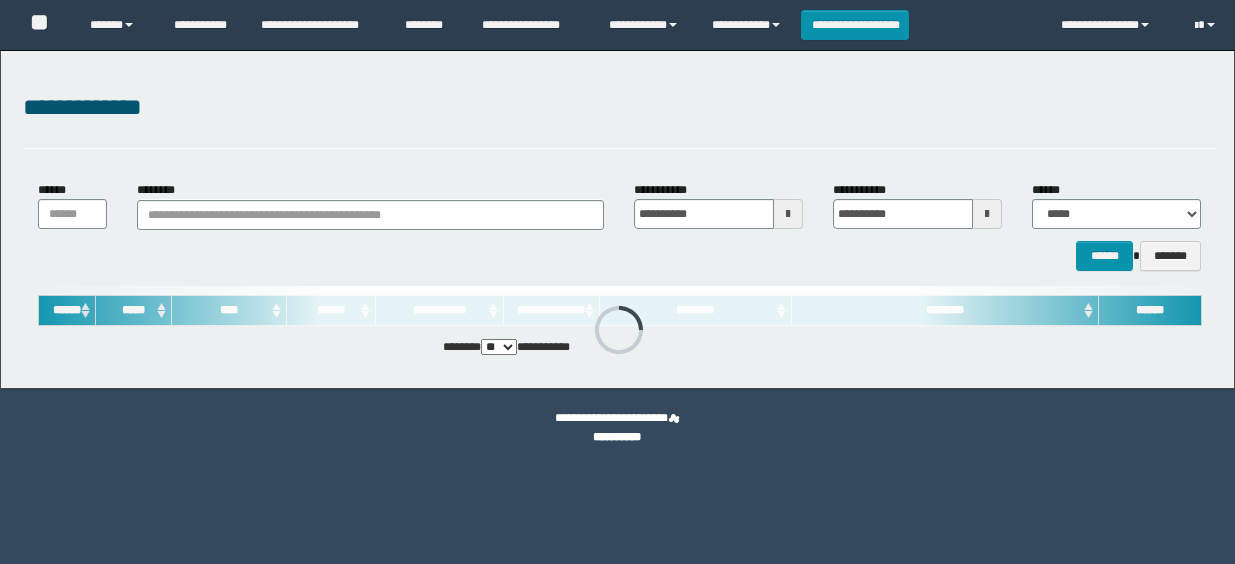 scroll, scrollTop: 0, scrollLeft: 0, axis: both 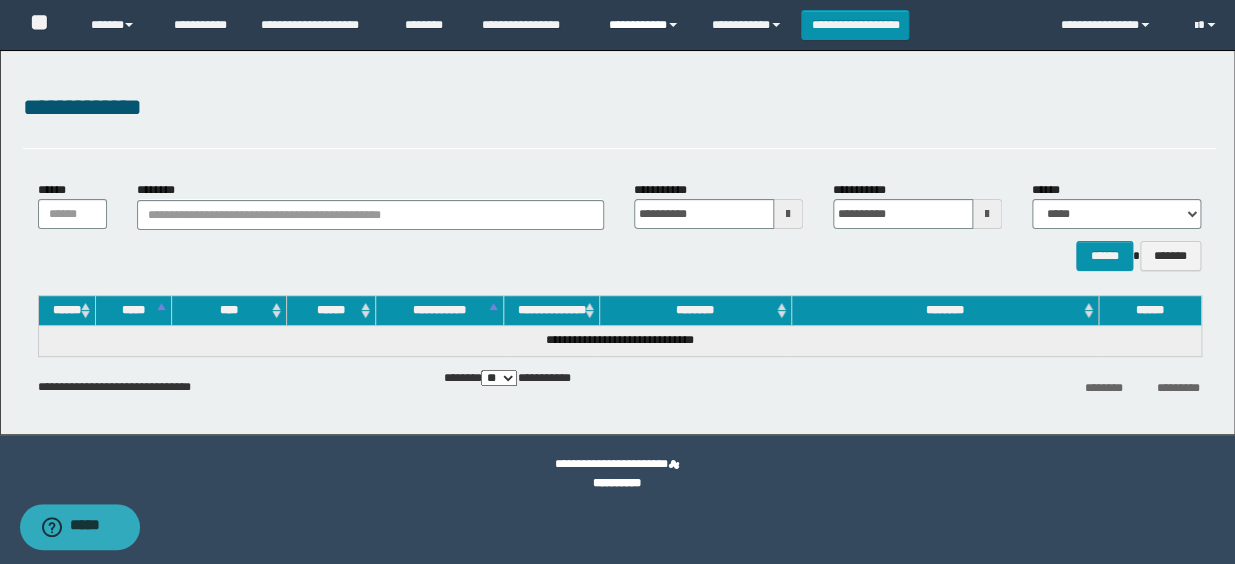 click on "**********" at bounding box center [645, 25] 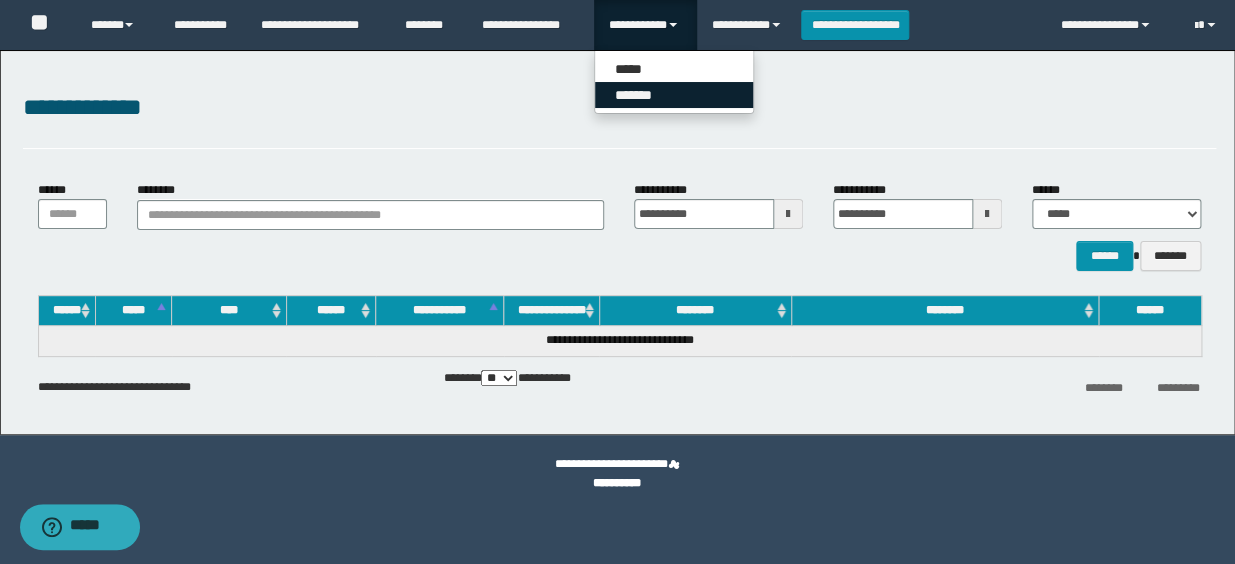 click on "*******" at bounding box center (674, 95) 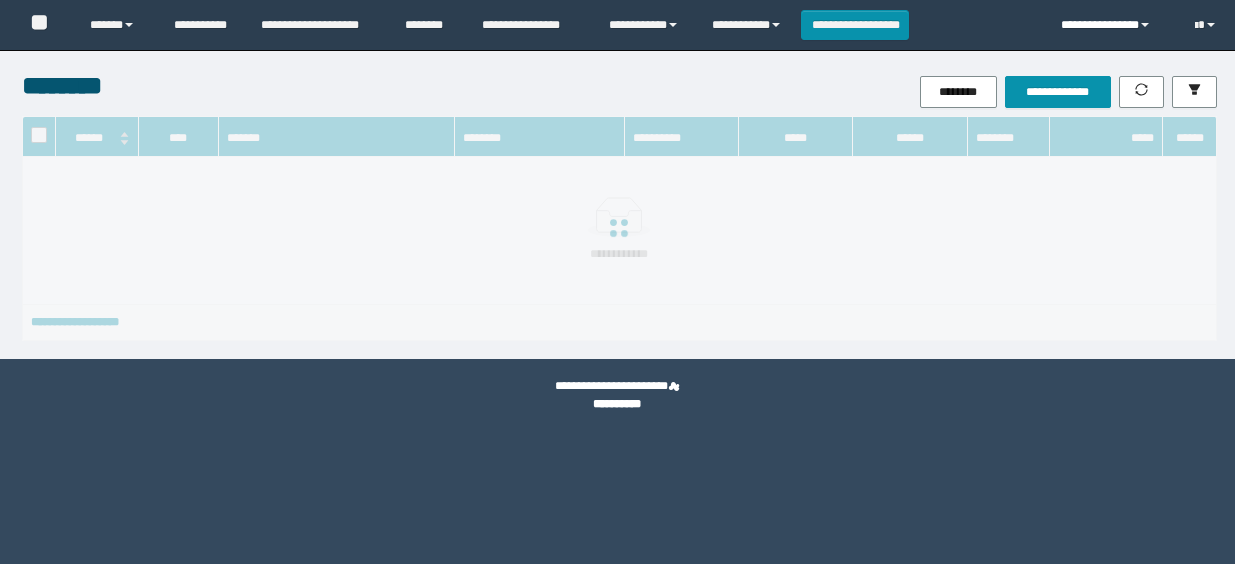 scroll, scrollTop: 0, scrollLeft: 0, axis: both 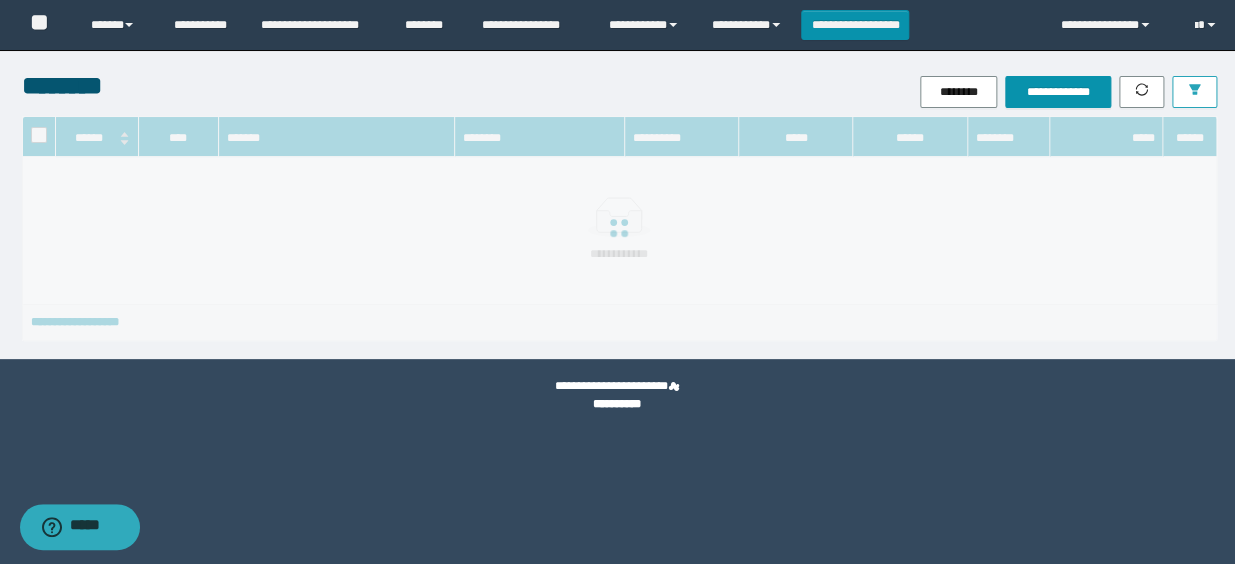 click 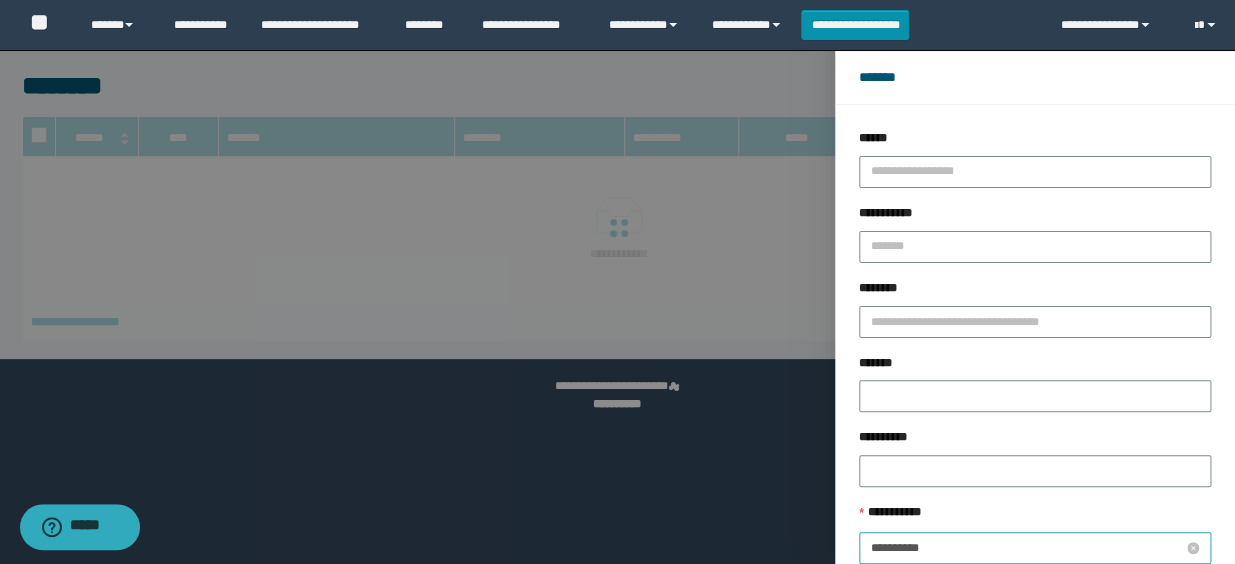 click on "**********" at bounding box center (1027, 548) 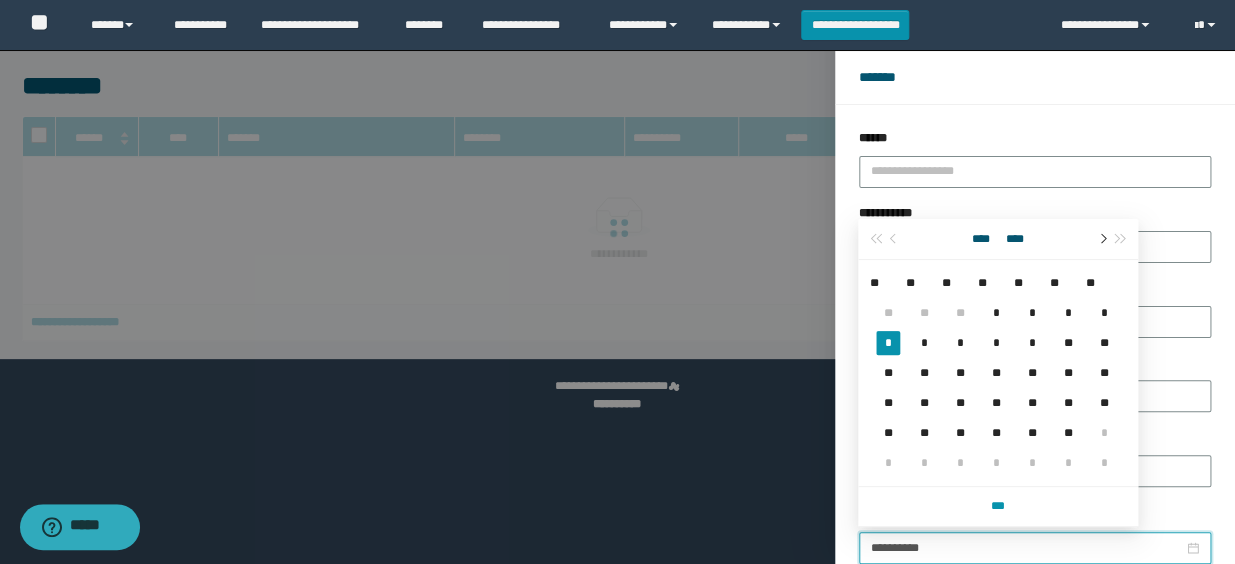 click at bounding box center (1101, 239) 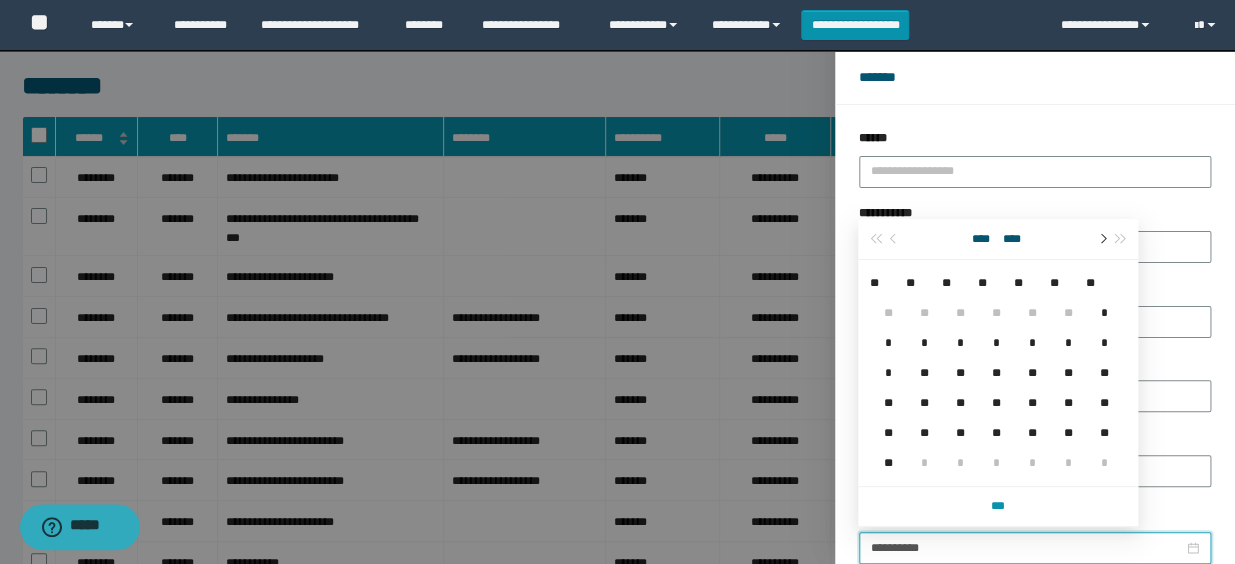 click at bounding box center [1101, 239] 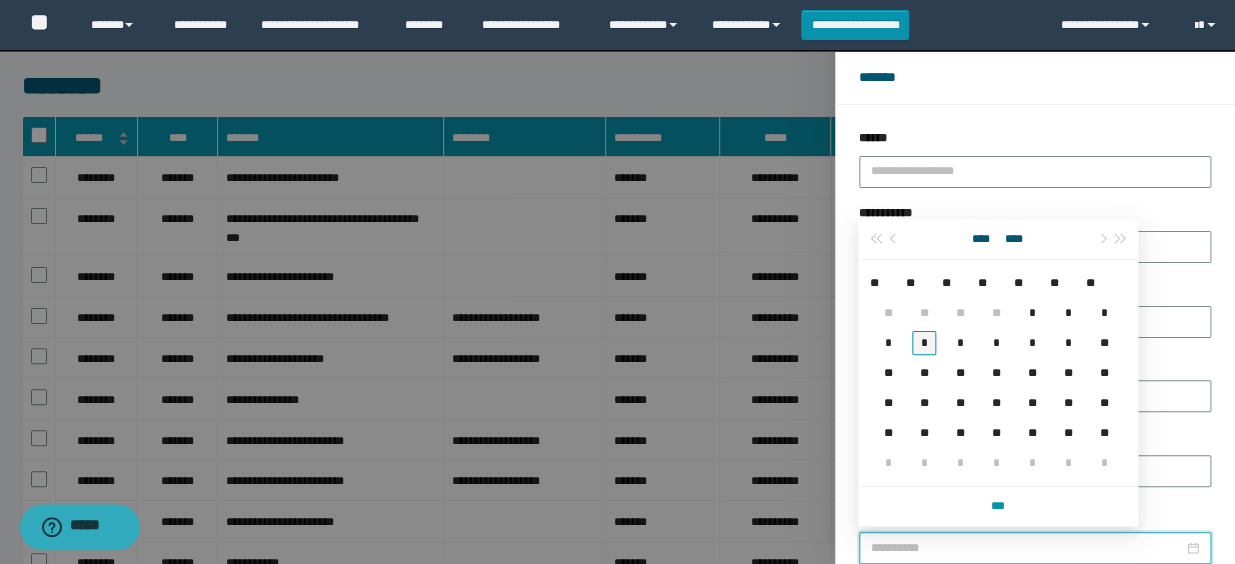 click on "*" at bounding box center (924, 343) 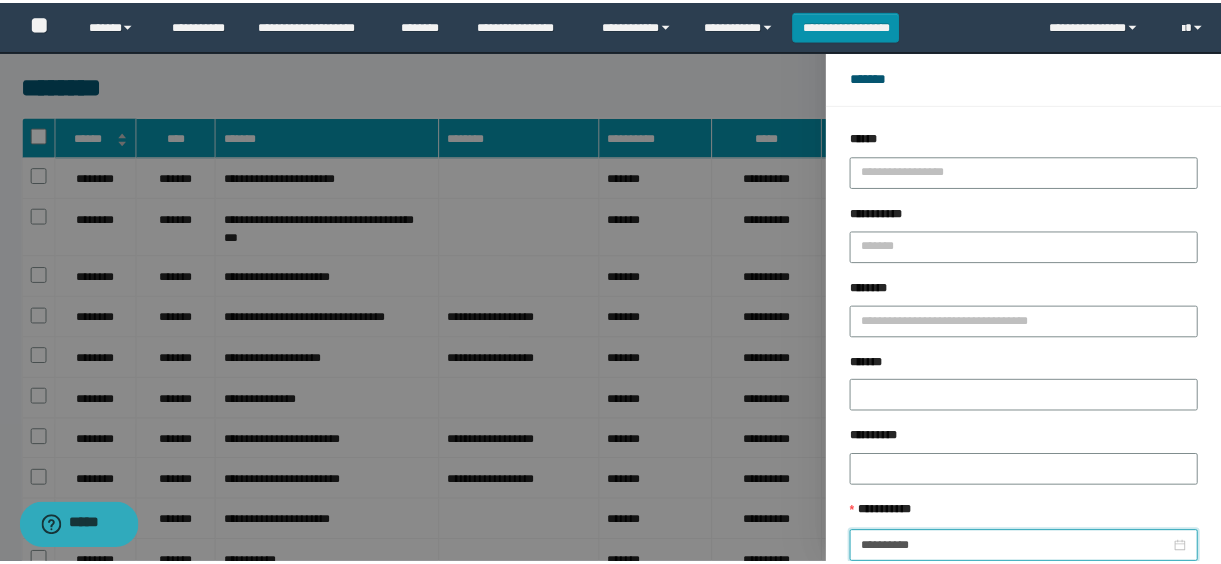 scroll, scrollTop: 112, scrollLeft: 0, axis: vertical 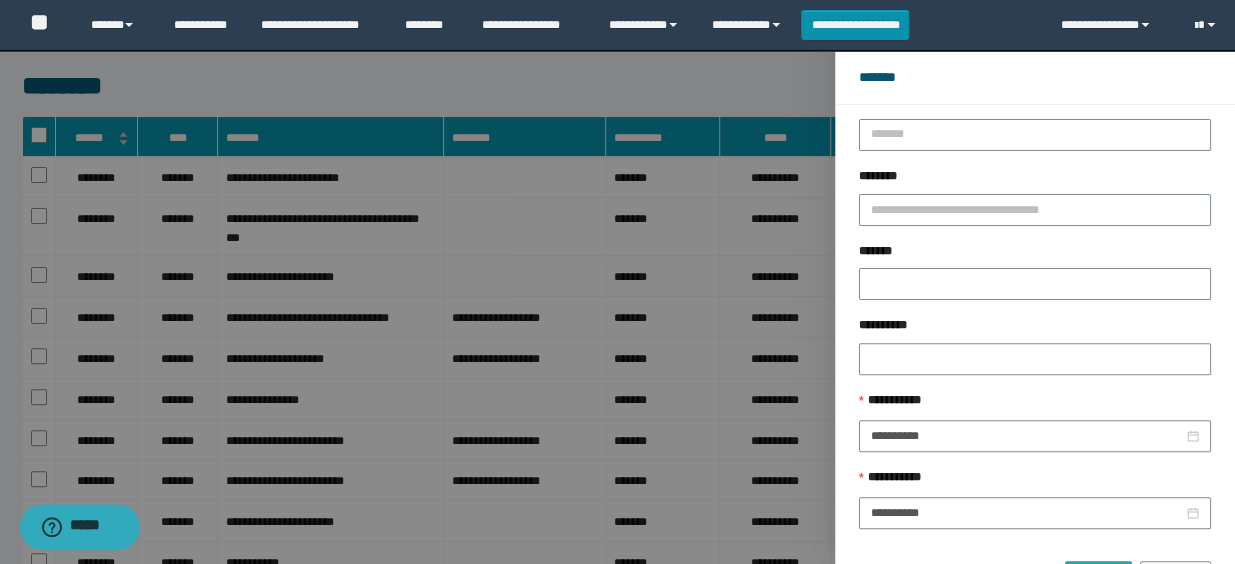 click on "******" at bounding box center [1098, 577] 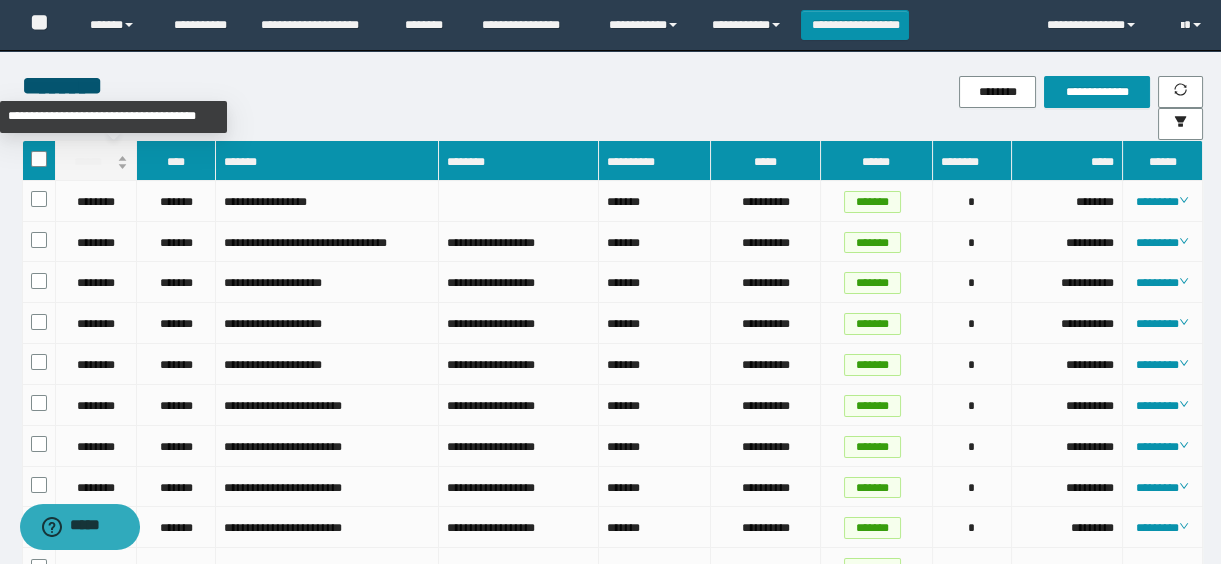 click on "******" at bounding box center (96, 162) 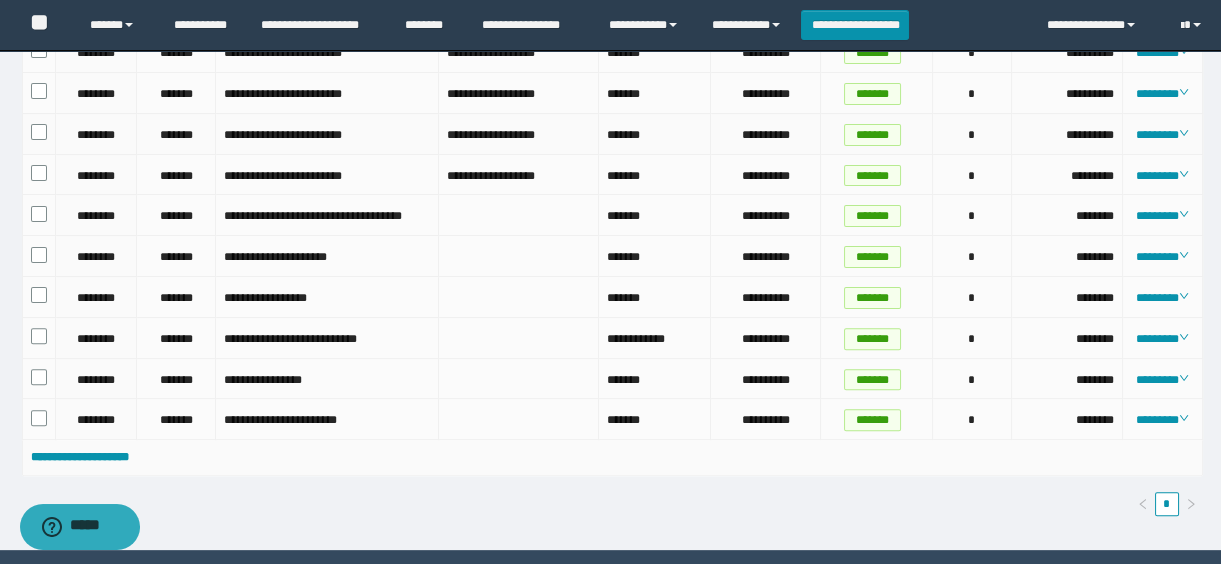 scroll, scrollTop: 1530, scrollLeft: 0, axis: vertical 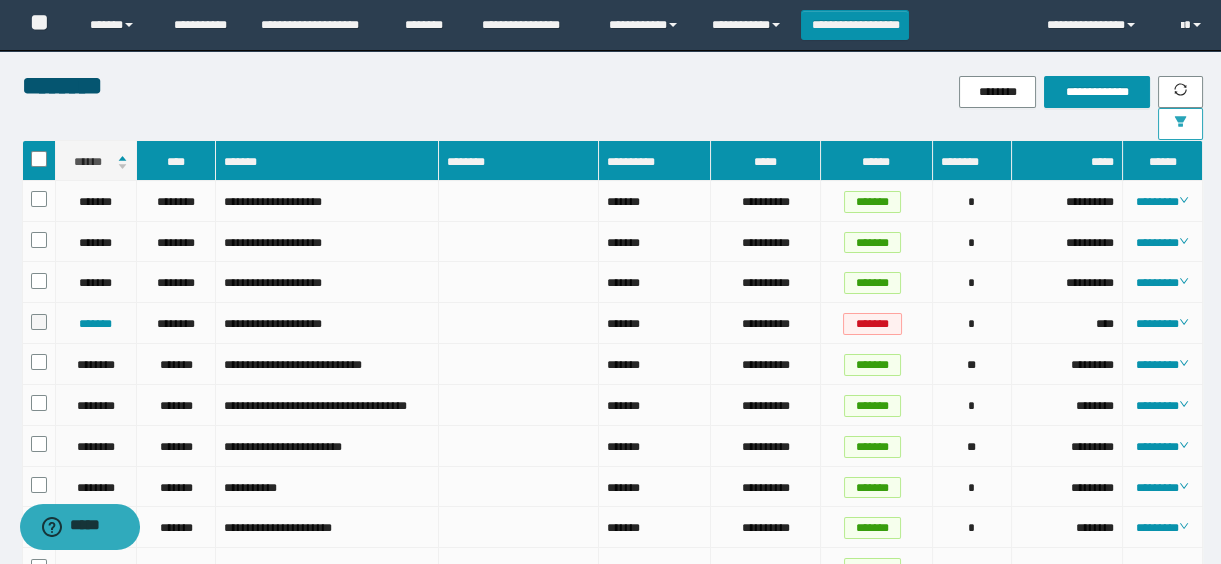click at bounding box center (1180, 124) 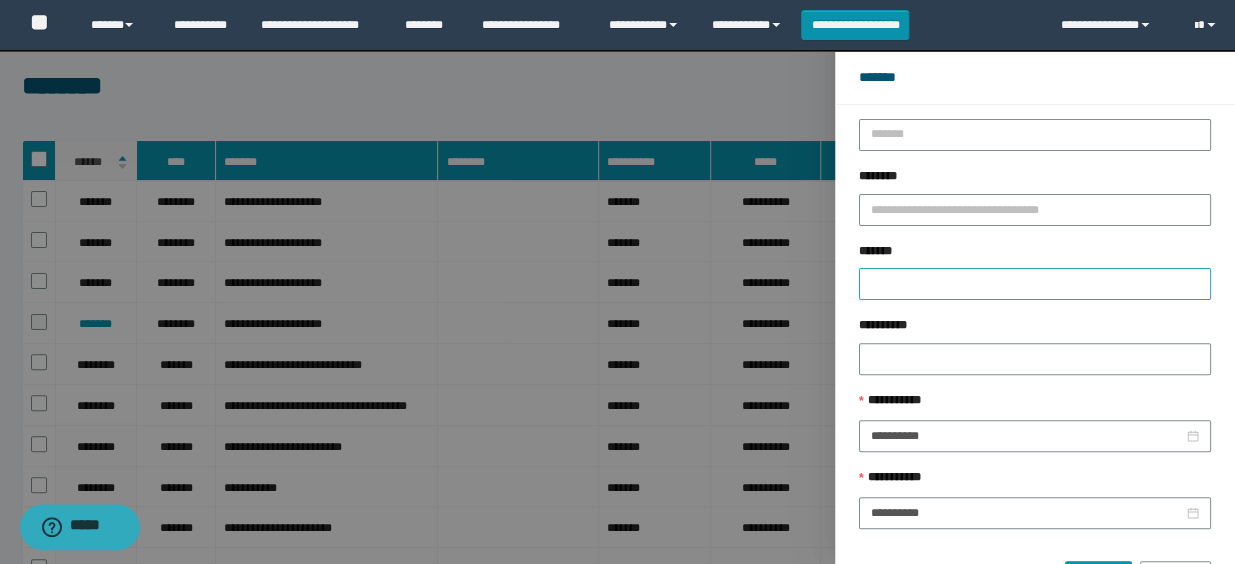 click at bounding box center [1035, 284] 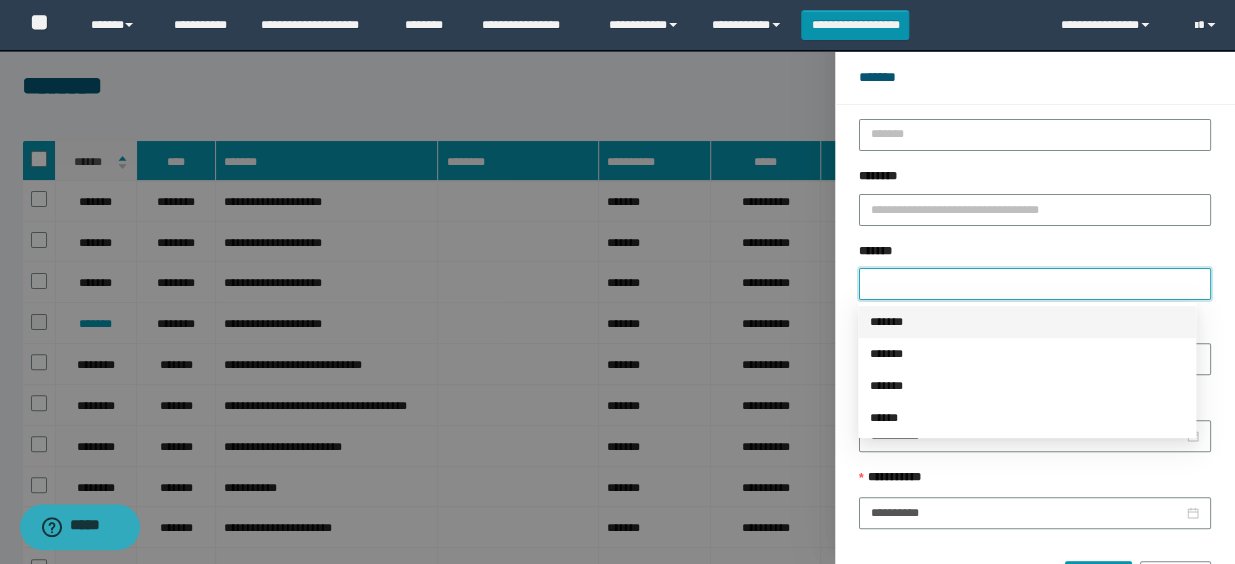 click on "*******" at bounding box center (1027, 322) 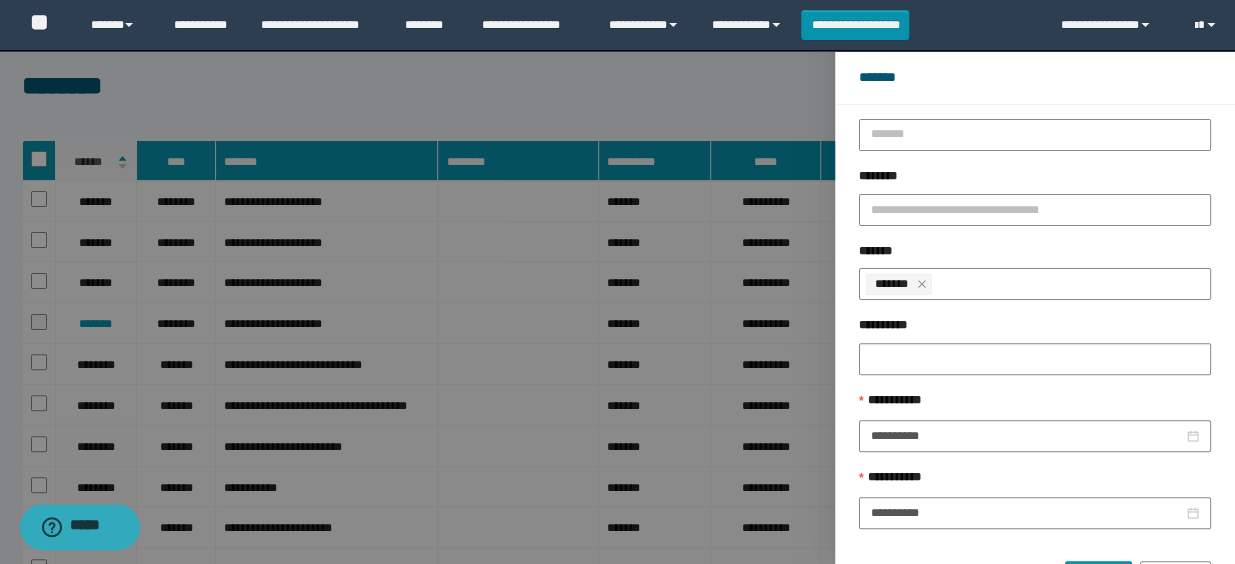 click on "**********" at bounding box center (1035, 204) 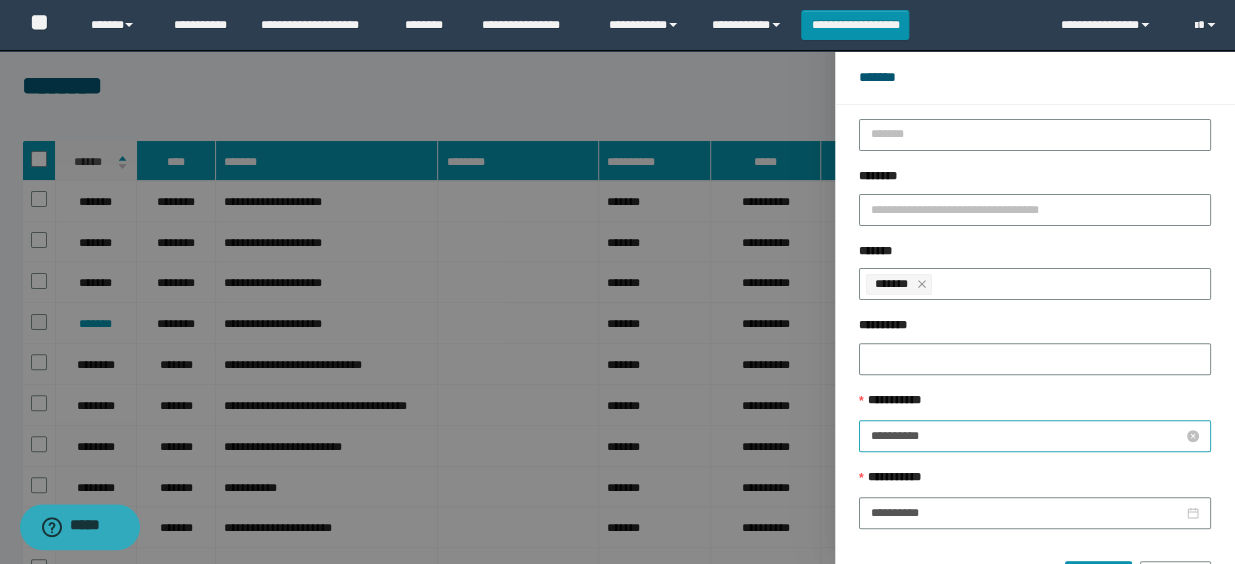 click on "**********" at bounding box center (1027, 436) 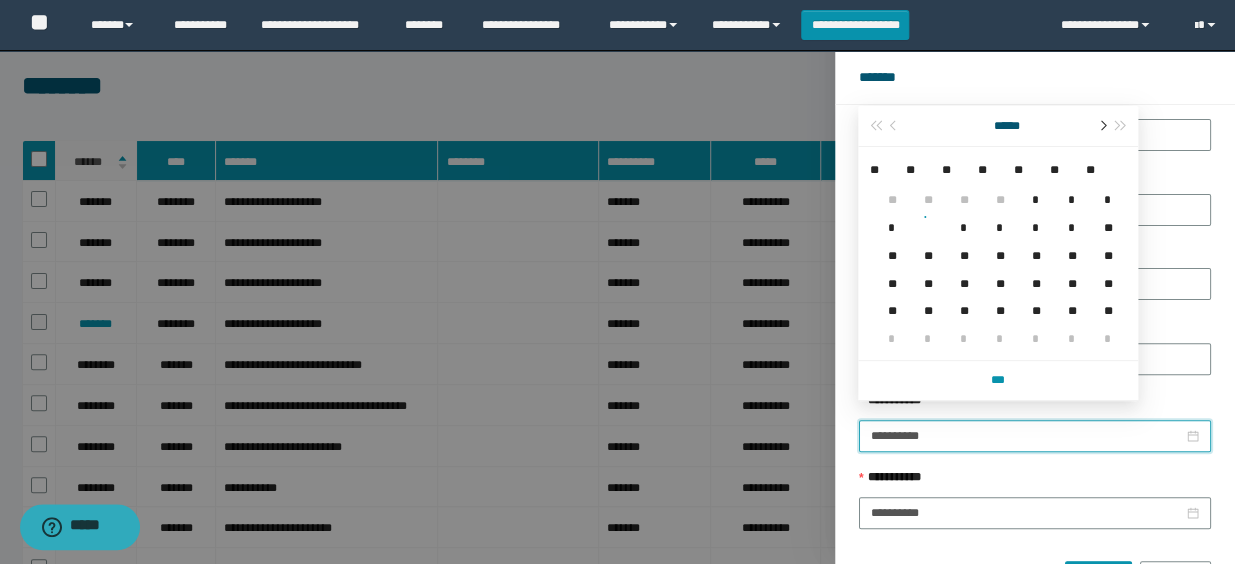 click at bounding box center (1101, 126) 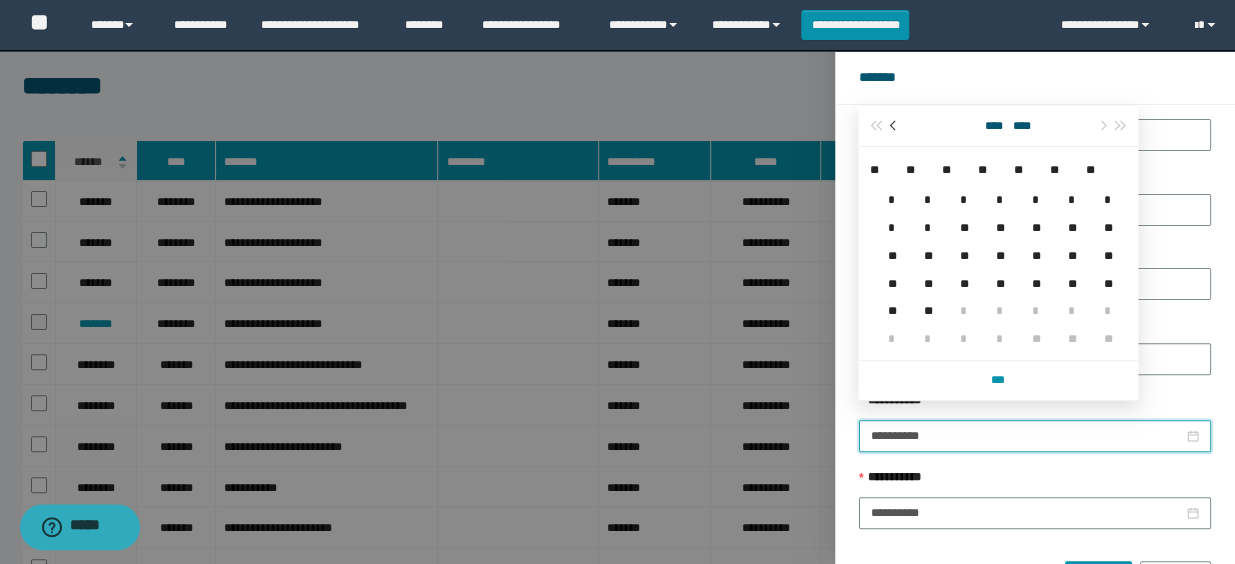 click at bounding box center (895, 126) 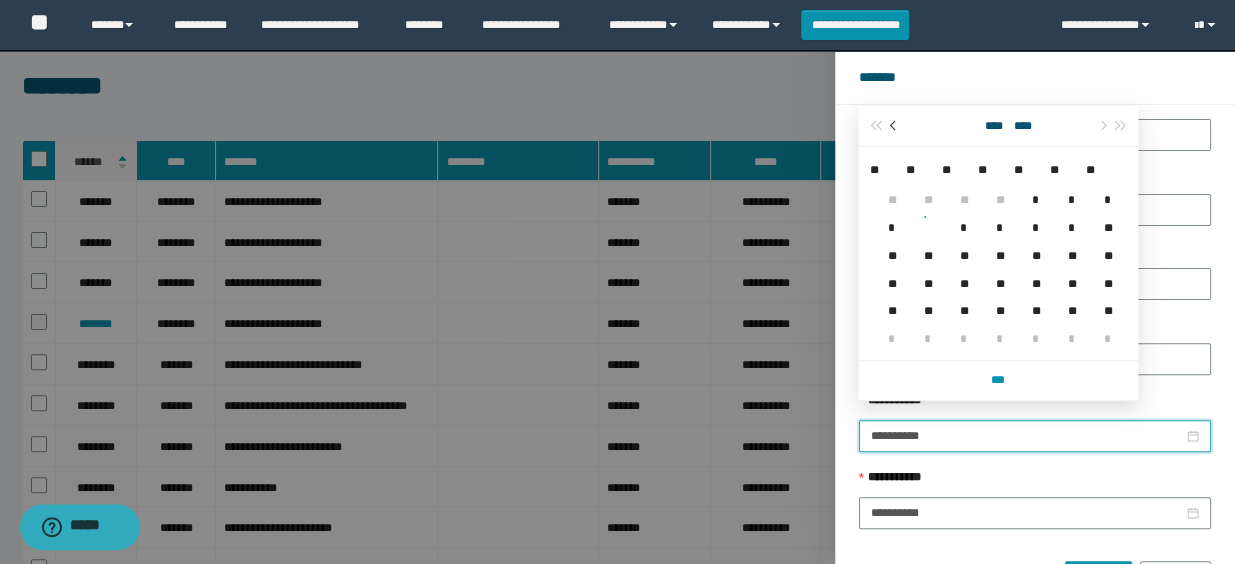click at bounding box center (895, 126) 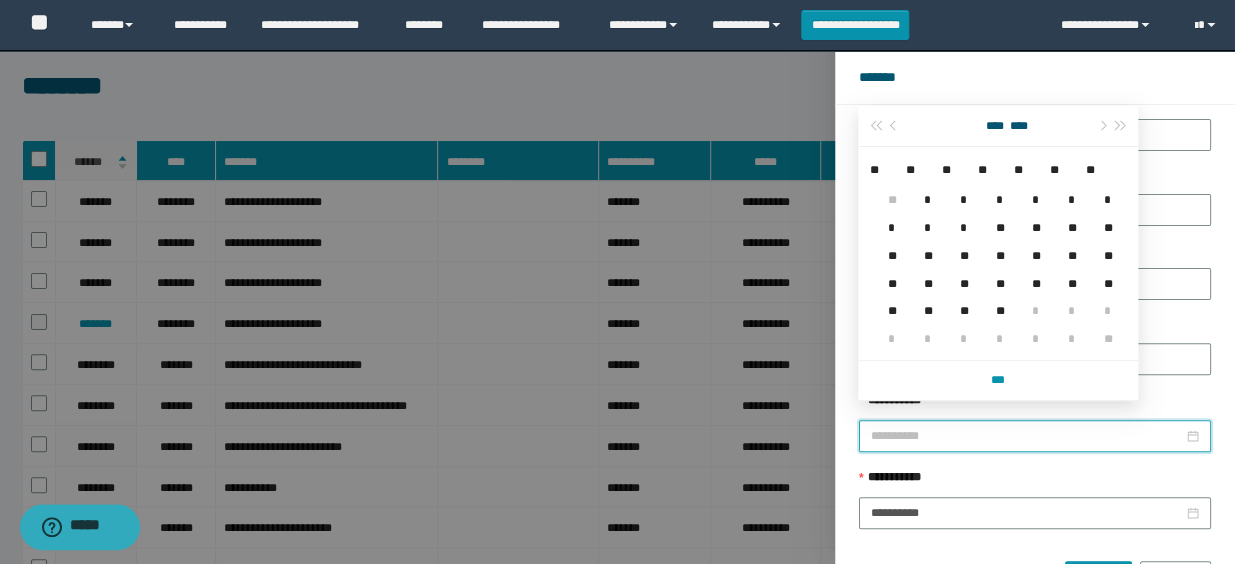 type on "**********" 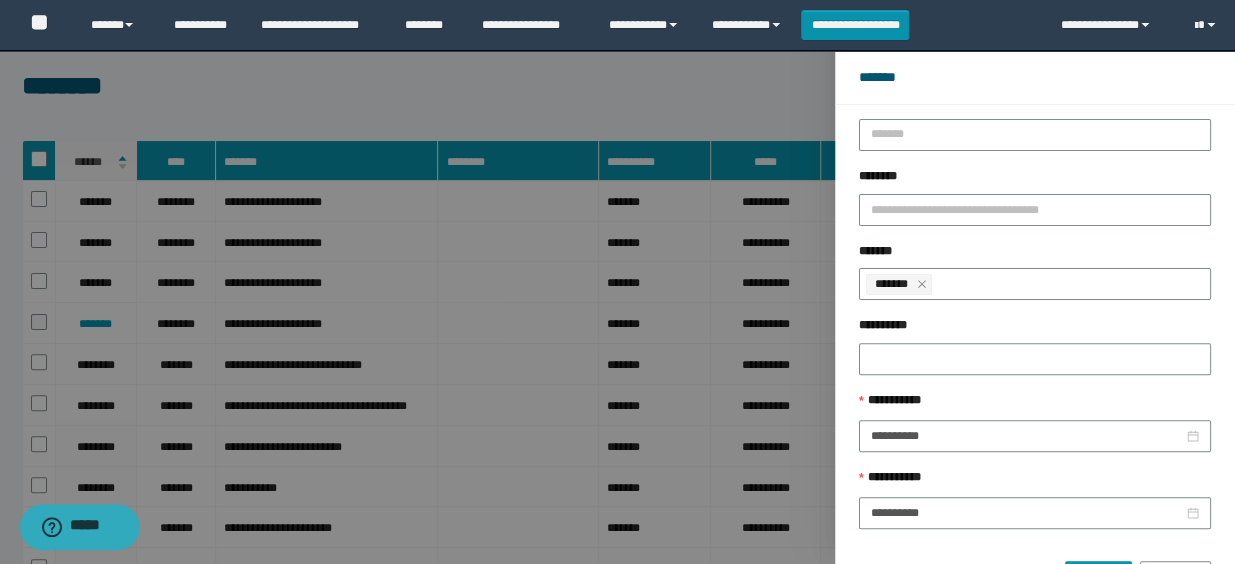 click on "****** *******" at bounding box center [1035, 569] 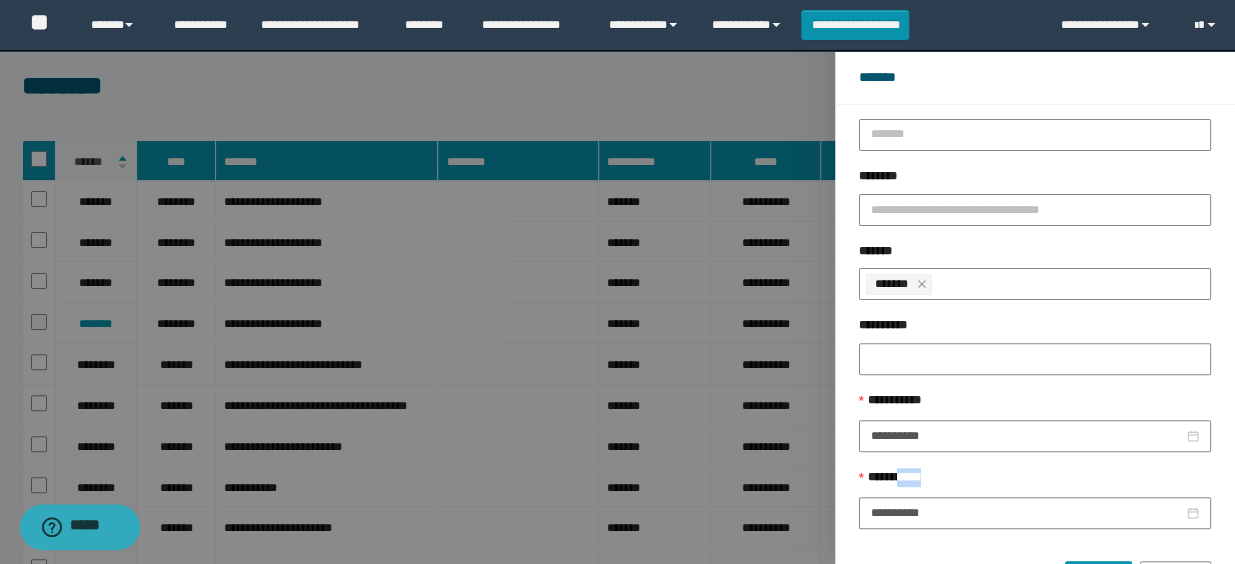 click on "****** *******" at bounding box center (1035, 569) 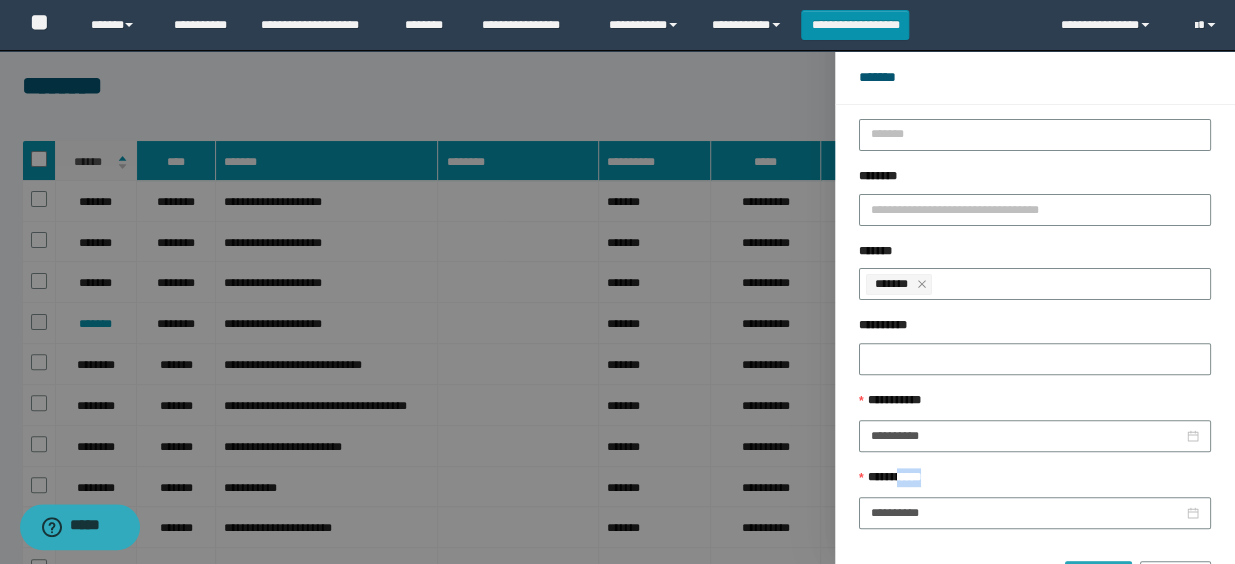drag, startPoint x: 1085, startPoint y: 555, endPoint x: 1061, endPoint y: 561, distance: 24.738634 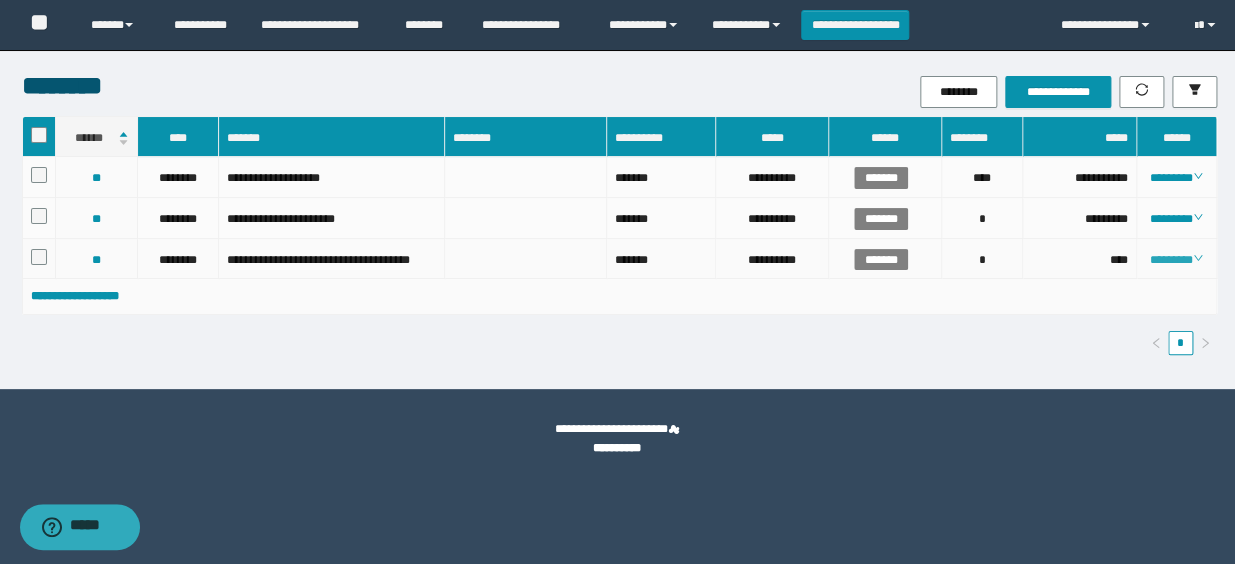 click on "********" at bounding box center [1176, 260] 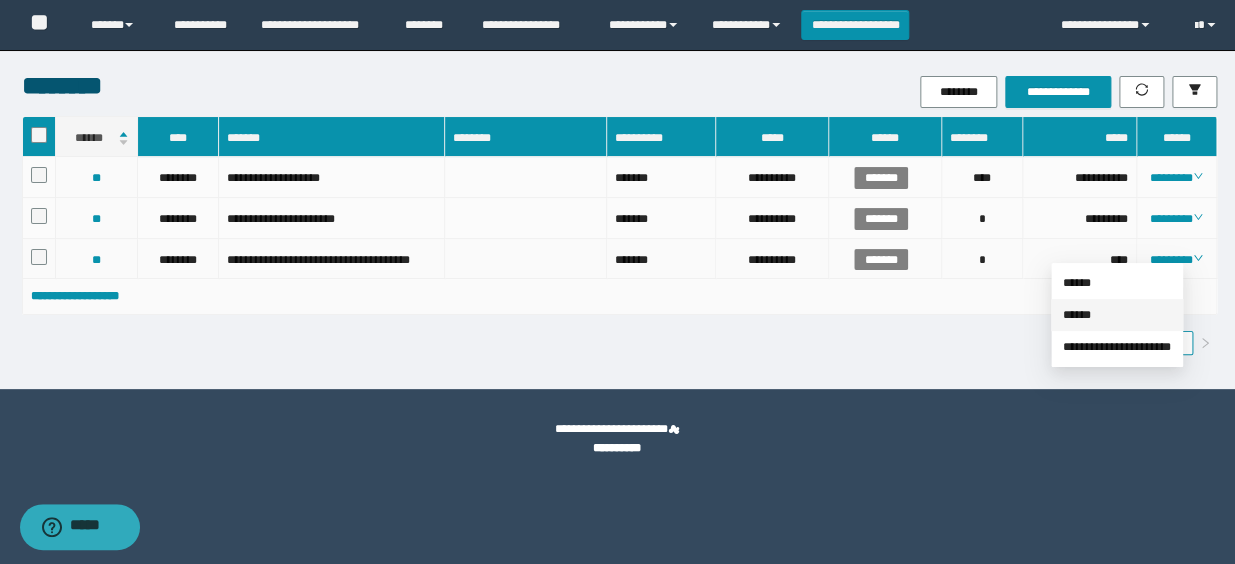 click on "******" at bounding box center [1077, 315] 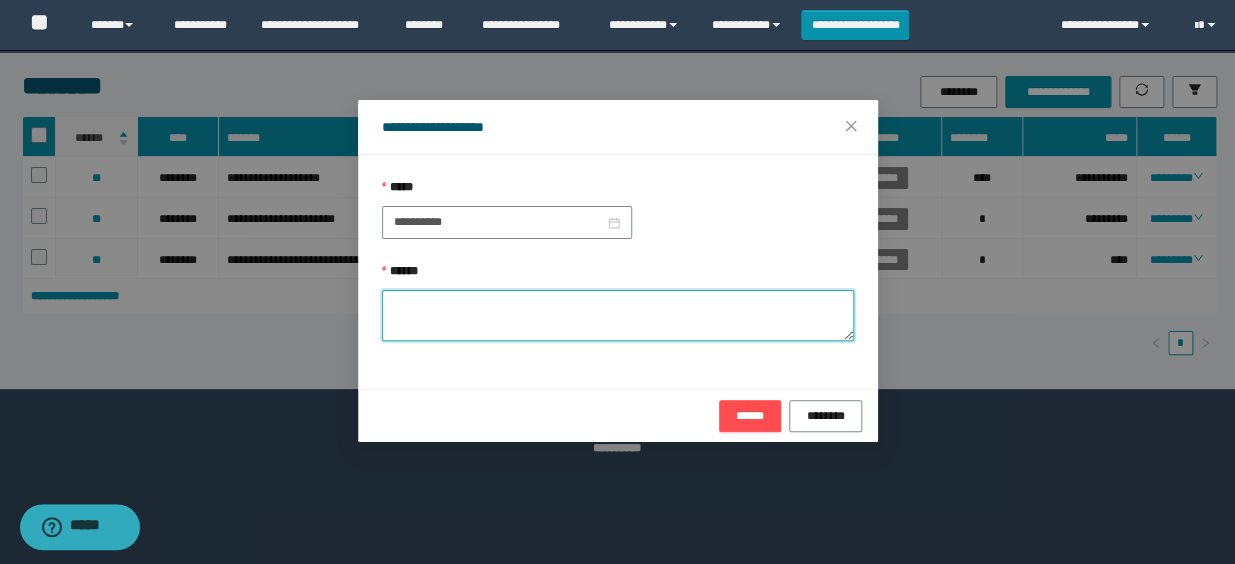 click on "******" at bounding box center [618, 315] 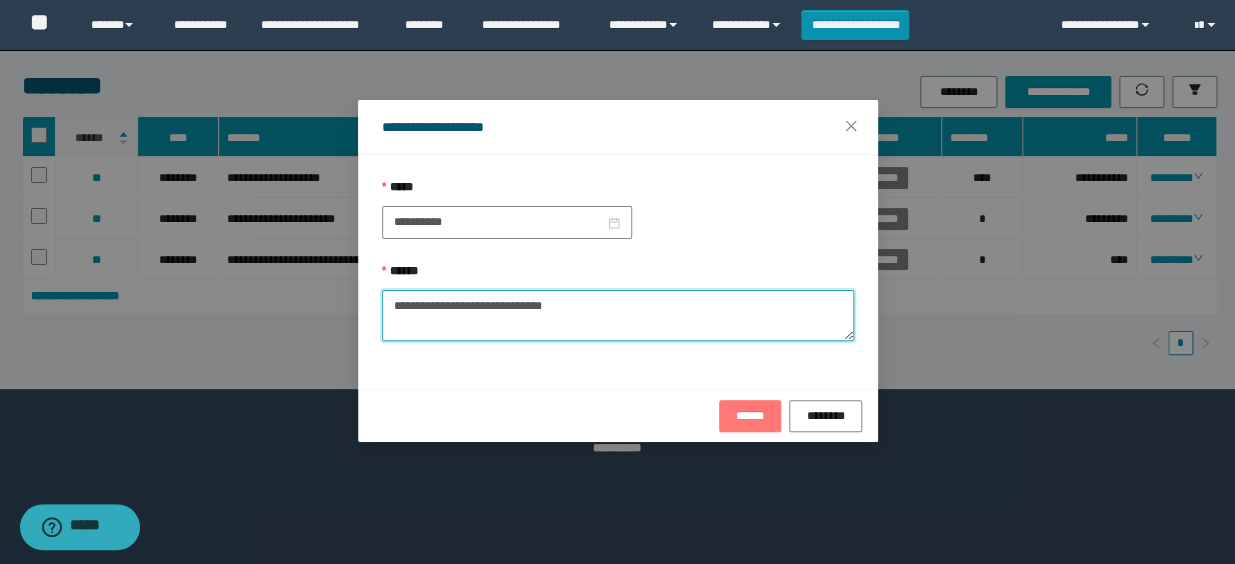 type on "**********" 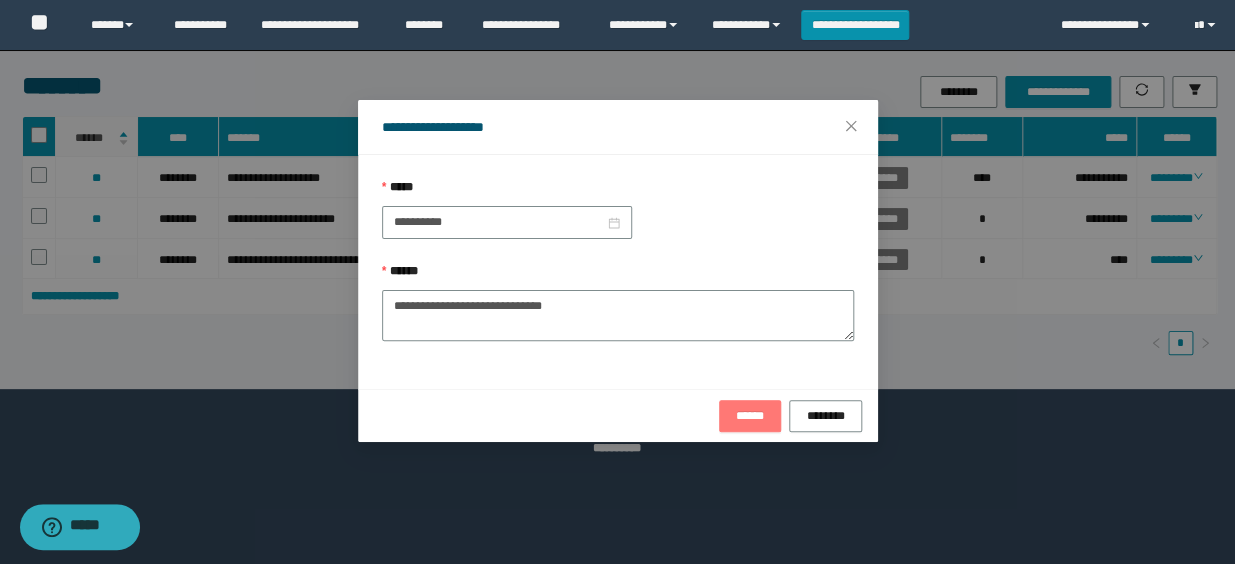 click on "******" at bounding box center [750, 416] 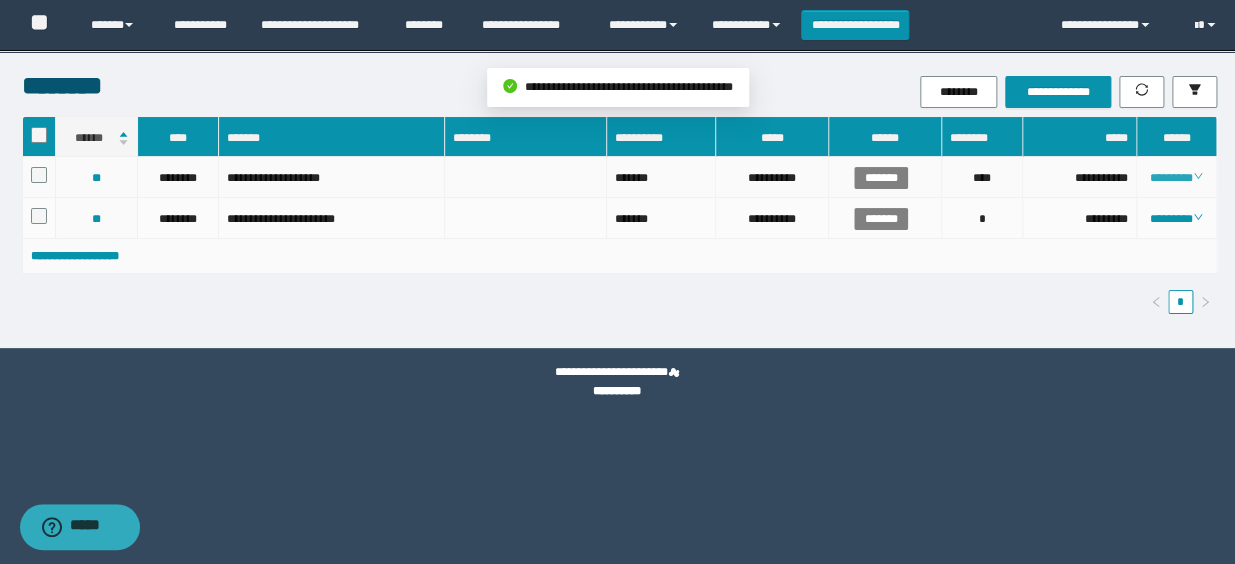 click on "********" at bounding box center (1176, 178) 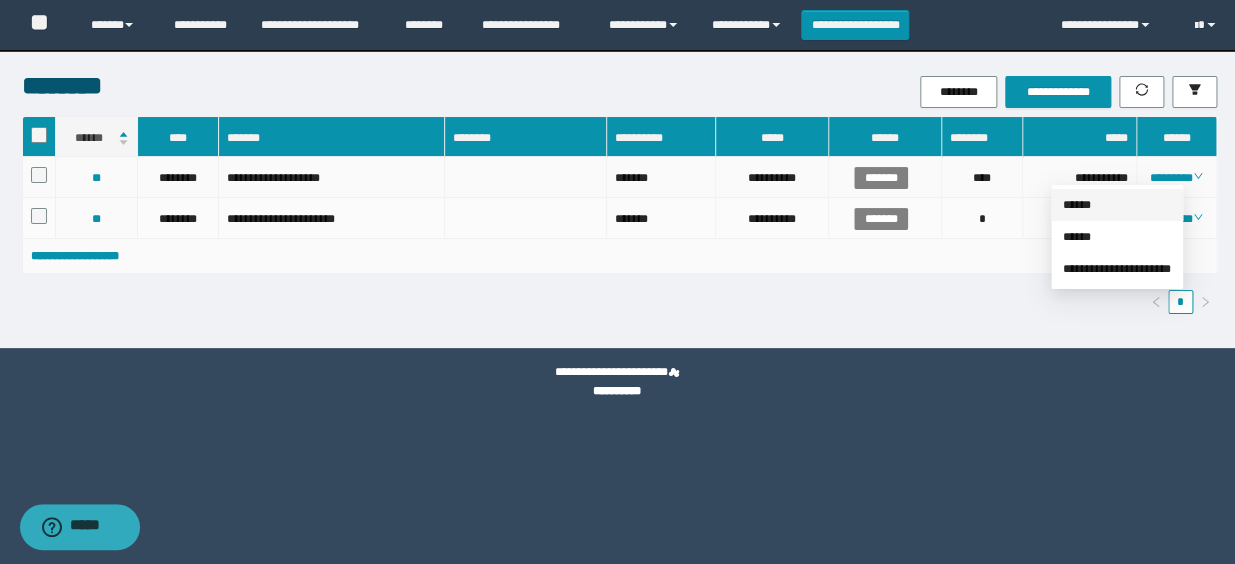 click on "******" at bounding box center (1077, 205) 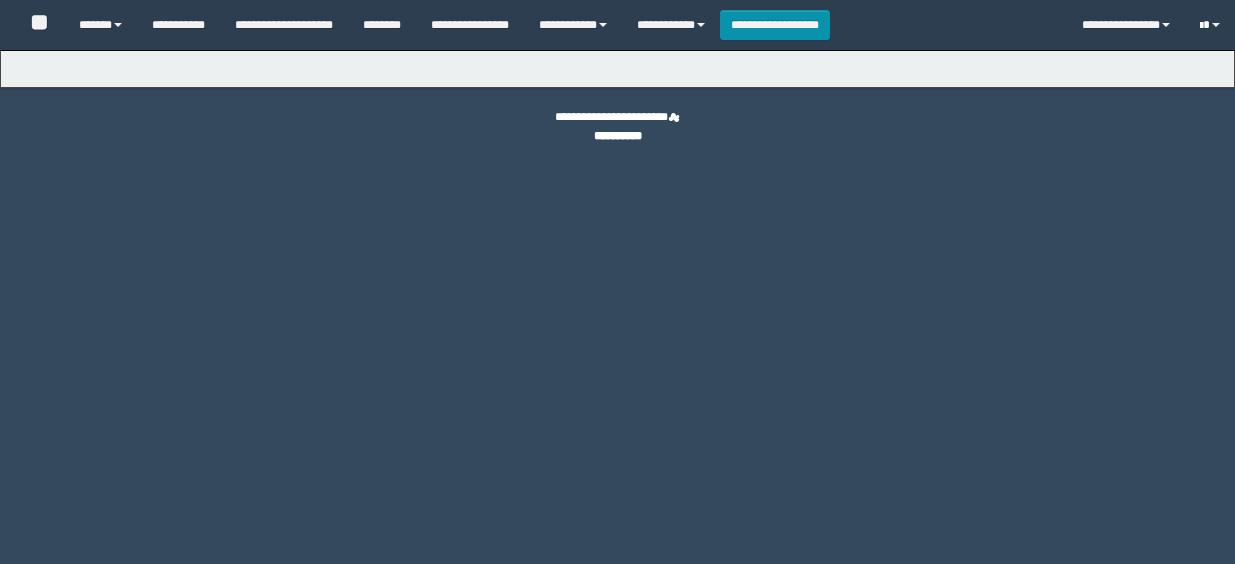 type on "**********" 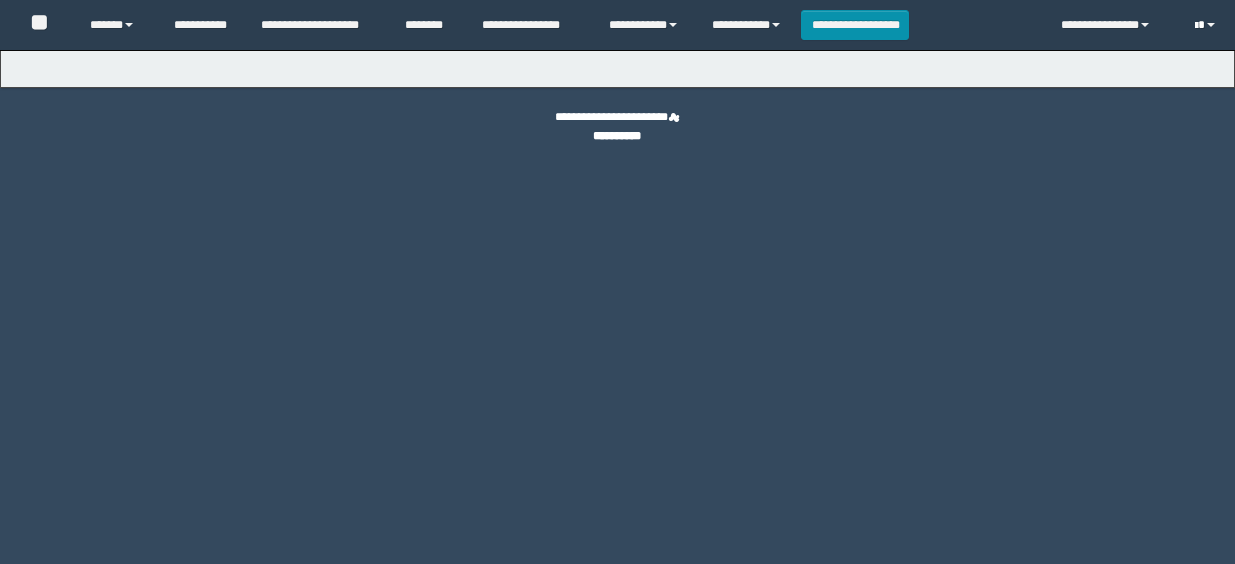 scroll, scrollTop: 0, scrollLeft: 0, axis: both 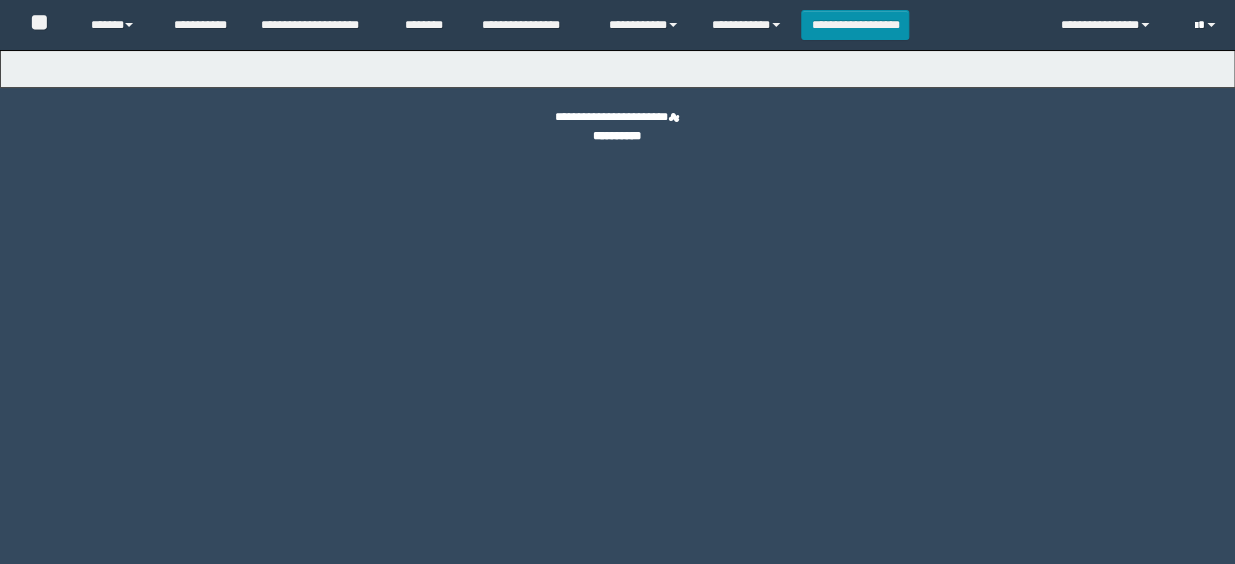 type on "**********" 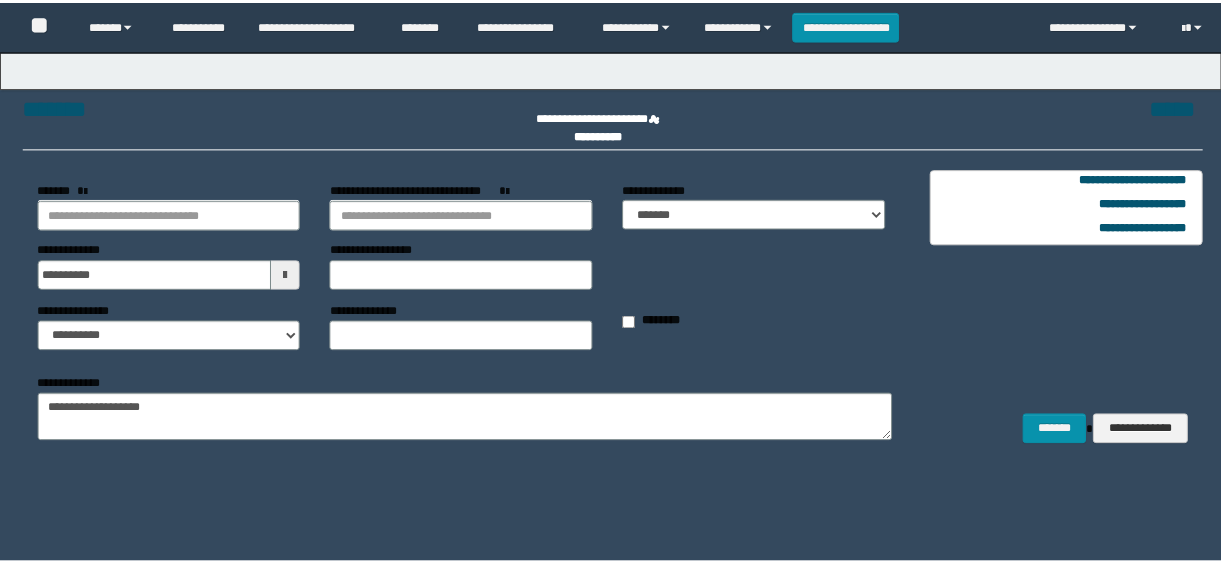 scroll, scrollTop: 0, scrollLeft: 0, axis: both 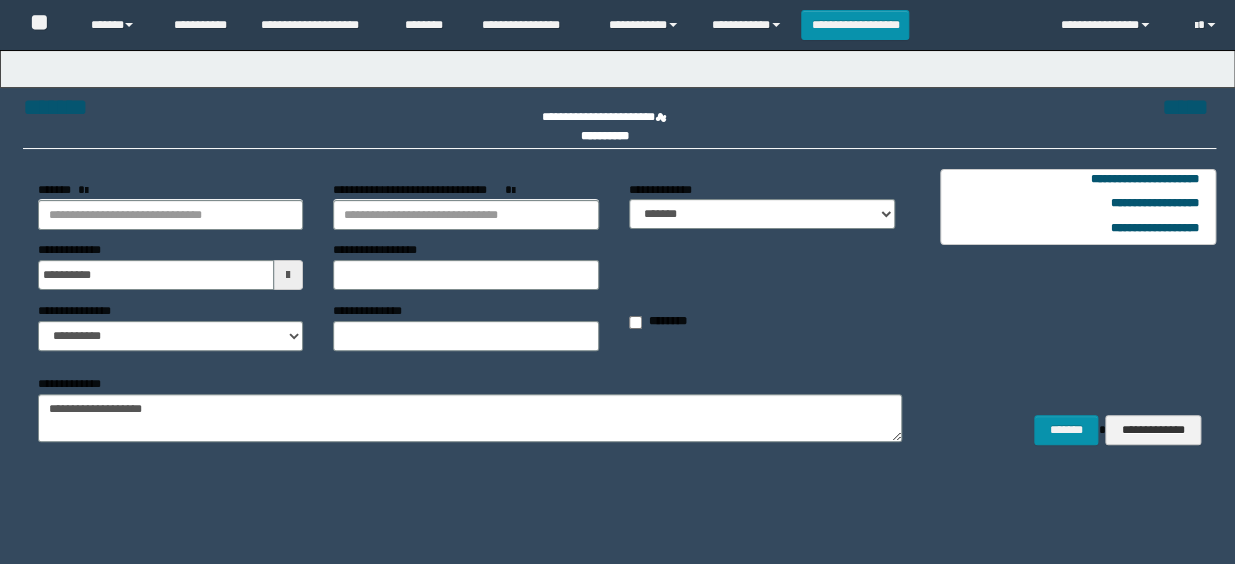 type on "**********" 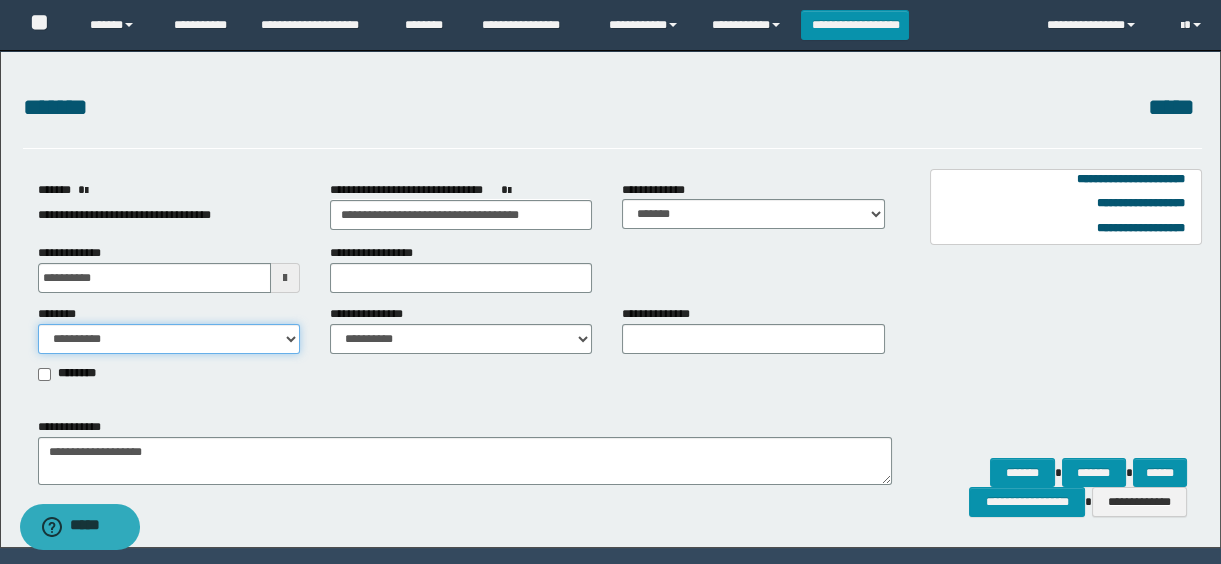 click on "**********" at bounding box center (169, 339) 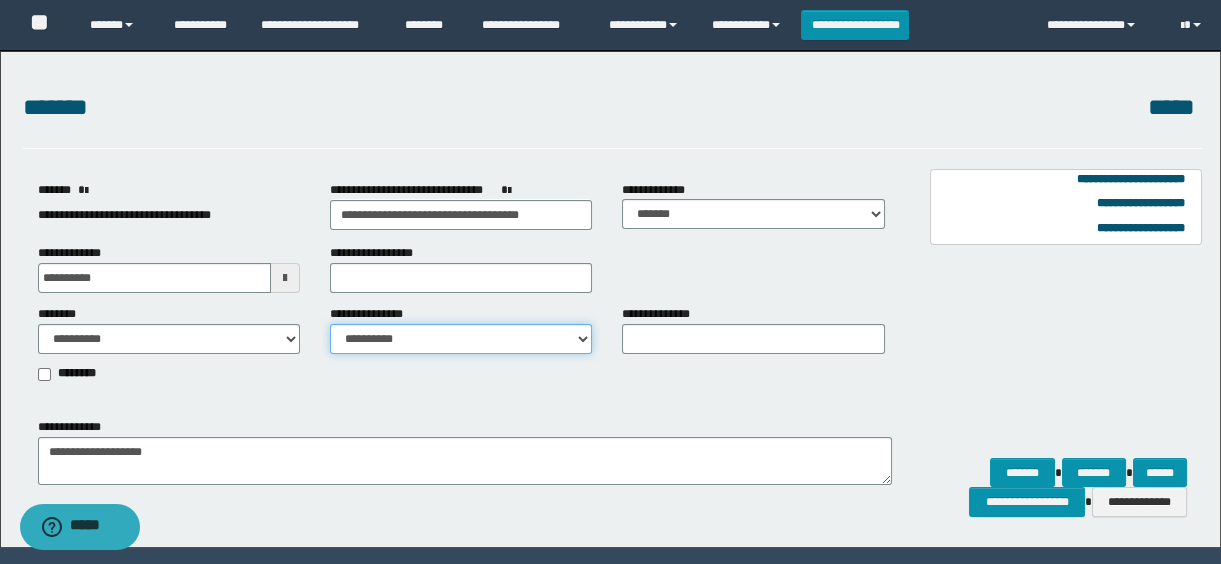 drag, startPoint x: 378, startPoint y: 339, endPoint x: 398, endPoint y: 351, distance: 23.323807 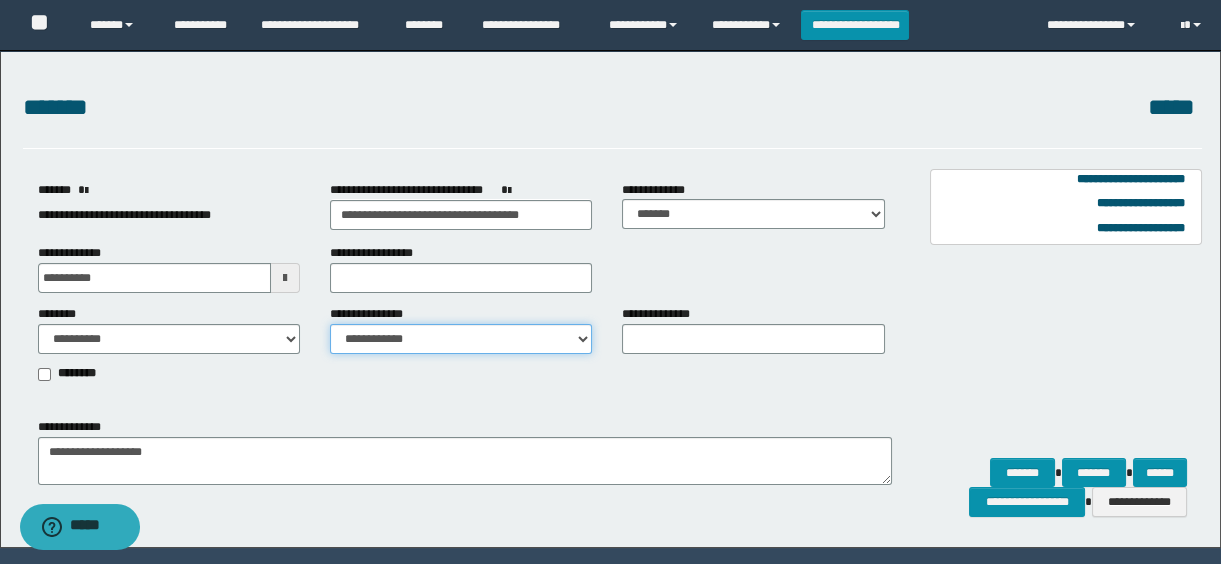 click on "**********" at bounding box center (461, 339) 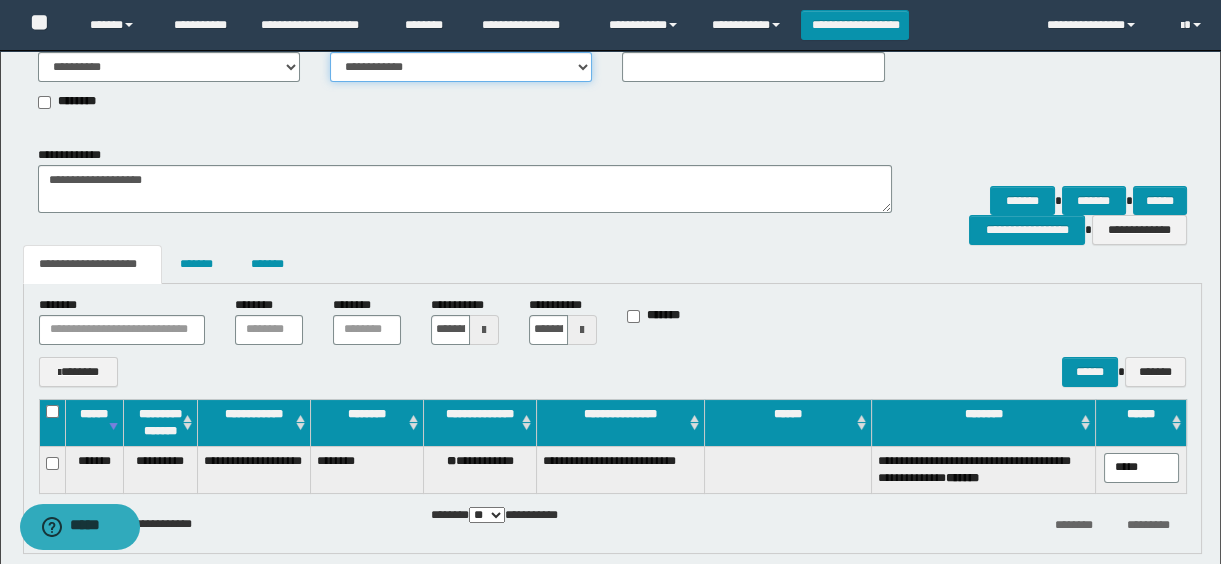 scroll, scrollTop: 363, scrollLeft: 0, axis: vertical 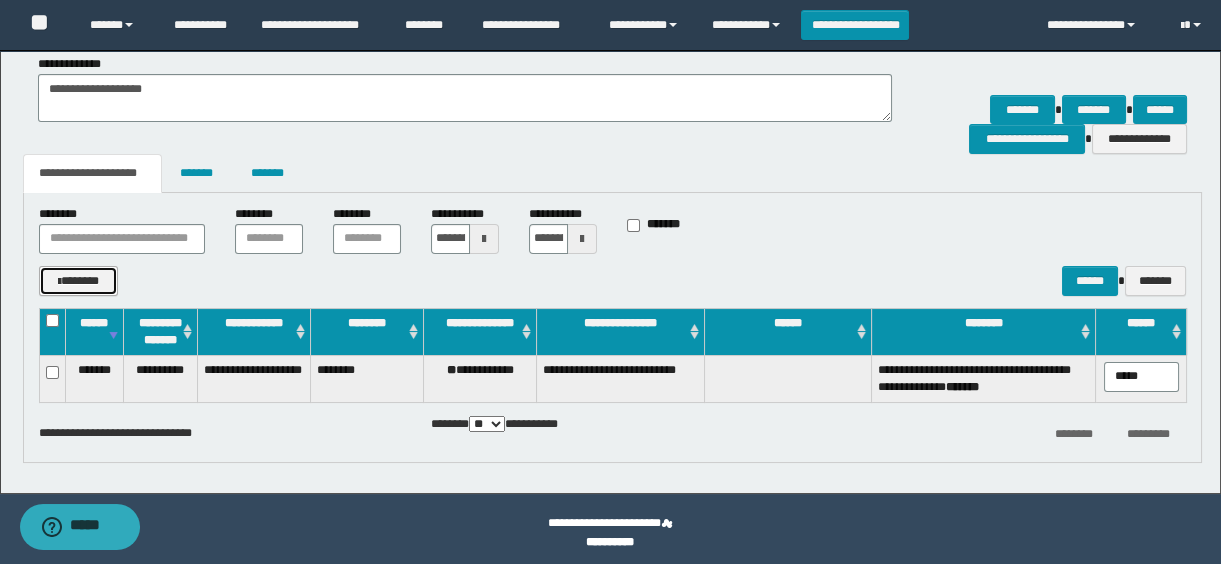 click on "*******" at bounding box center [79, 281] 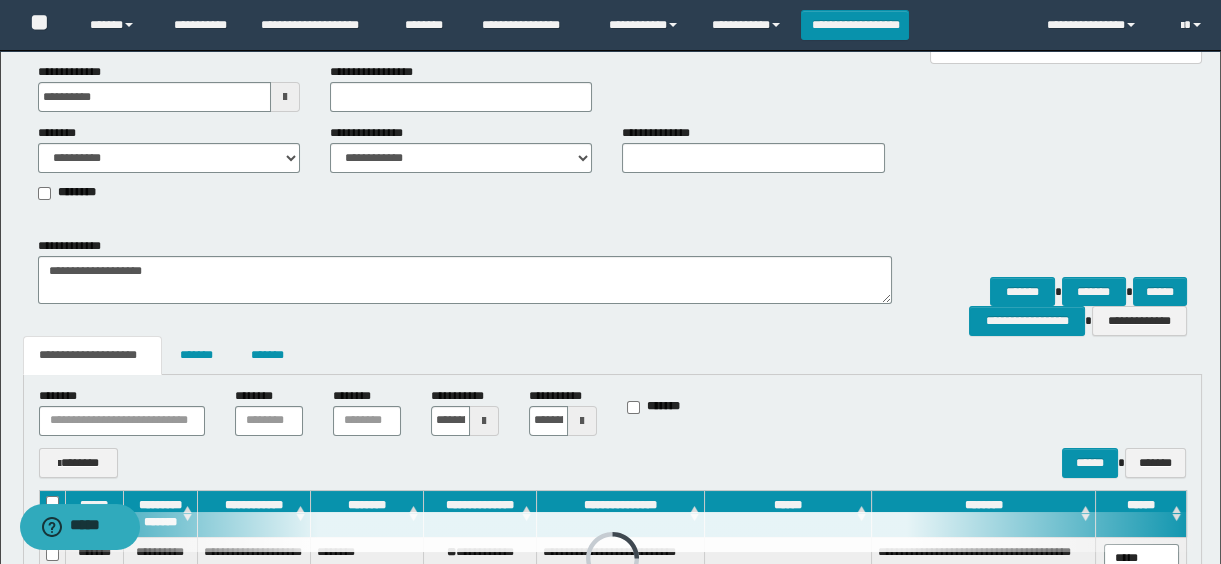 scroll, scrollTop: 272, scrollLeft: 0, axis: vertical 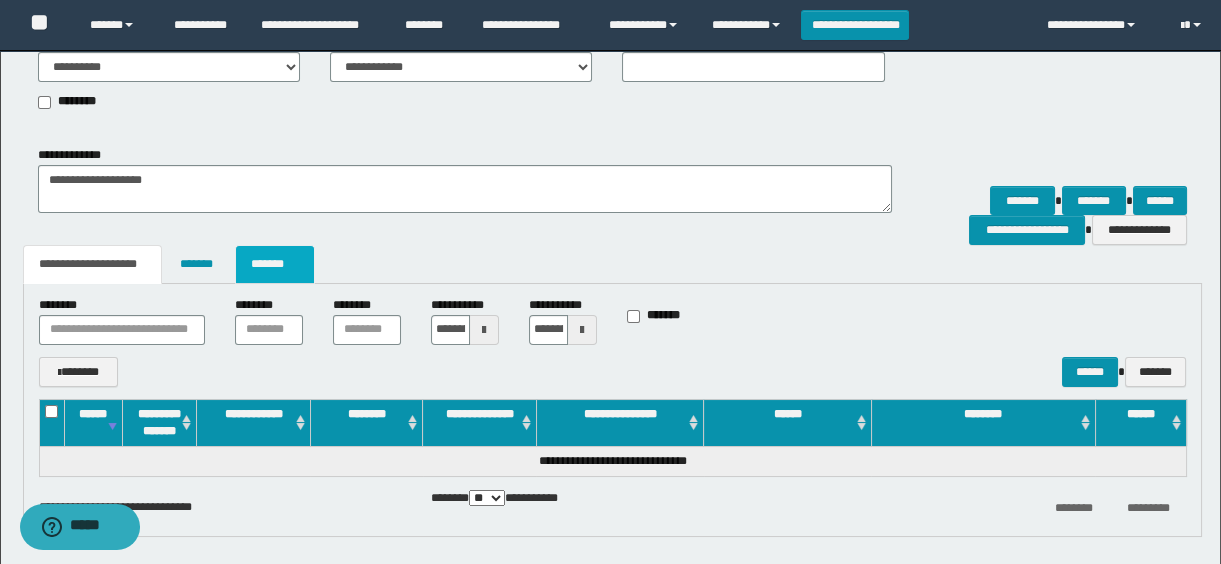 click on "*******" at bounding box center [275, 264] 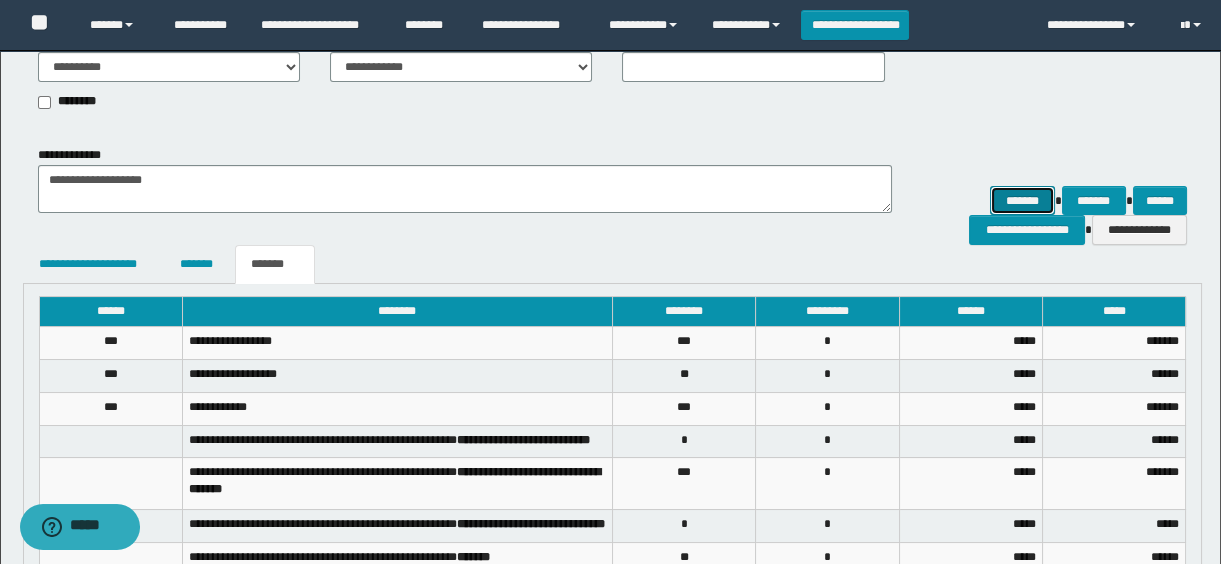 click on "*******" at bounding box center [1022, 201] 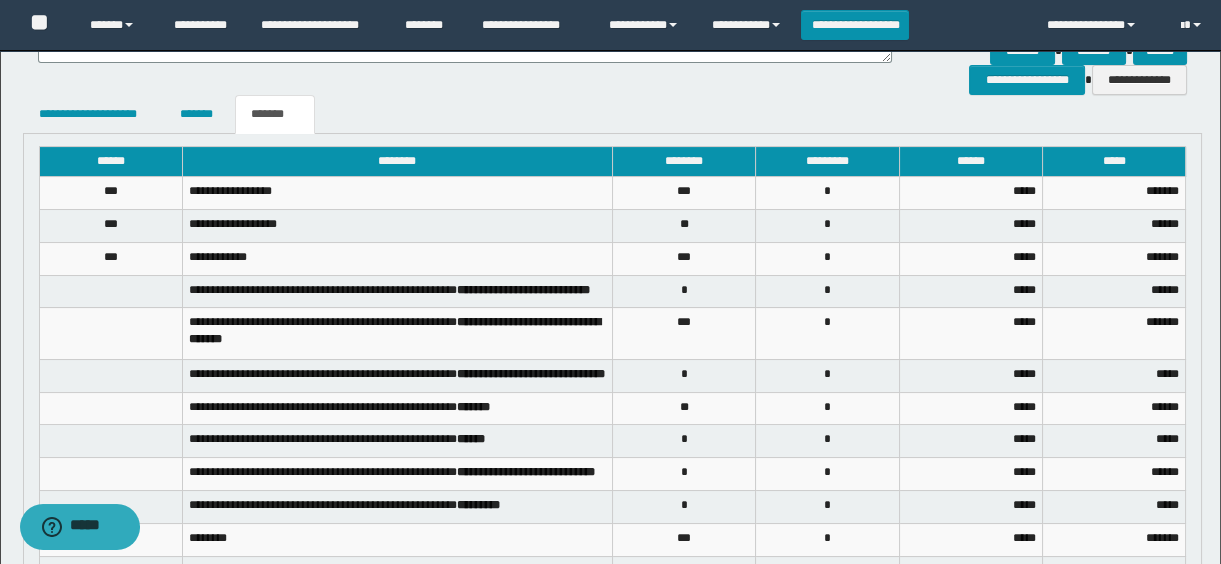 scroll, scrollTop: 240, scrollLeft: 0, axis: vertical 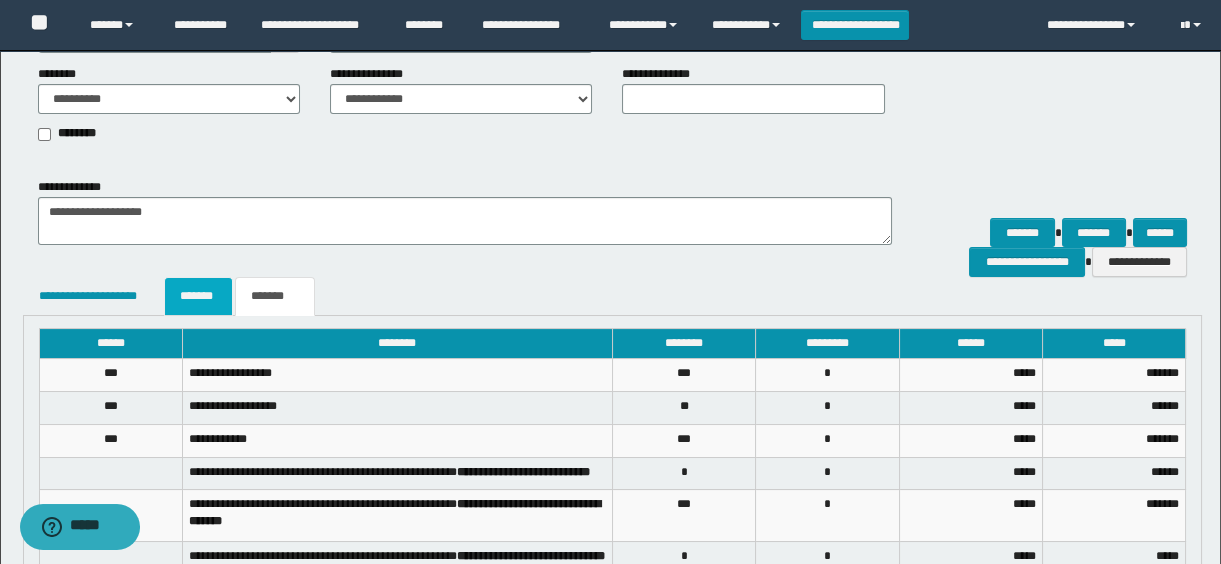 click on "*******" at bounding box center (198, 296) 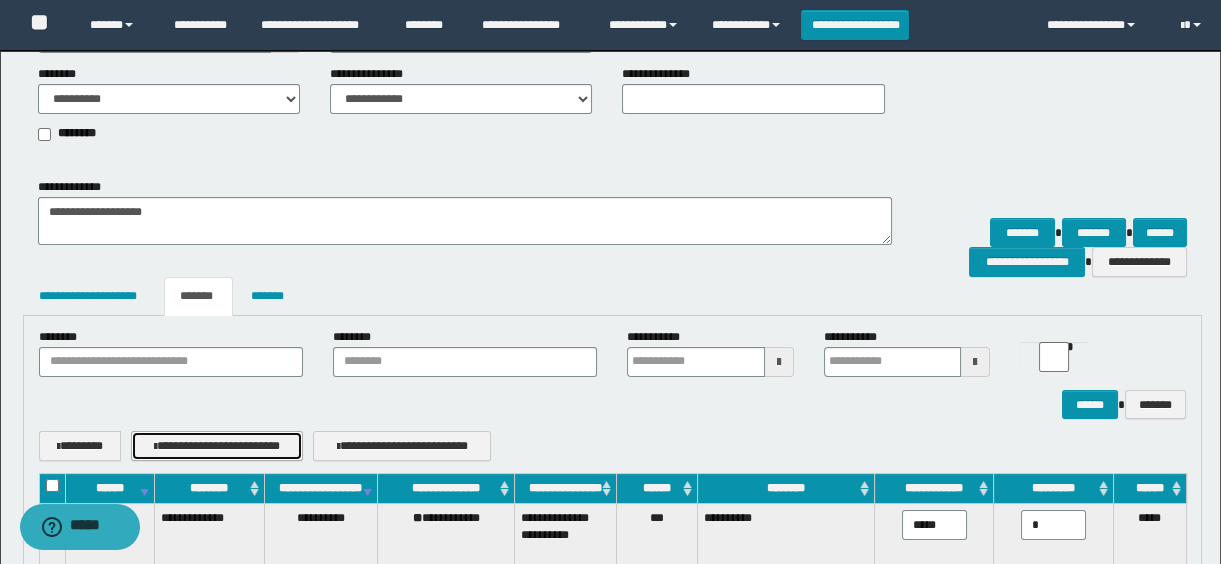 click on "**********" at bounding box center (217, 446) 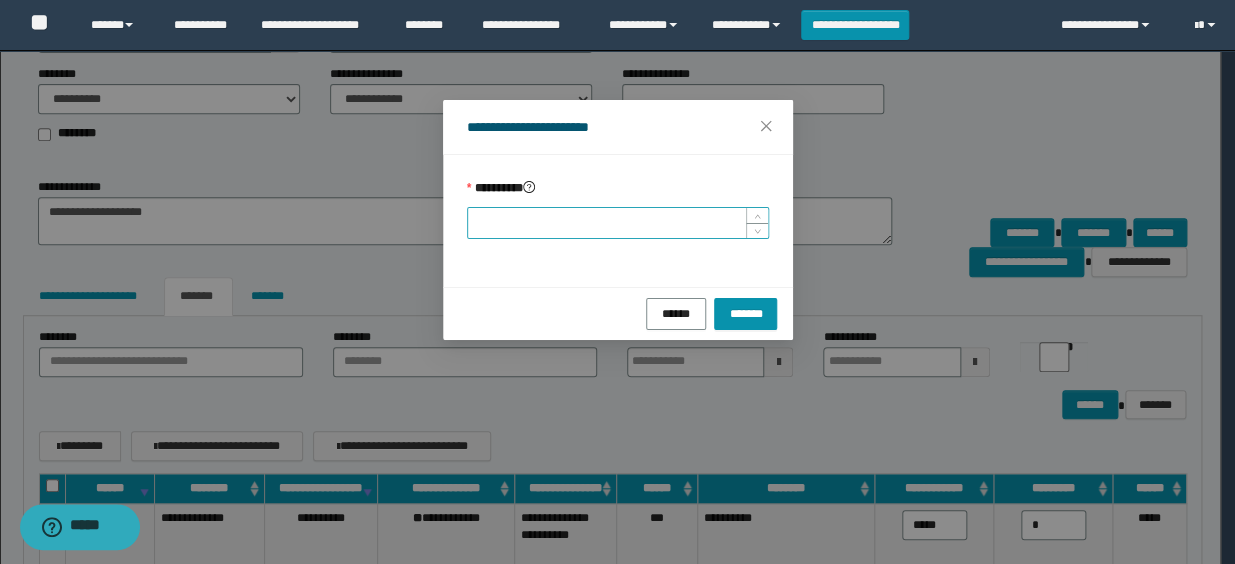 click on "*********" at bounding box center (618, 223) 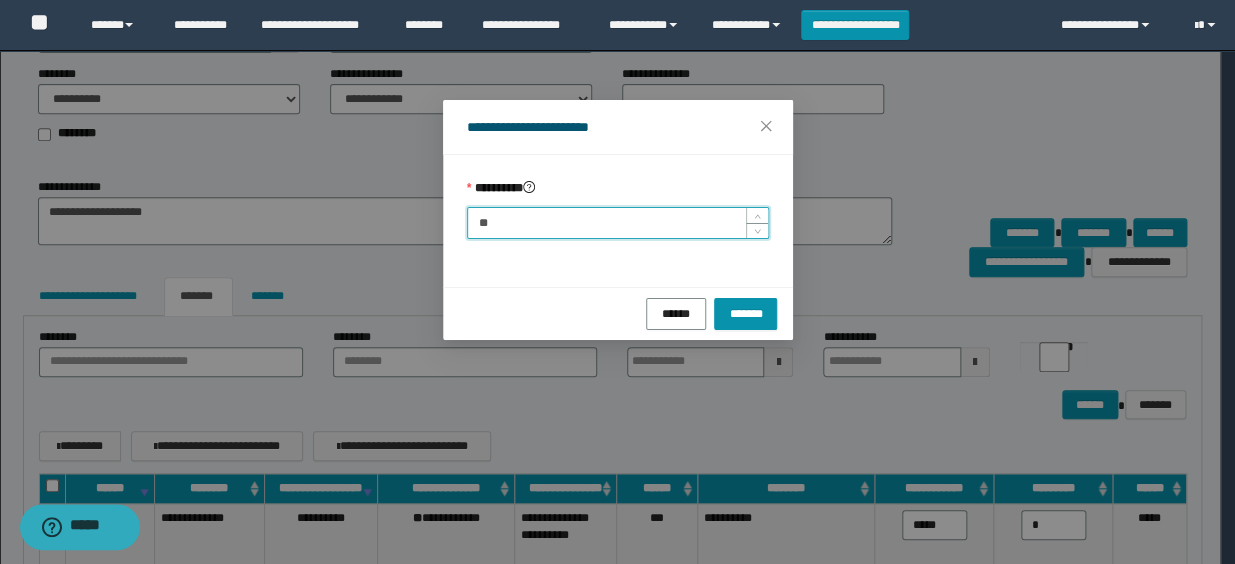 type on "***" 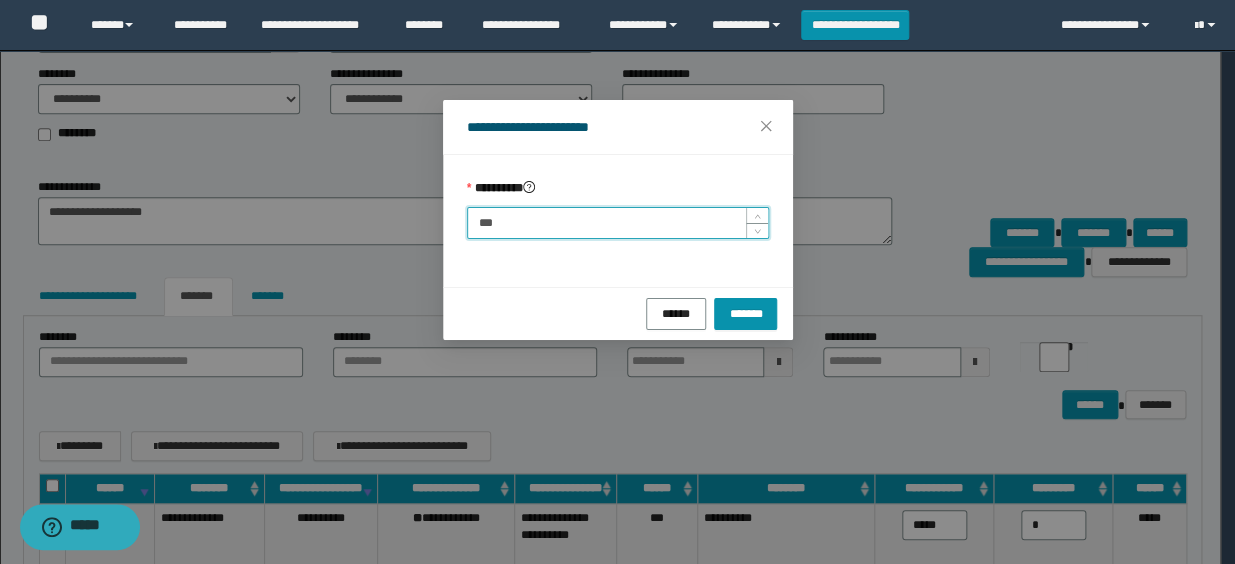 click on "*******" at bounding box center (745, 314) 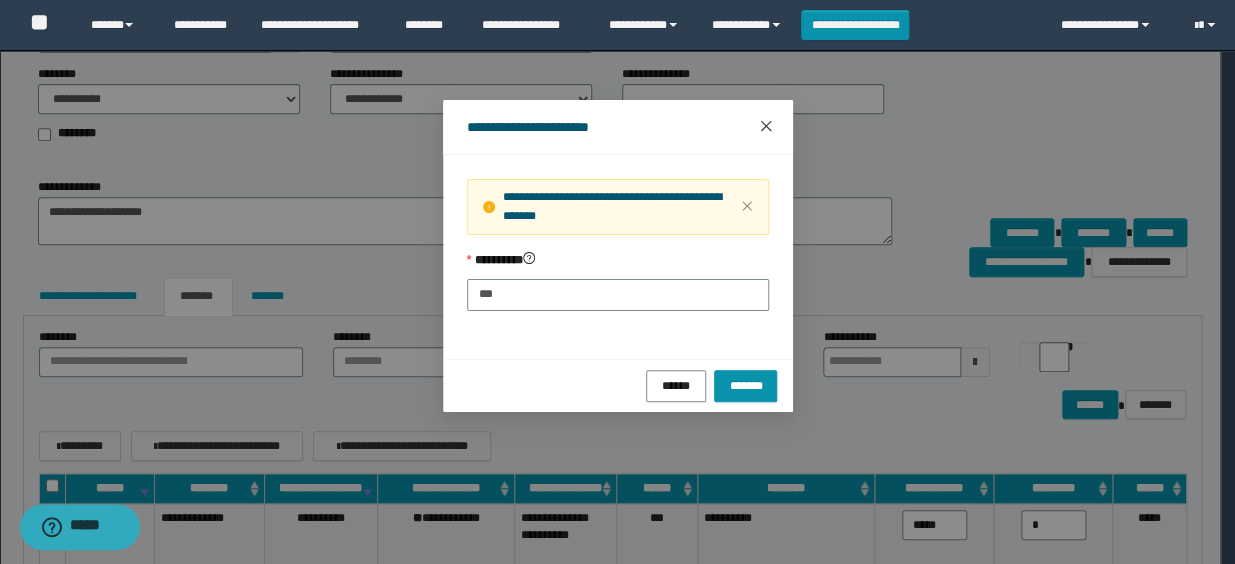 click at bounding box center [766, 127] 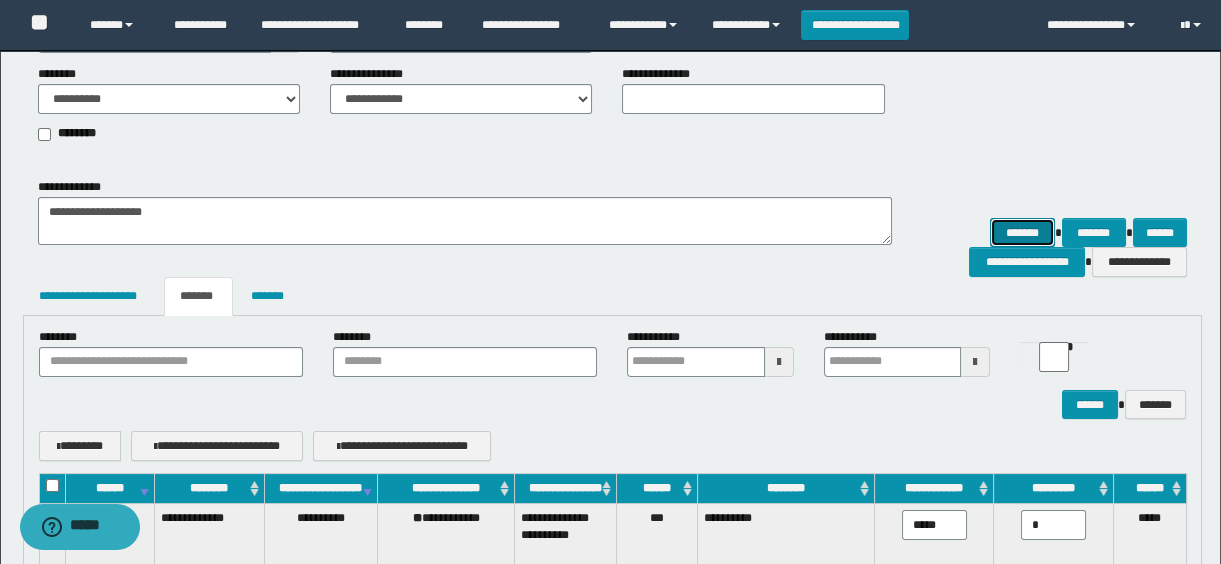 click on "*******" at bounding box center [1022, 233] 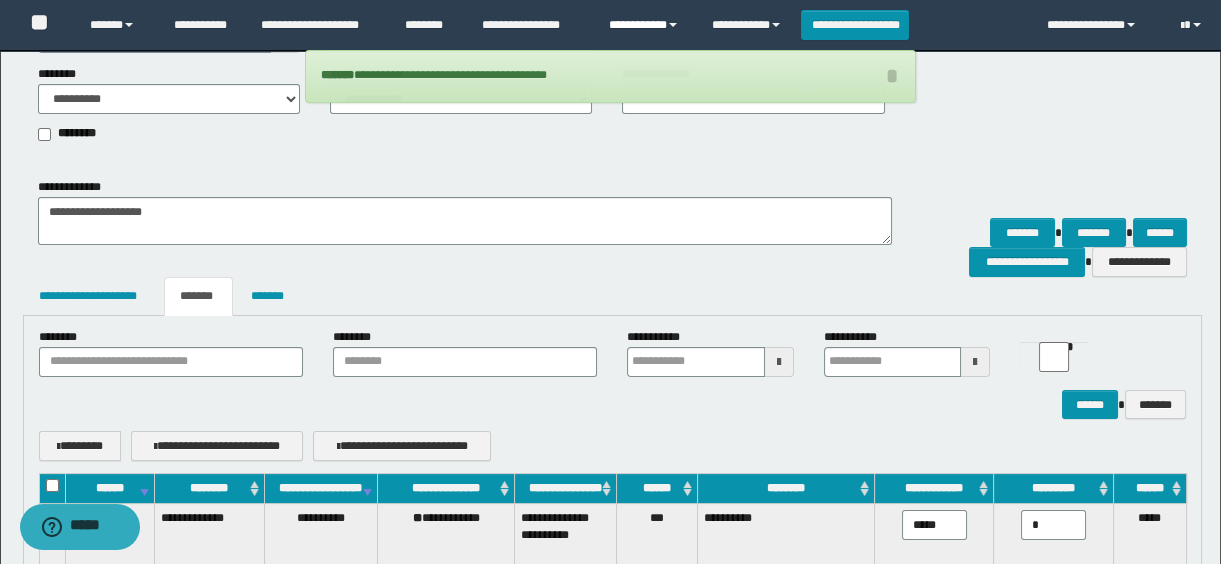 click on "**********" at bounding box center [645, 25] 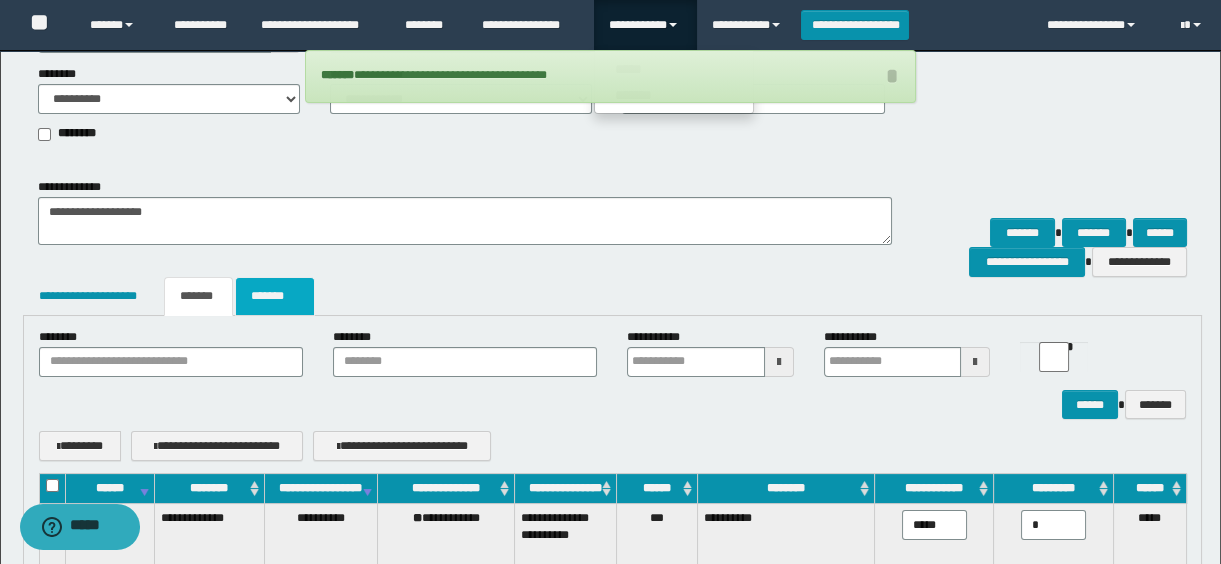 click on "*******" at bounding box center (275, 296) 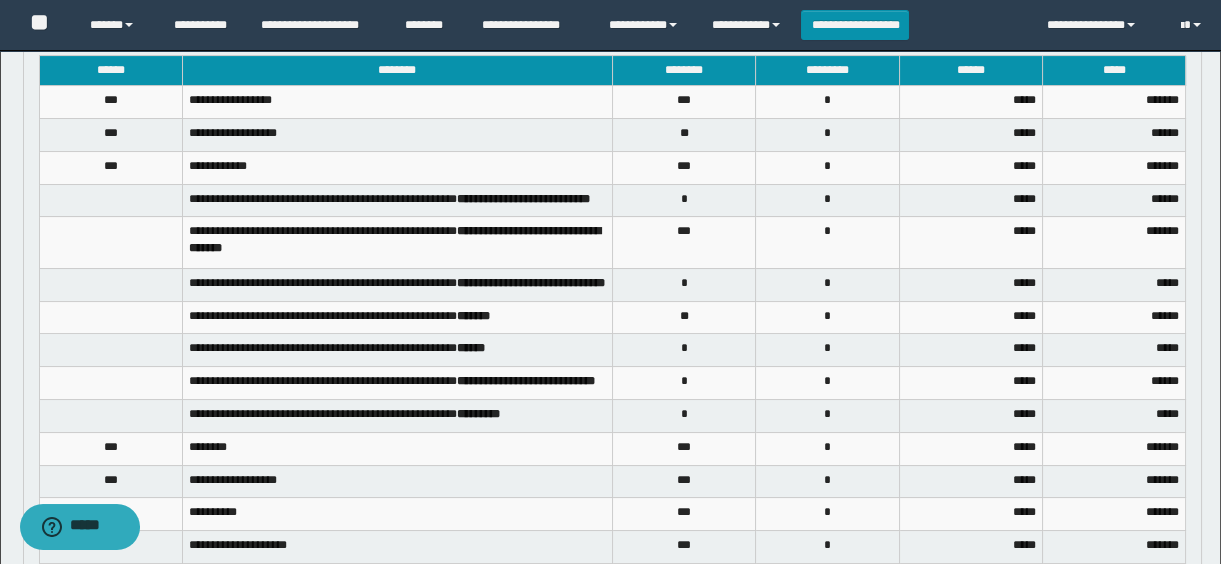 scroll, scrollTop: 0, scrollLeft: 0, axis: both 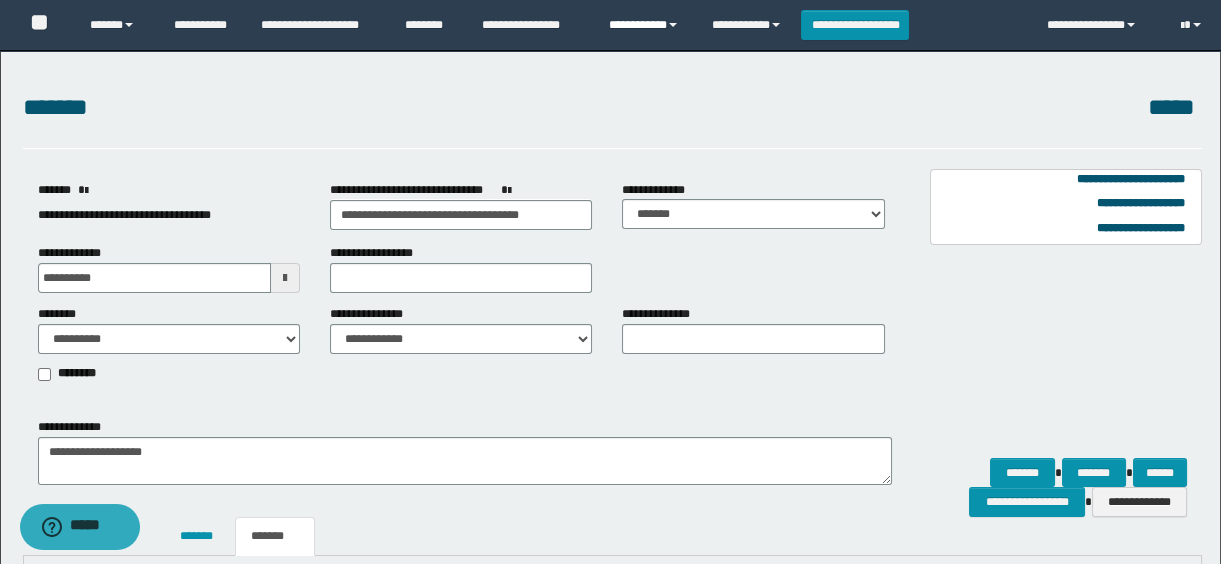 click on "**********" at bounding box center (645, 25) 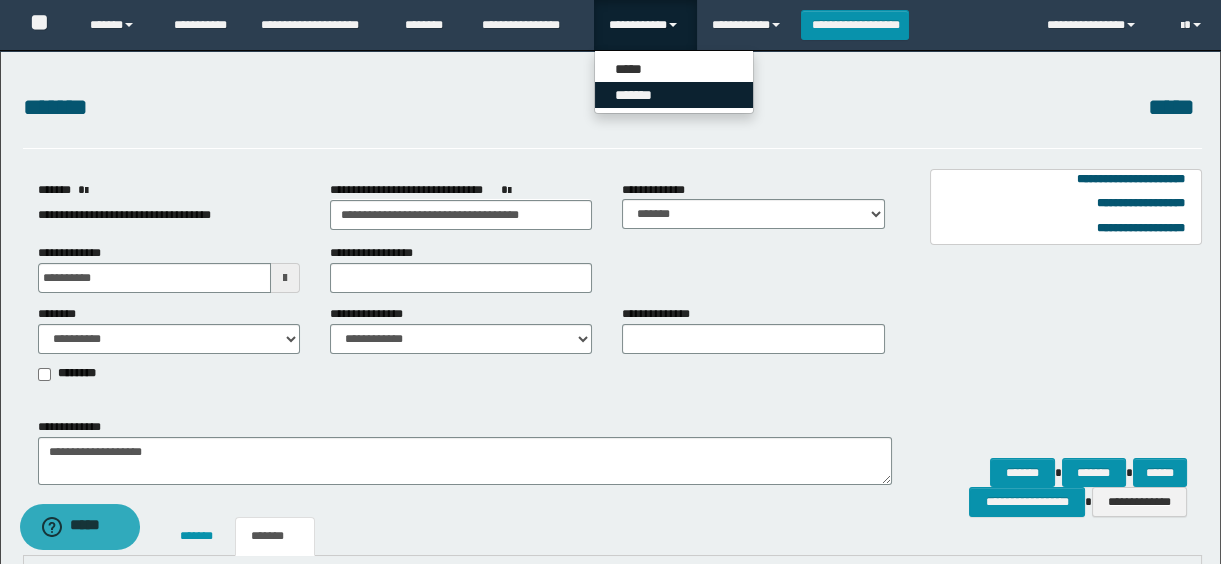 click on "*******" at bounding box center [674, 95] 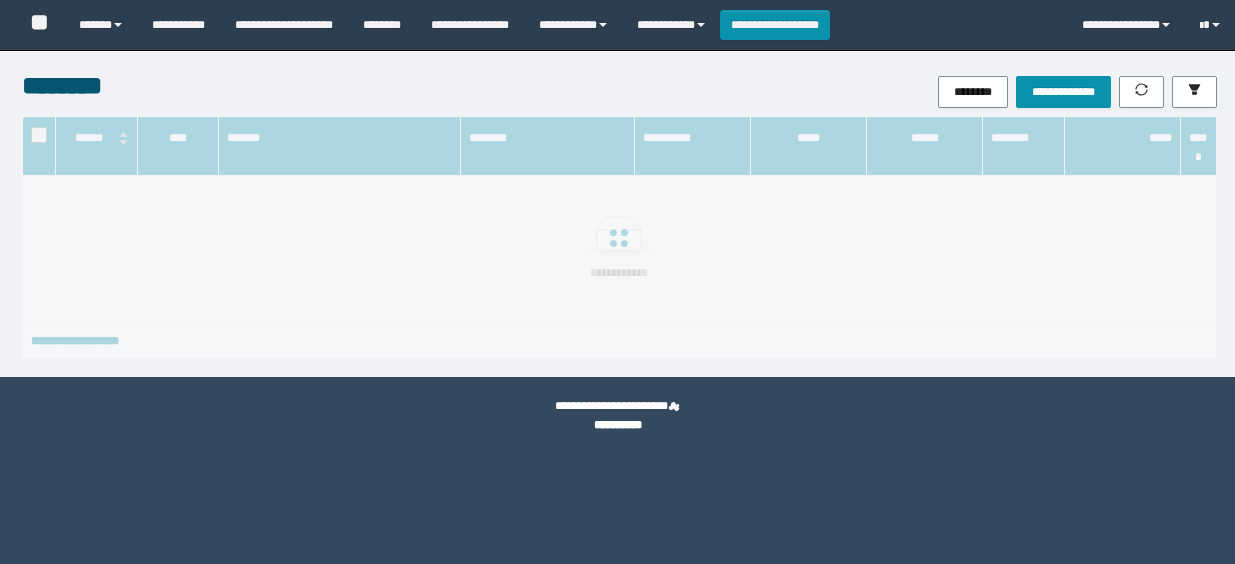 scroll, scrollTop: 0, scrollLeft: 0, axis: both 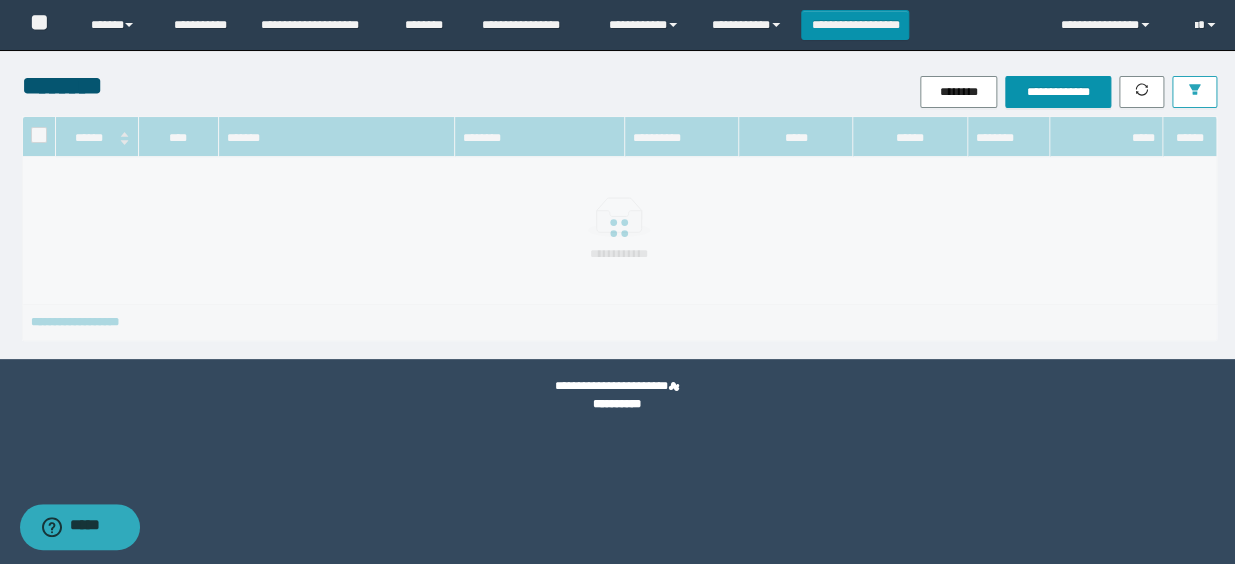 click 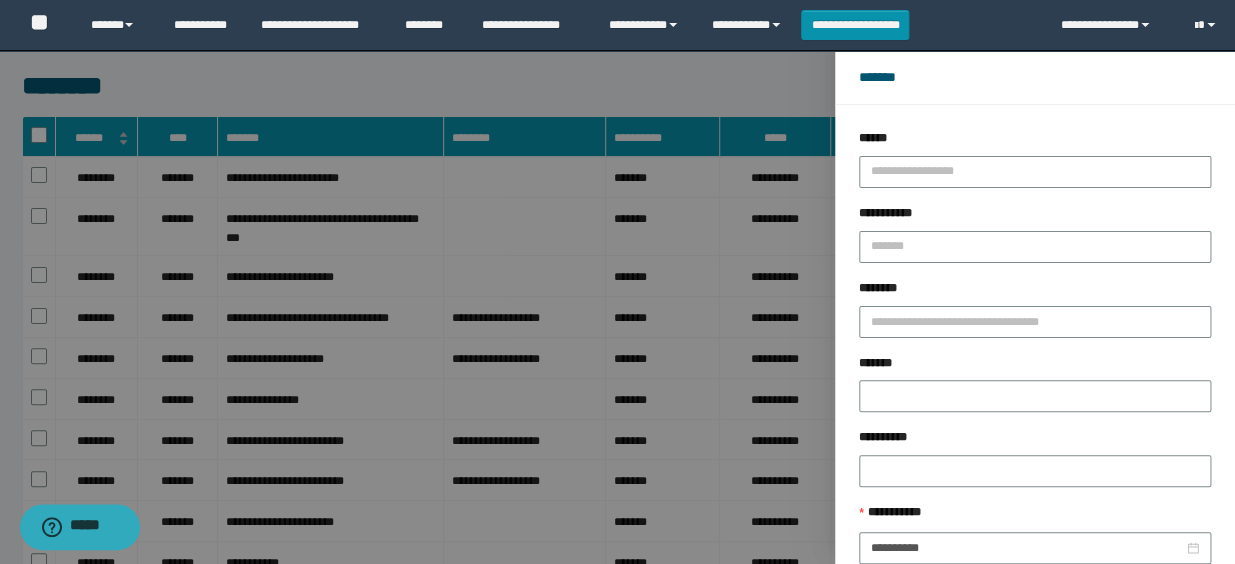 click on "*******" at bounding box center [1035, 367] 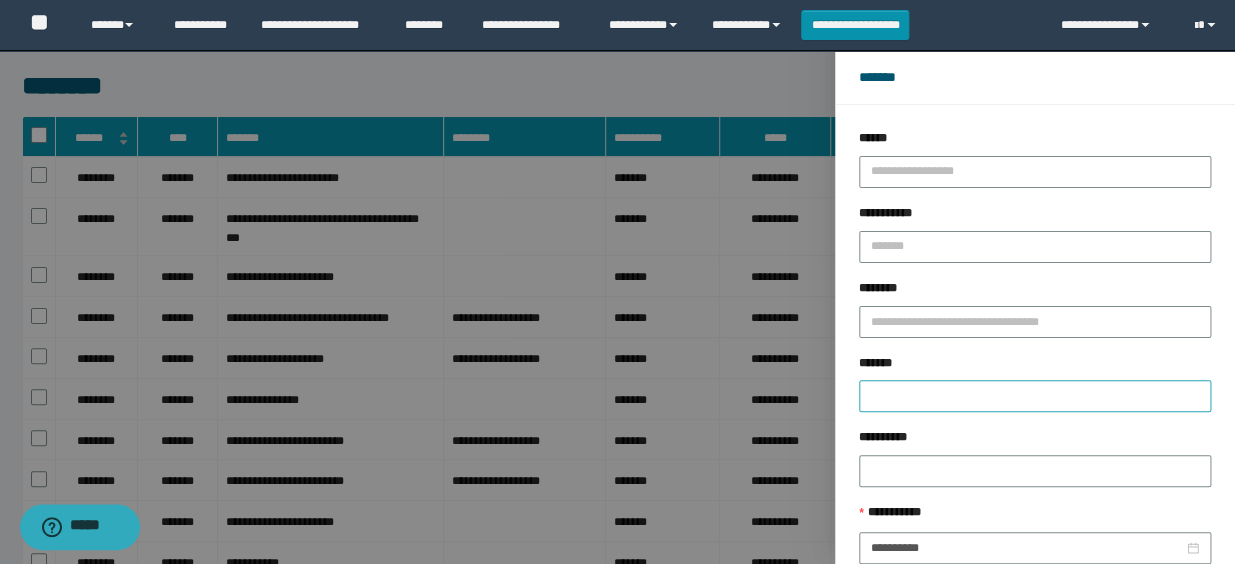 click at bounding box center [1035, 396] 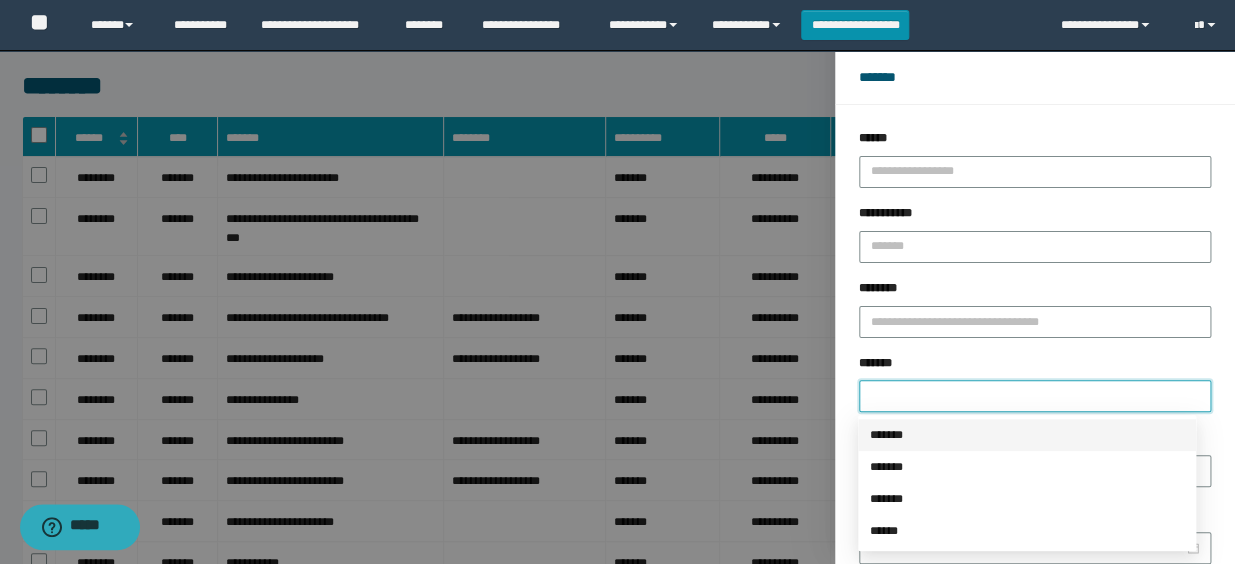 click on "*******" at bounding box center [1027, 435] 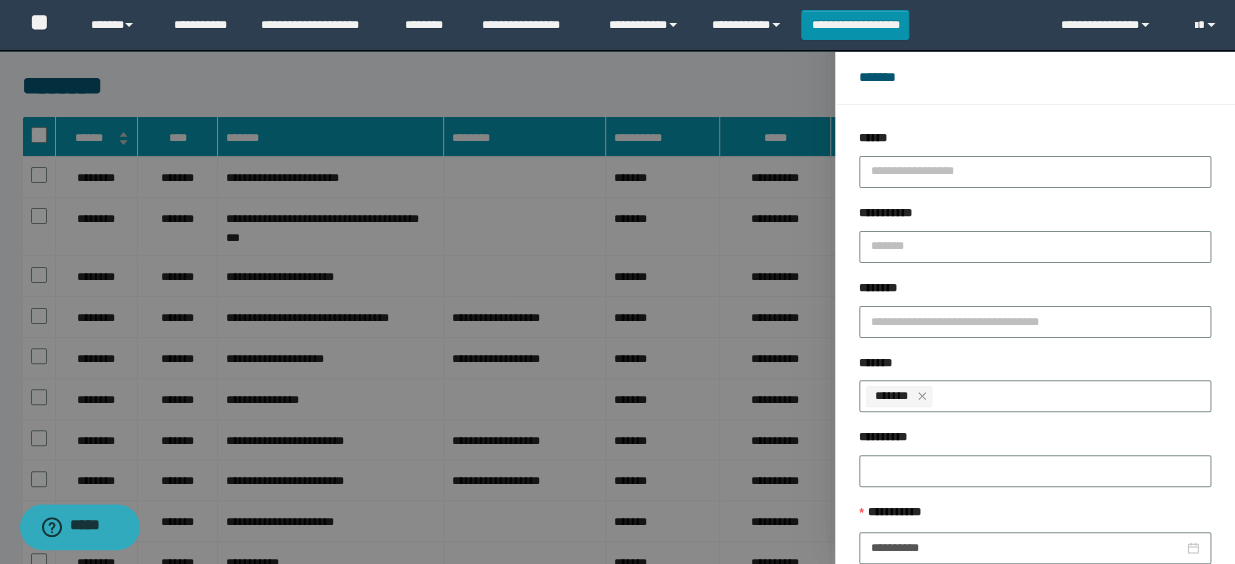 click on "*******" at bounding box center (1035, 367) 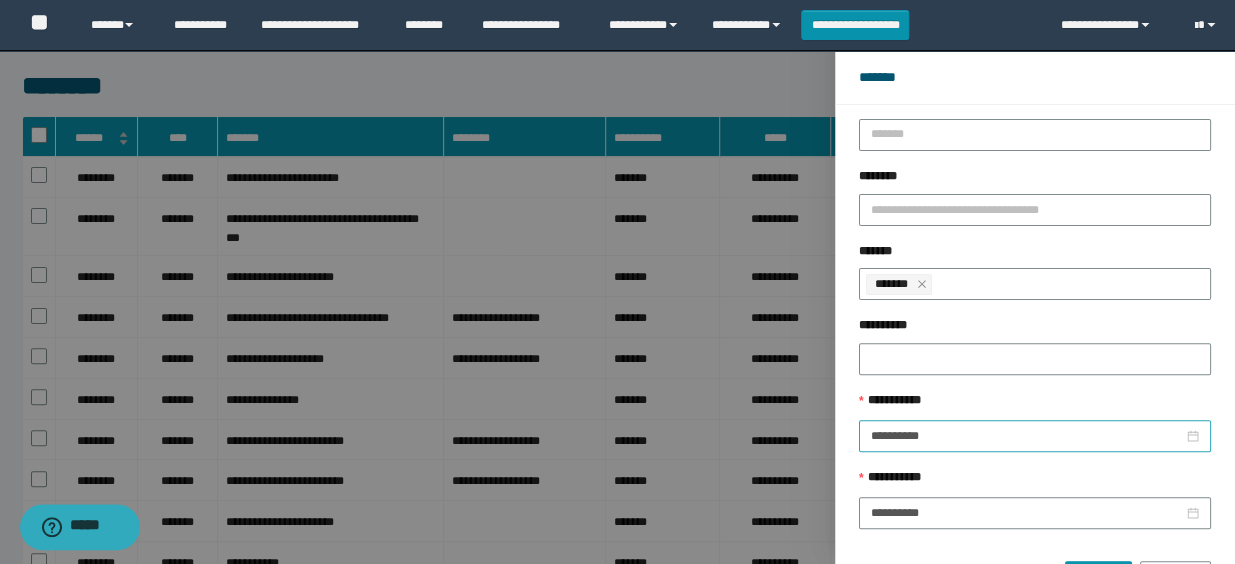 click on "**********" at bounding box center [1035, 436] 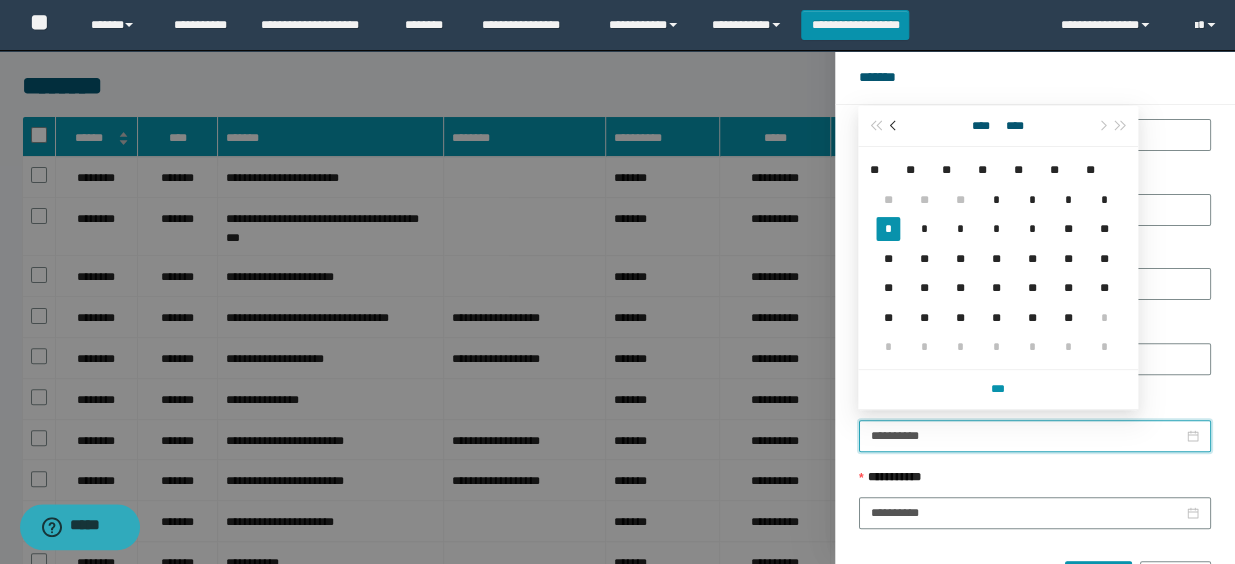 click at bounding box center (895, 126) 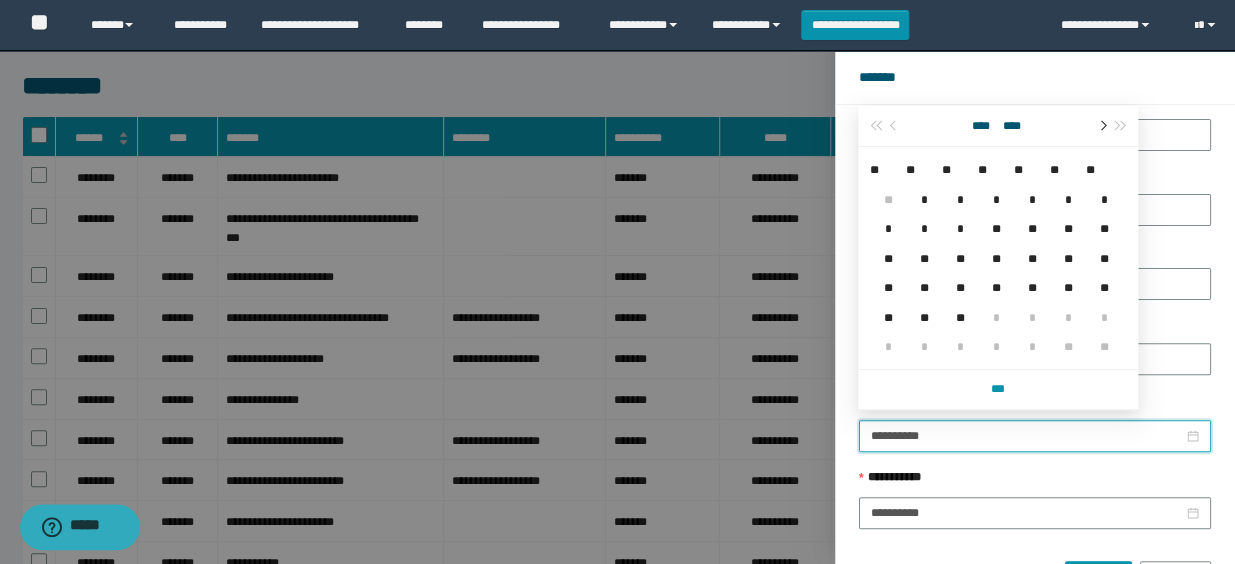click at bounding box center [1101, 126] 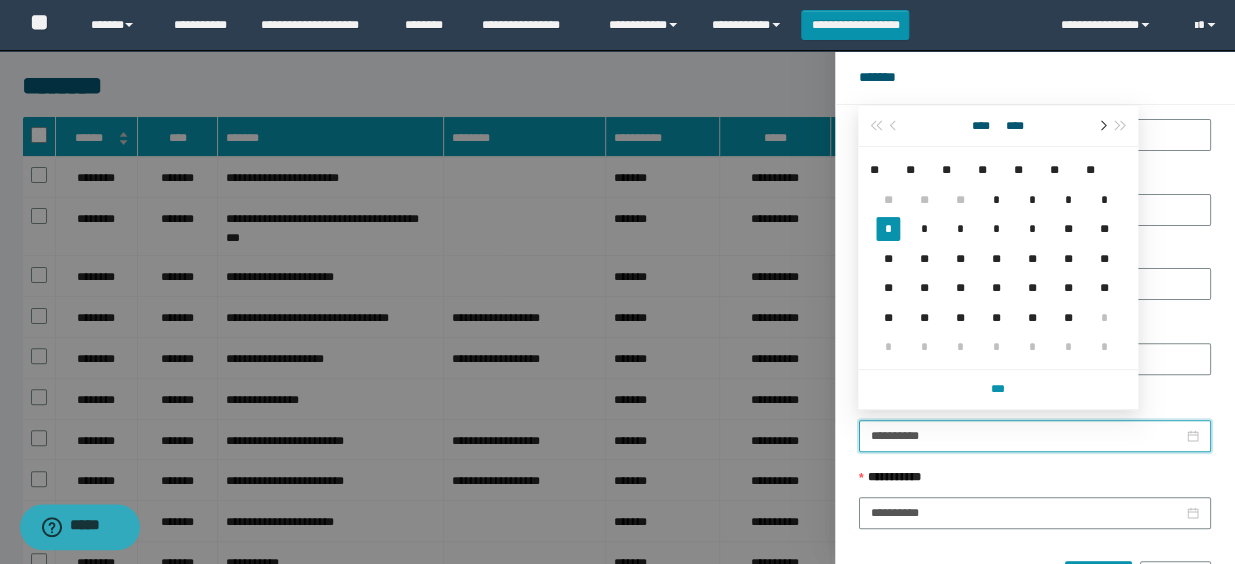 click at bounding box center (1101, 126) 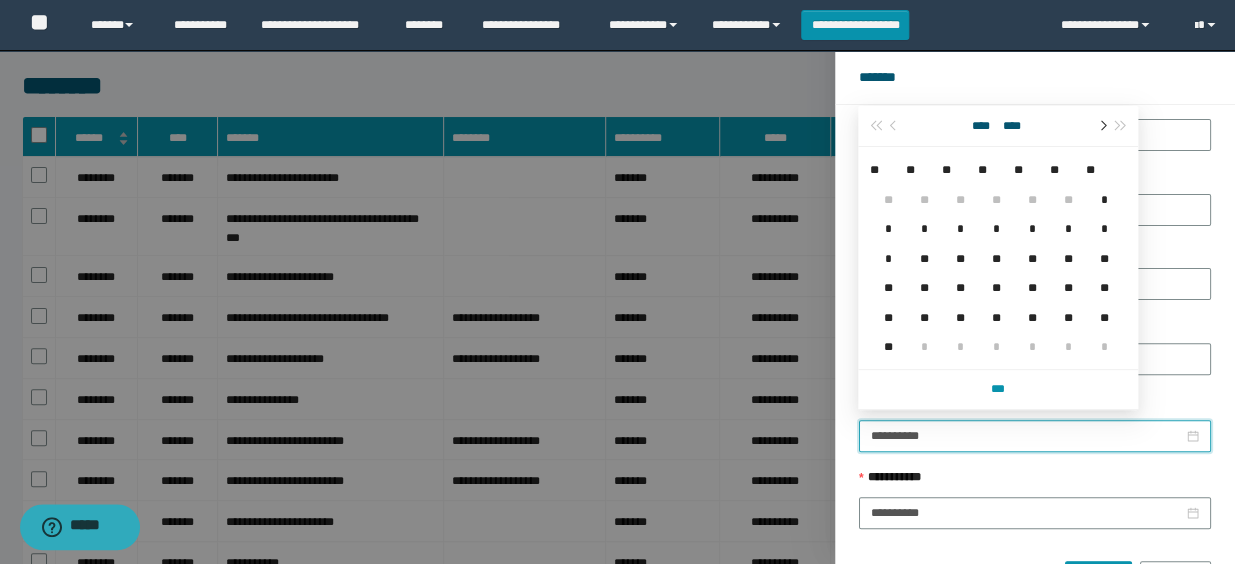 click at bounding box center [1101, 126] 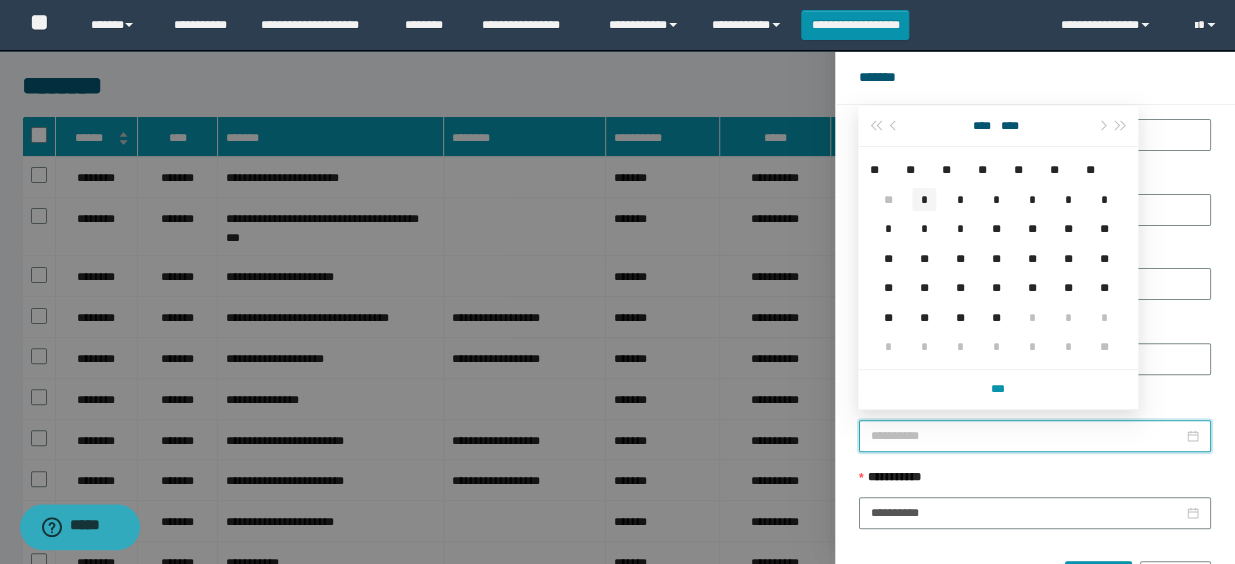 type on "**********" 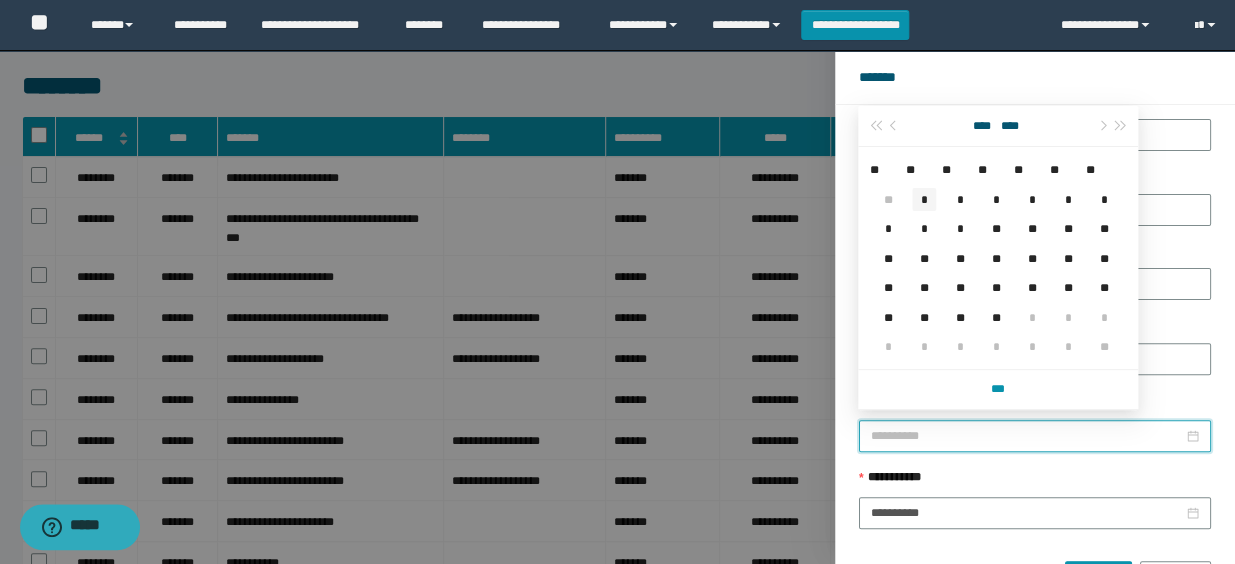 click on "*" at bounding box center [924, 199] 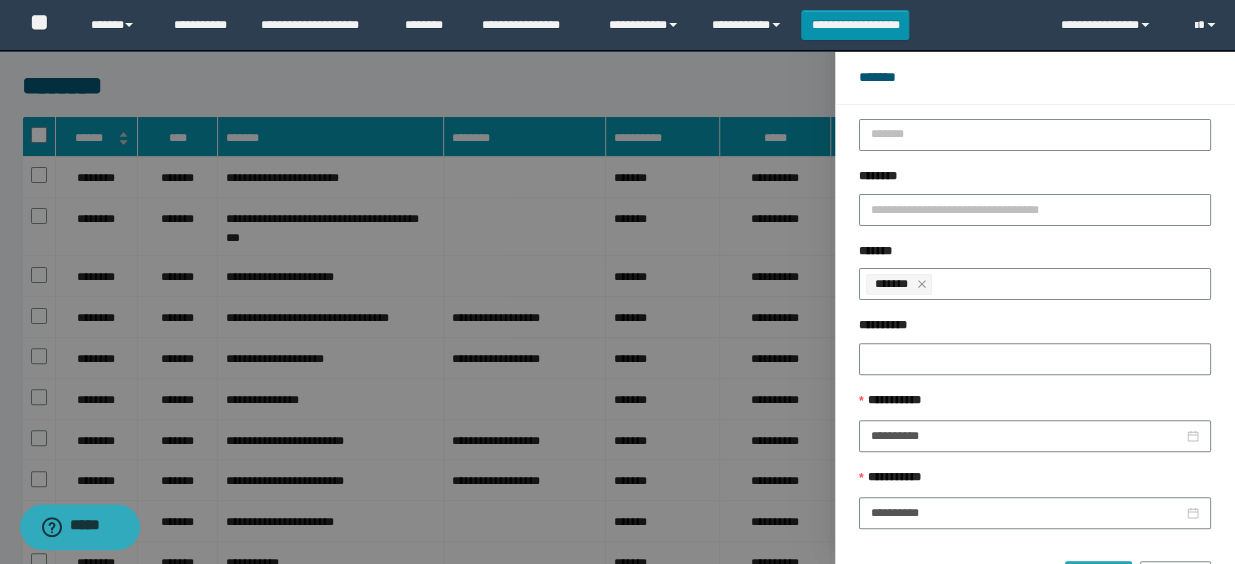 click on "******" at bounding box center (1098, 577) 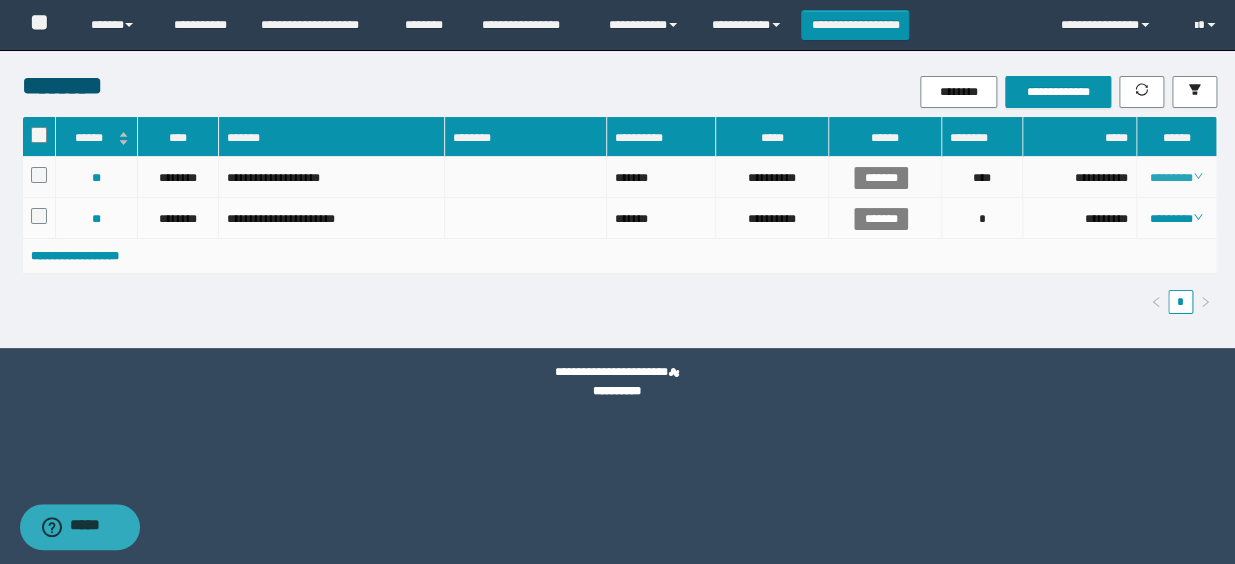 click on "********" at bounding box center (1176, 178) 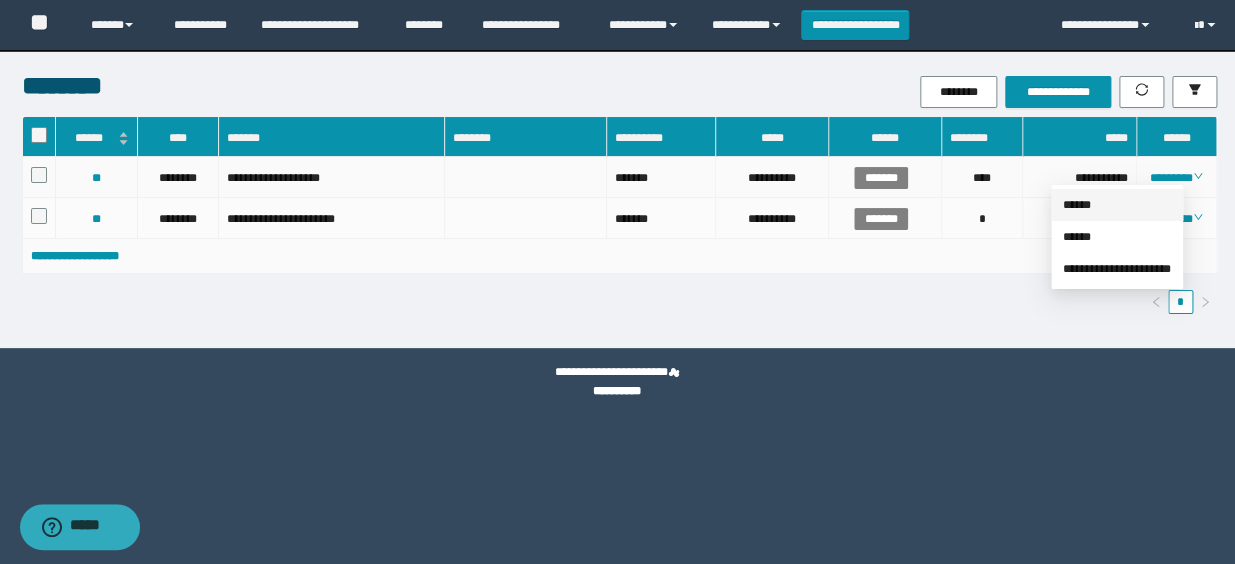 click on "******" at bounding box center (1077, 205) 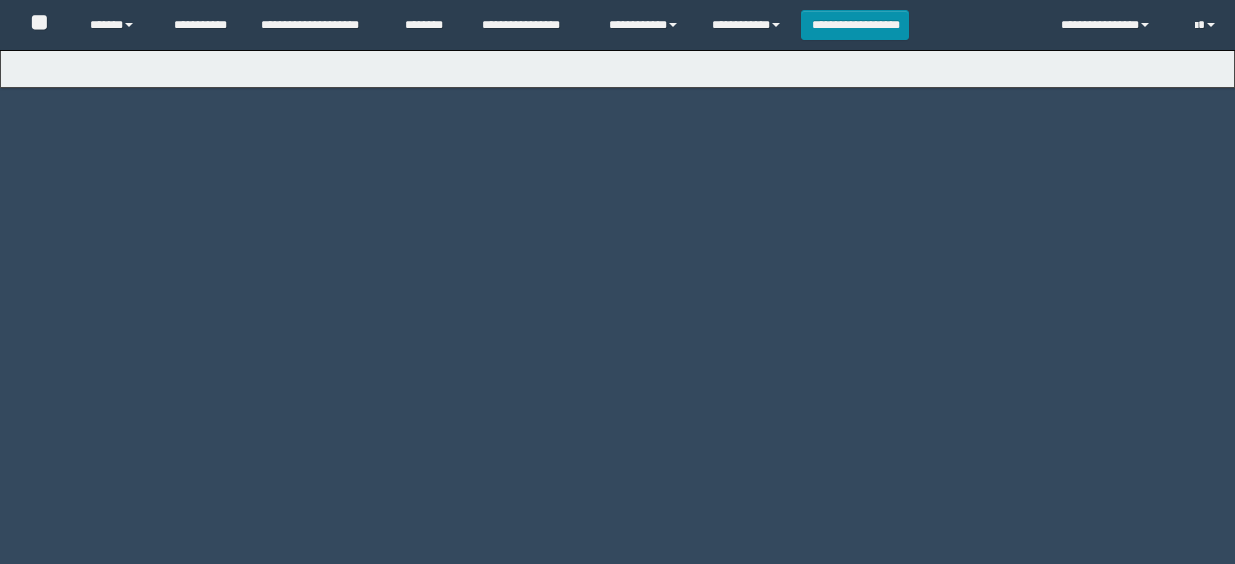 scroll, scrollTop: 0, scrollLeft: 0, axis: both 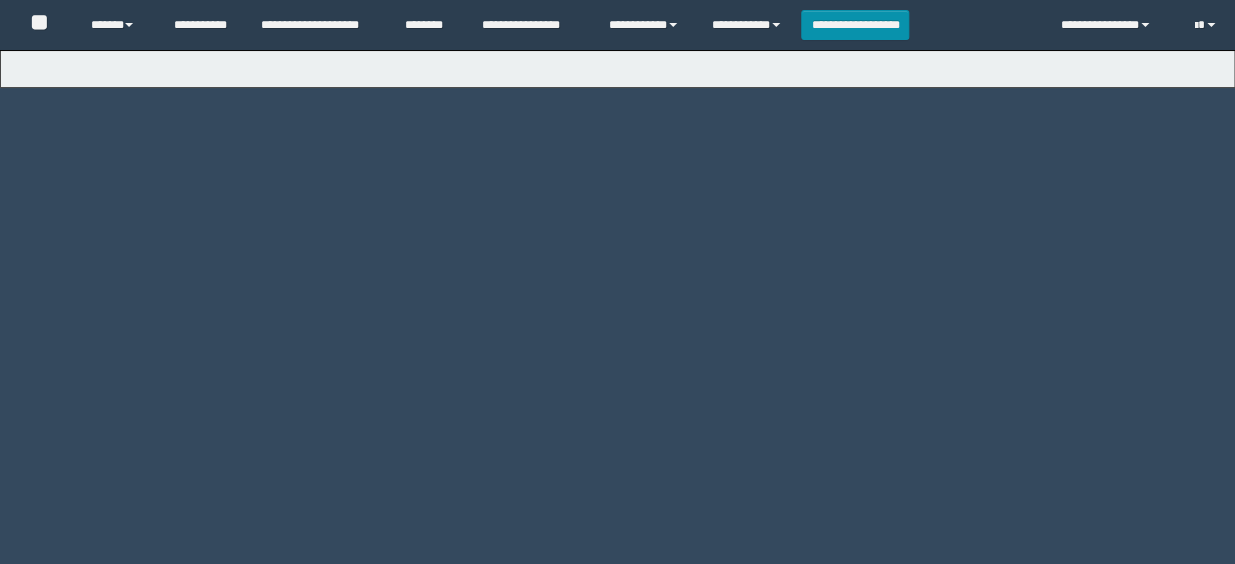 select on "*" 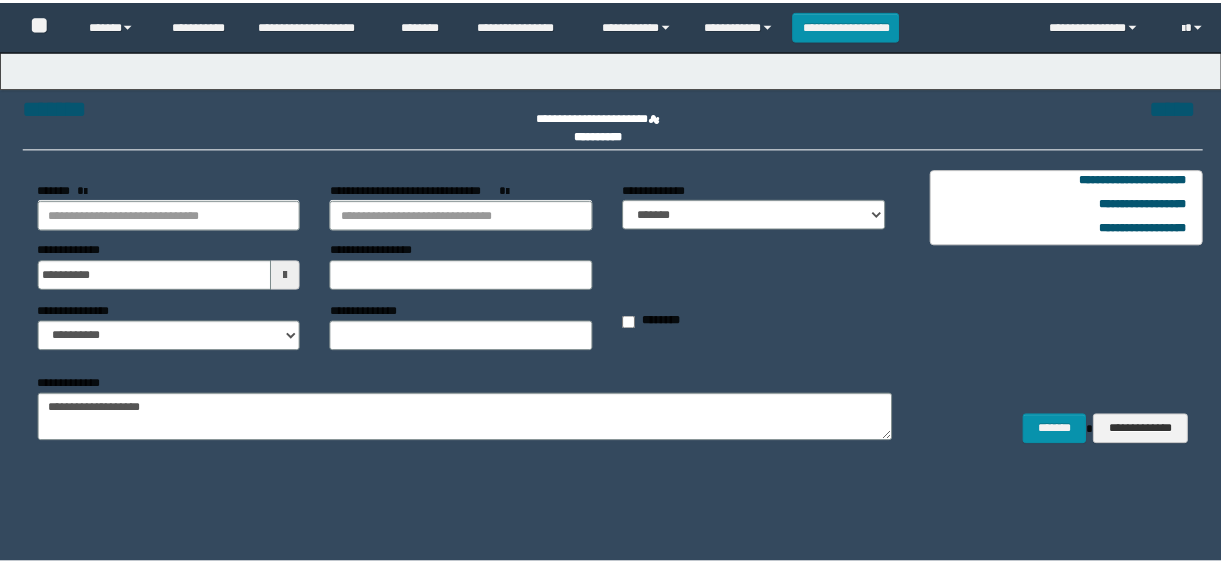 scroll, scrollTop: 0, scrollLeft: 0, axis: both 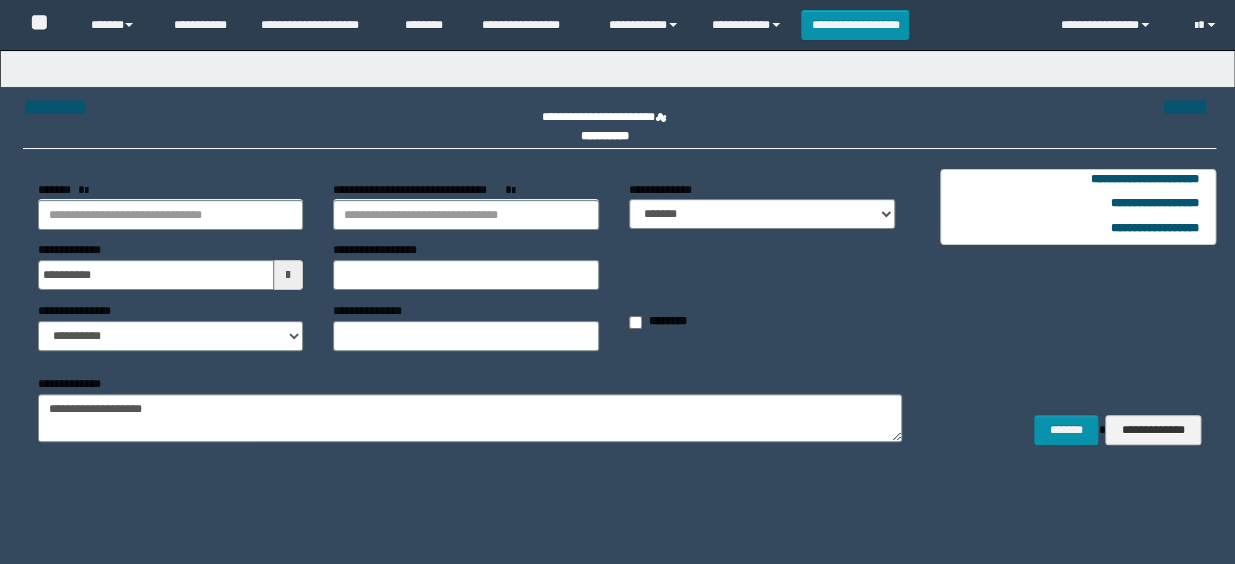 type on "**********" 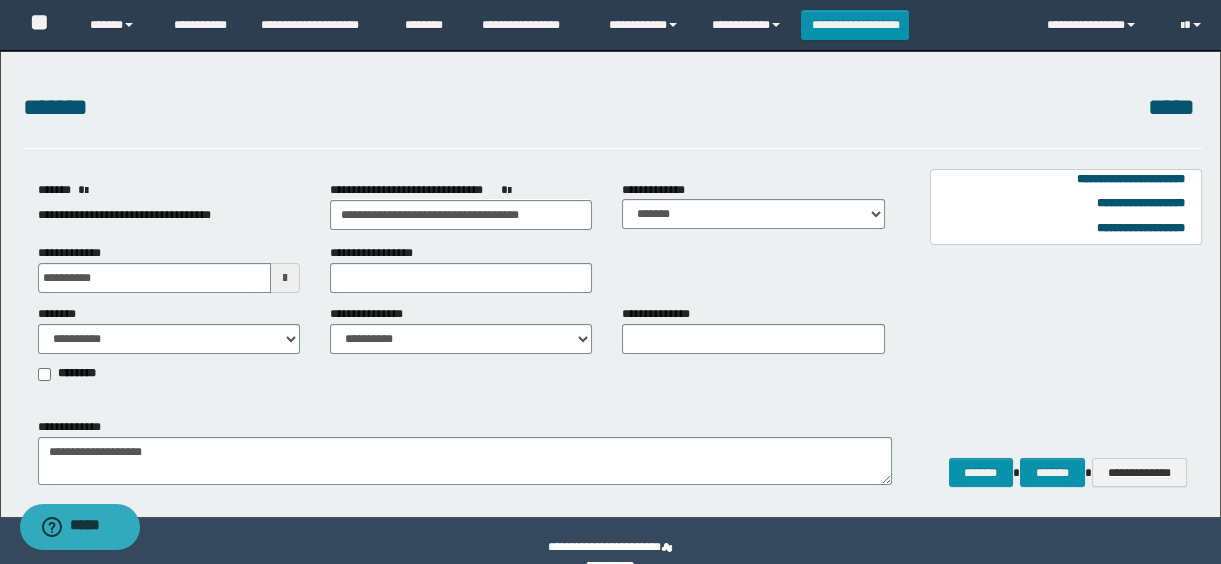 scroll, scrollTop: 31, scrollLeft: 0, axis: vertical 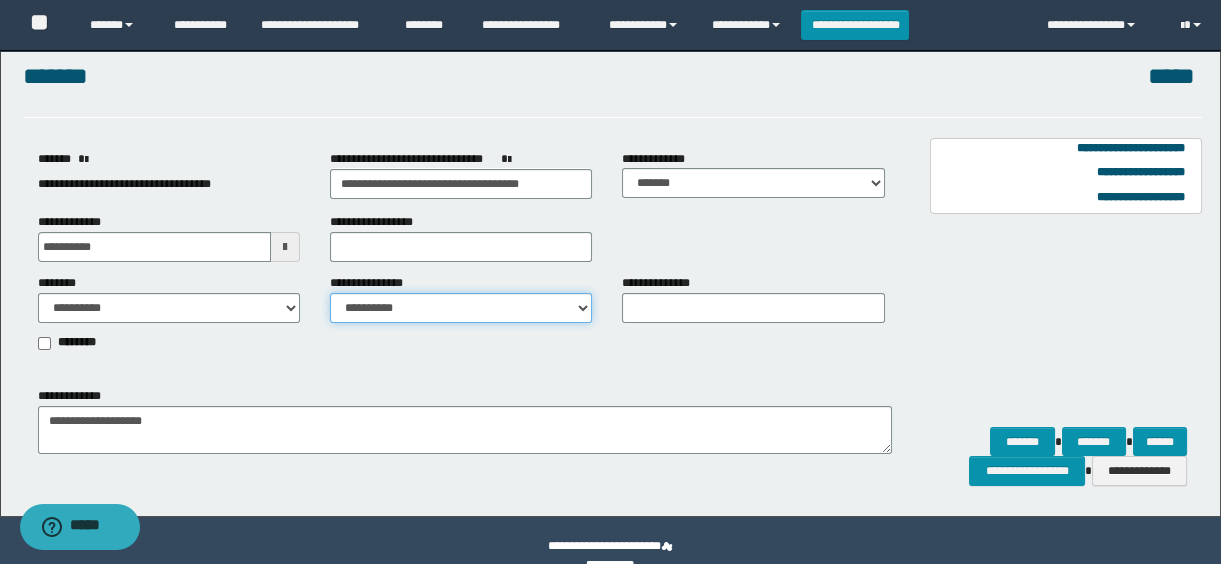 drag, startPoint x: 369, startPoint y: 309, endPoint x: 370, endPoint y: 320, distance: 11.045361 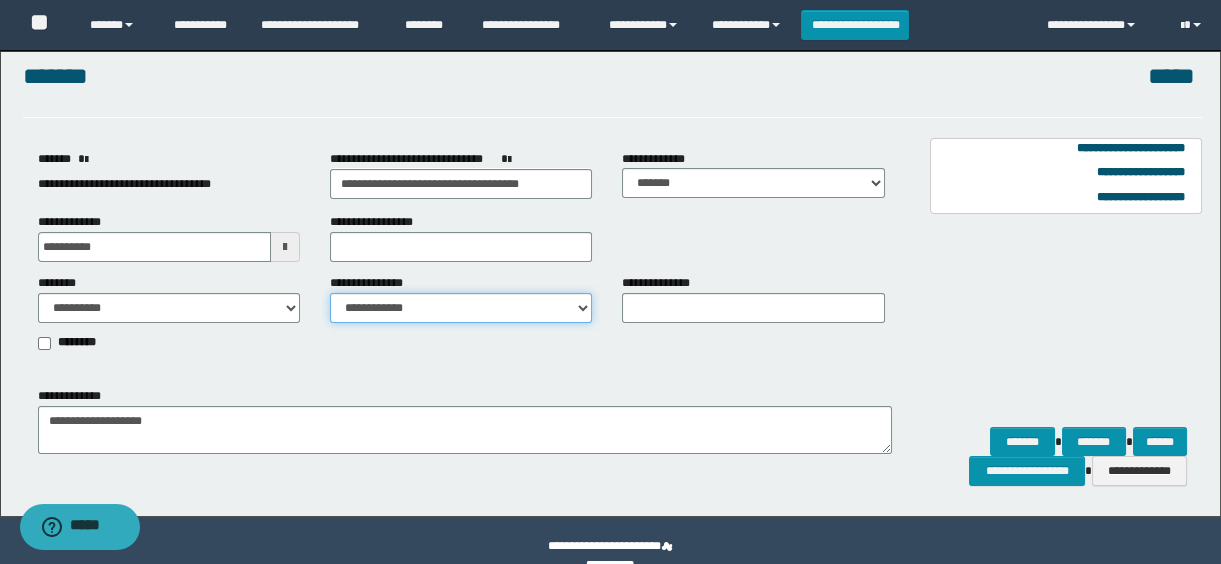 click on "**********" at bounding box center [461, 308] 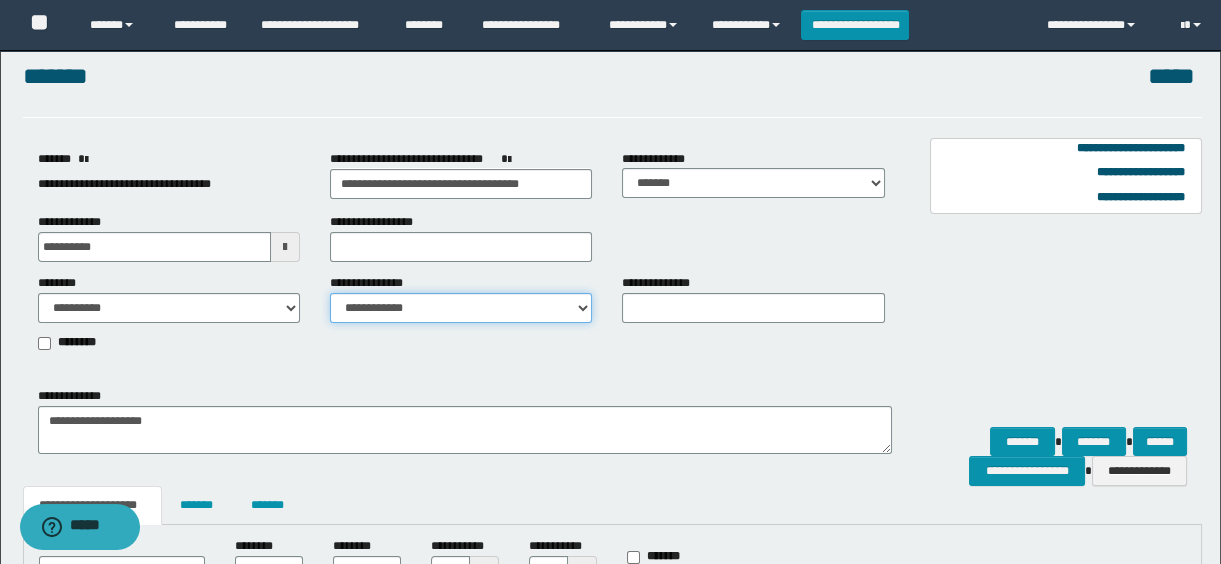 scroll, scrollTop: 325, scrollLeft: 0, axis: vertical 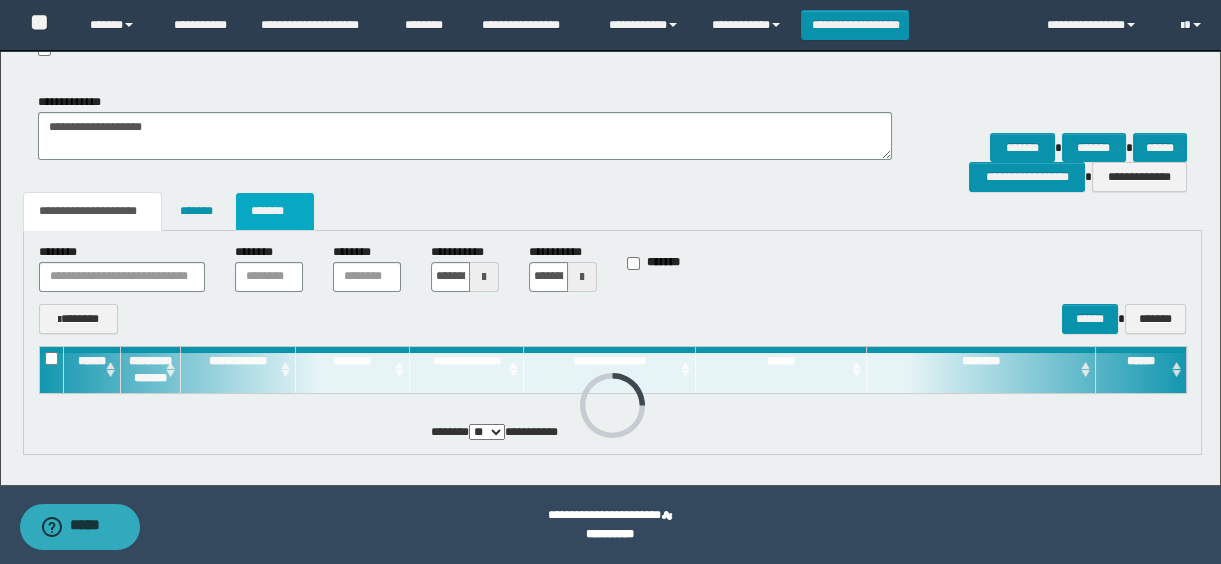 click on "*******" at bounding box center (275, 211) 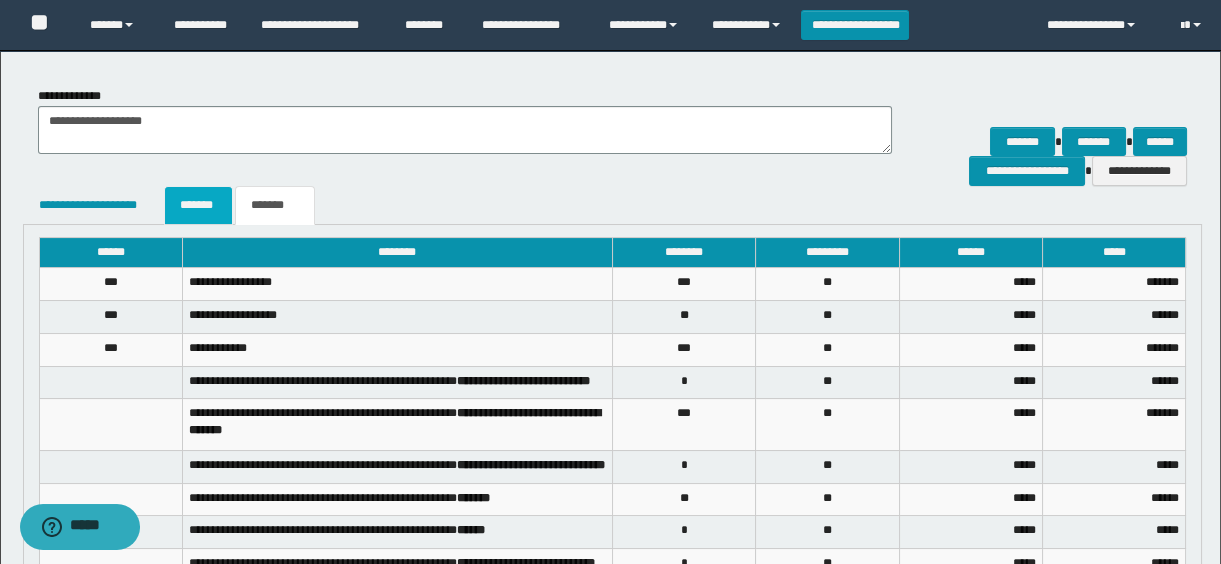 click on "*******" at bounding box center (198, 205) 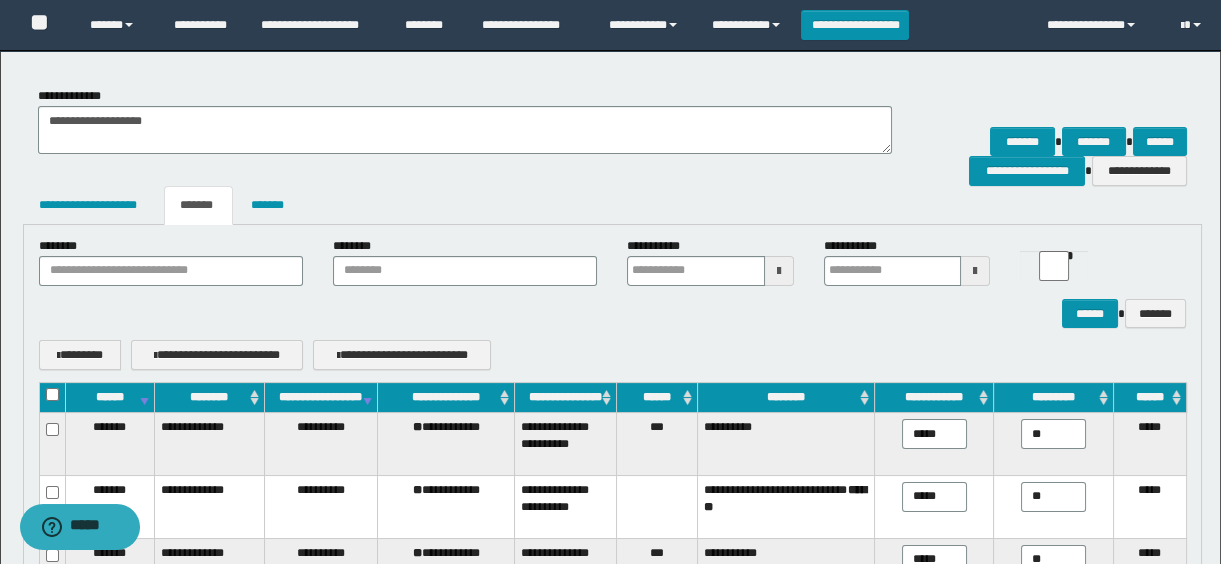 type 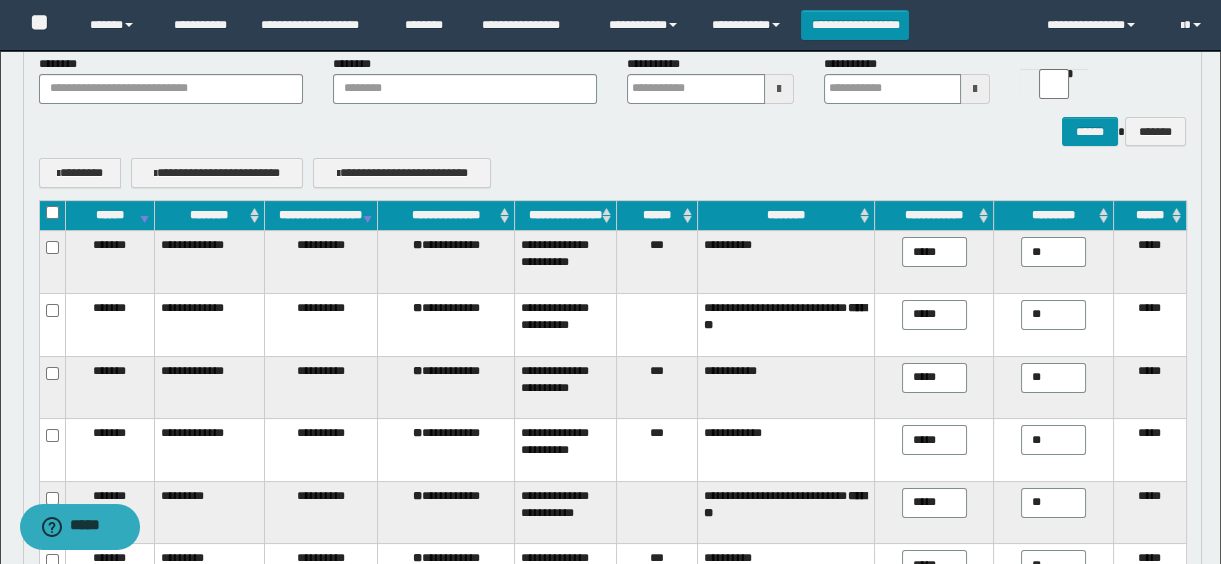click on "**********" at bounding box center [934, 216] 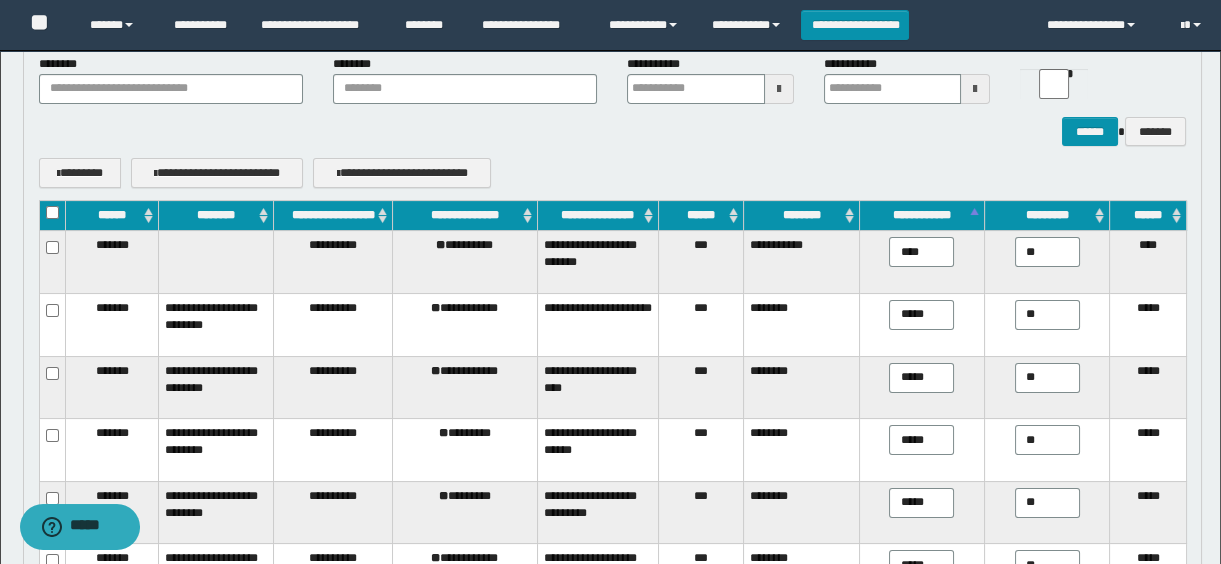 click on "*********" at bounding box center (1047, 216) 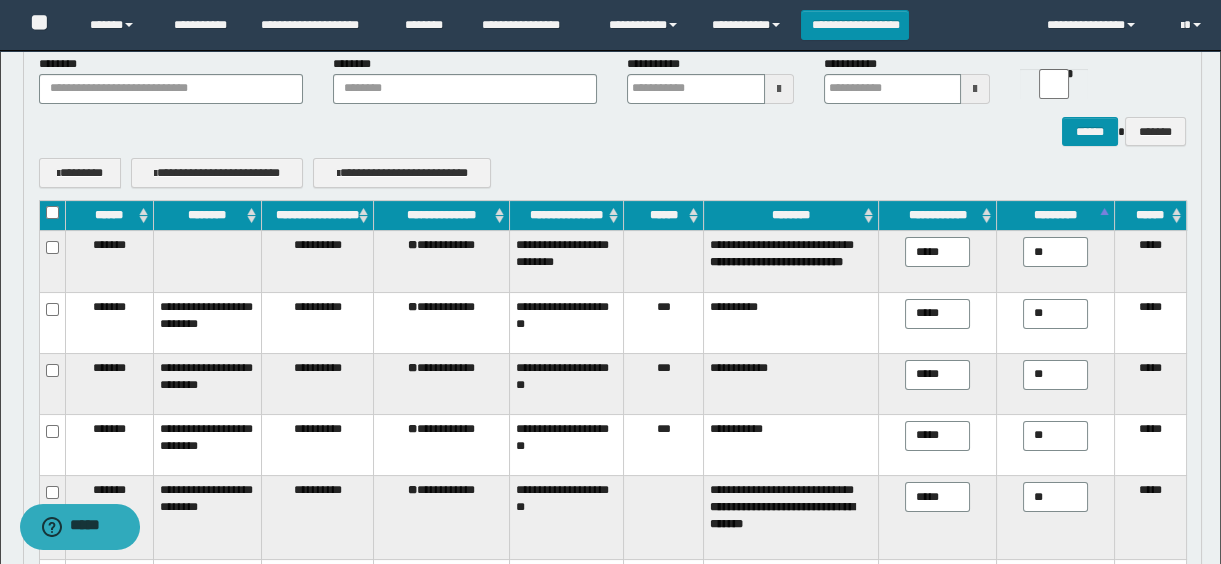 drag, startPoint x: 1064, startPoint y: 285, endPoint x: 984, endPoint y: 278, distance: 80.305664 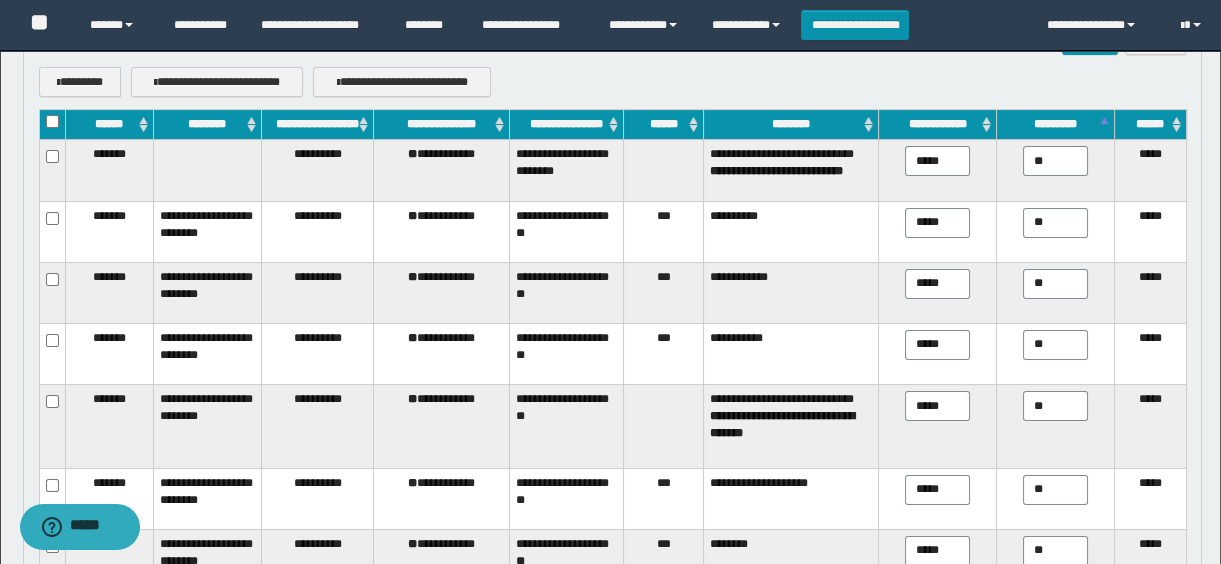 scroll, scrollTop: 422, scrollLeft: 0, axis: vertical 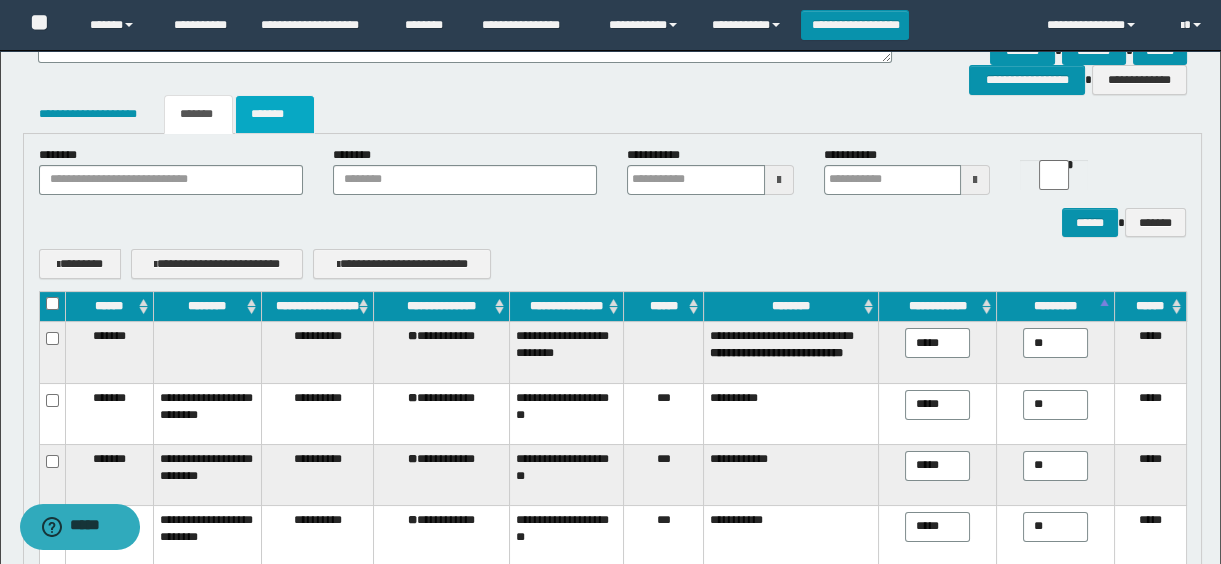 click on "*******" at bounding box center (275, 114) 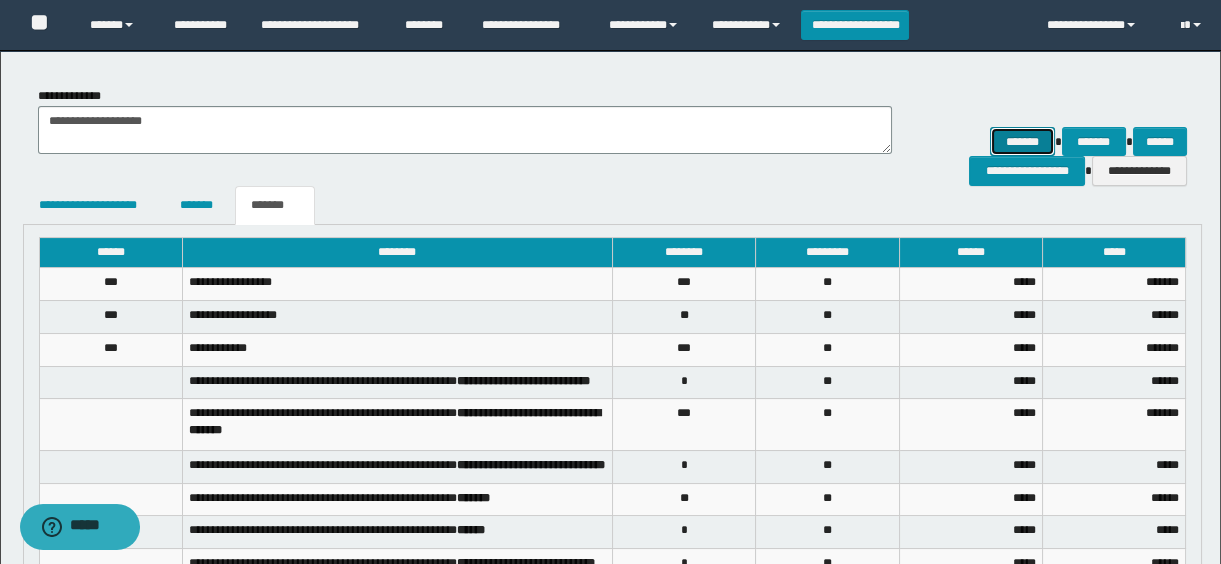 click on "*******" at bounding box center [1022, 142] 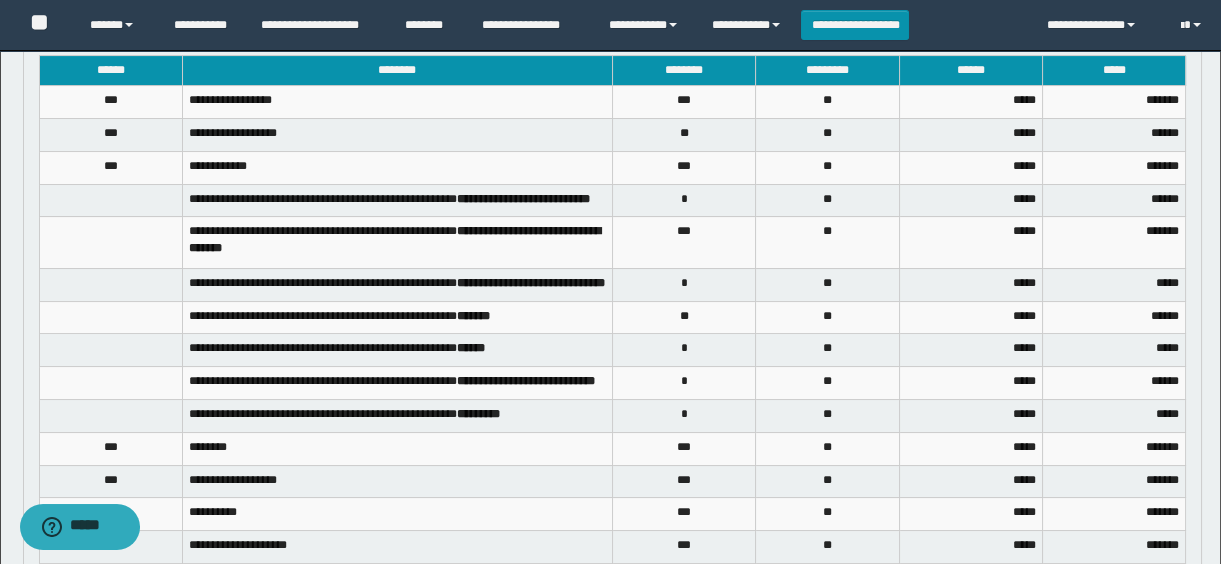 scroll, scrollTop: 422, scrollLeft: 0, axis: vertical 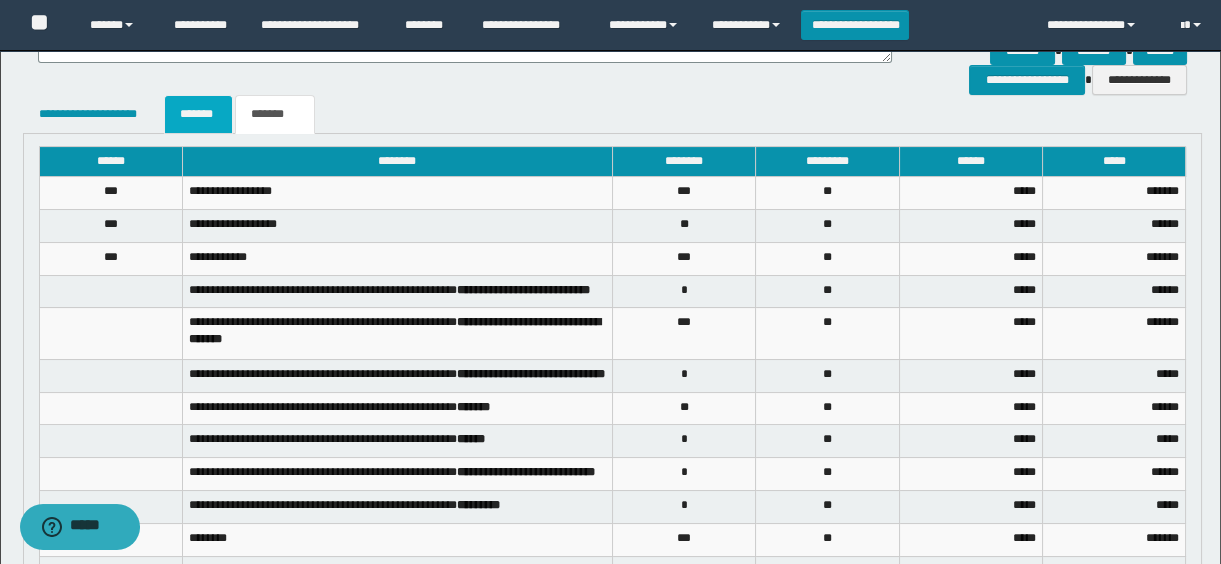 click on "*******" at bounding box center [198, 114] 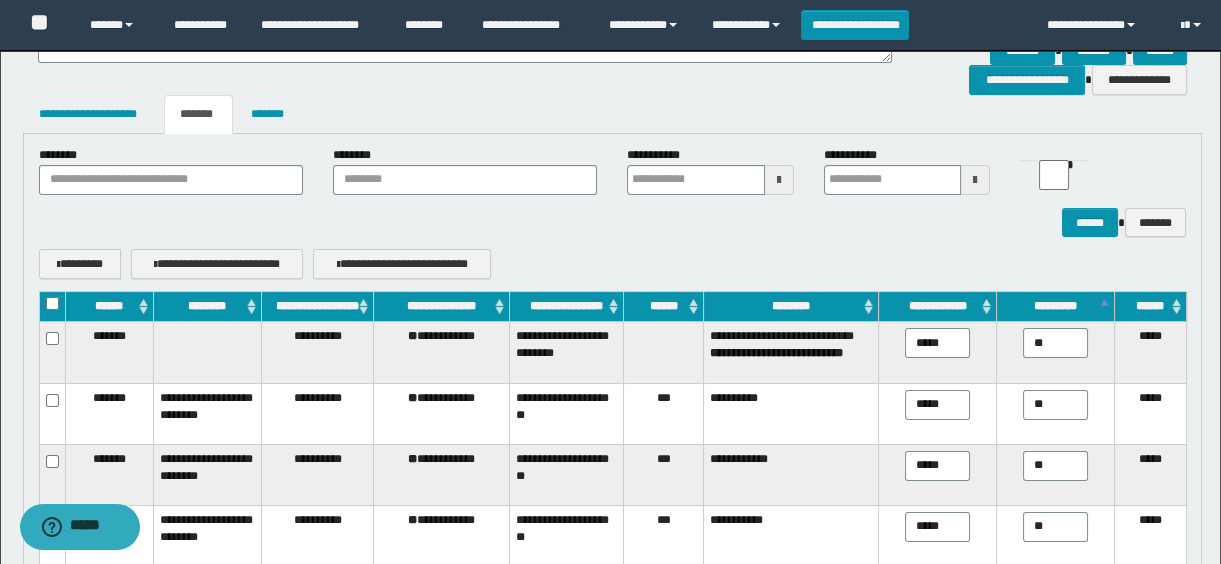 click on "**********" at bounding box center [938, 307] 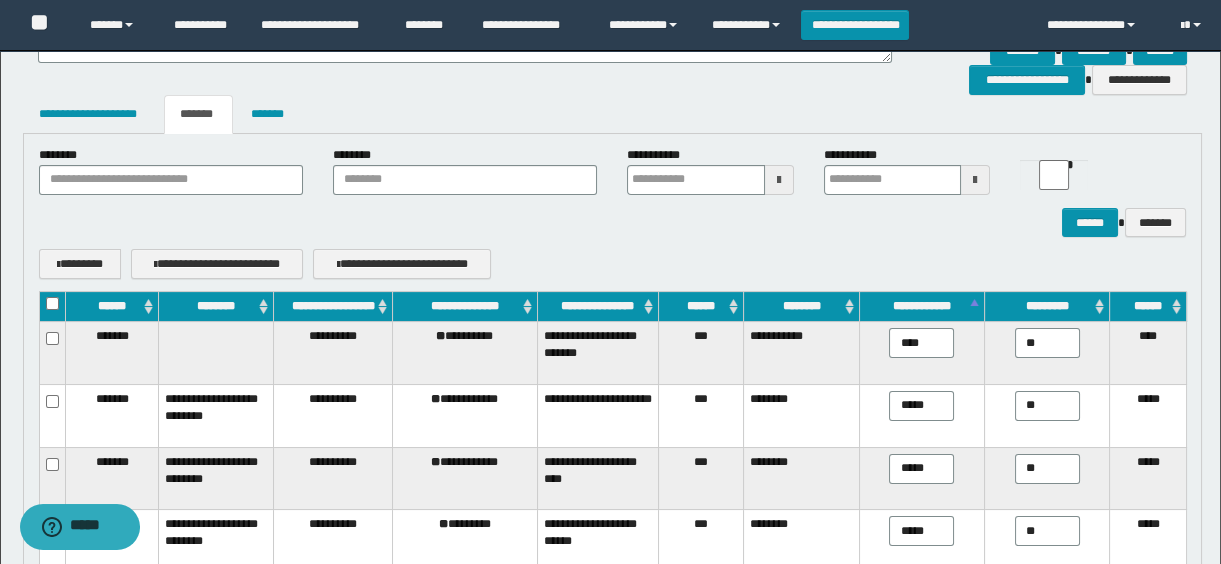 click on "*********" at bounding box center [1047, 307] 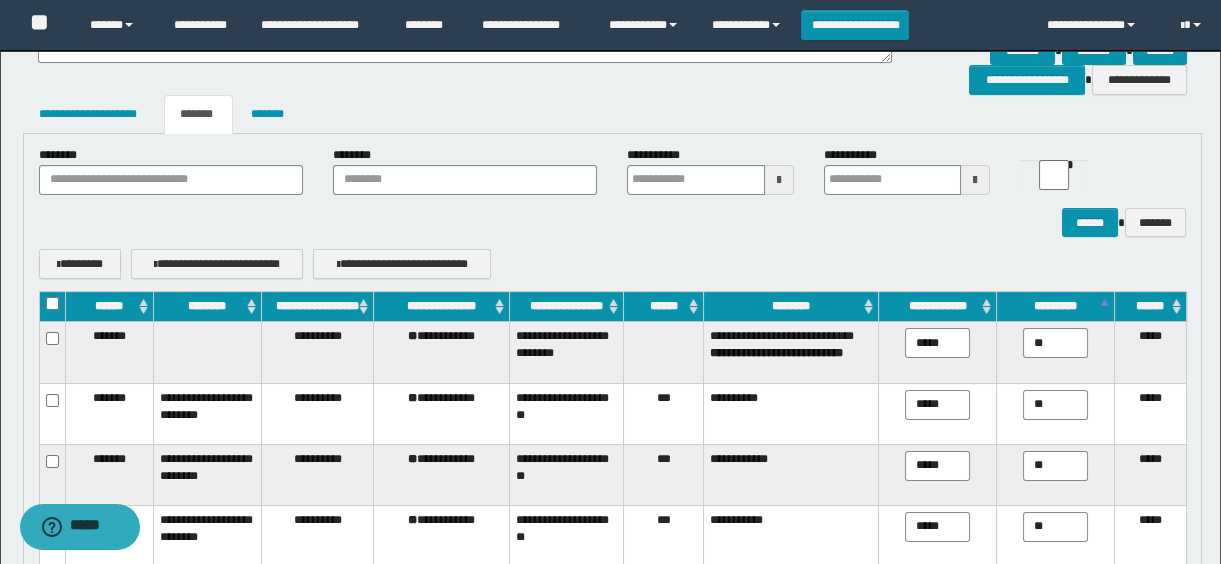 click on "********" at bounding box center (791, 307) 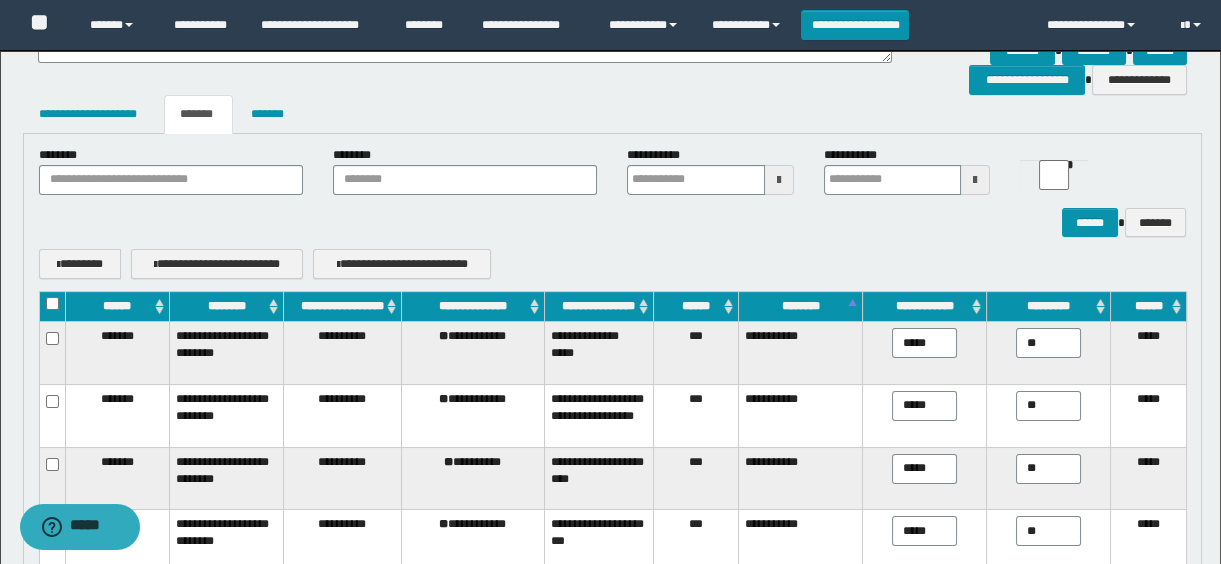 click on "**********" at bounding box center (925, 307) 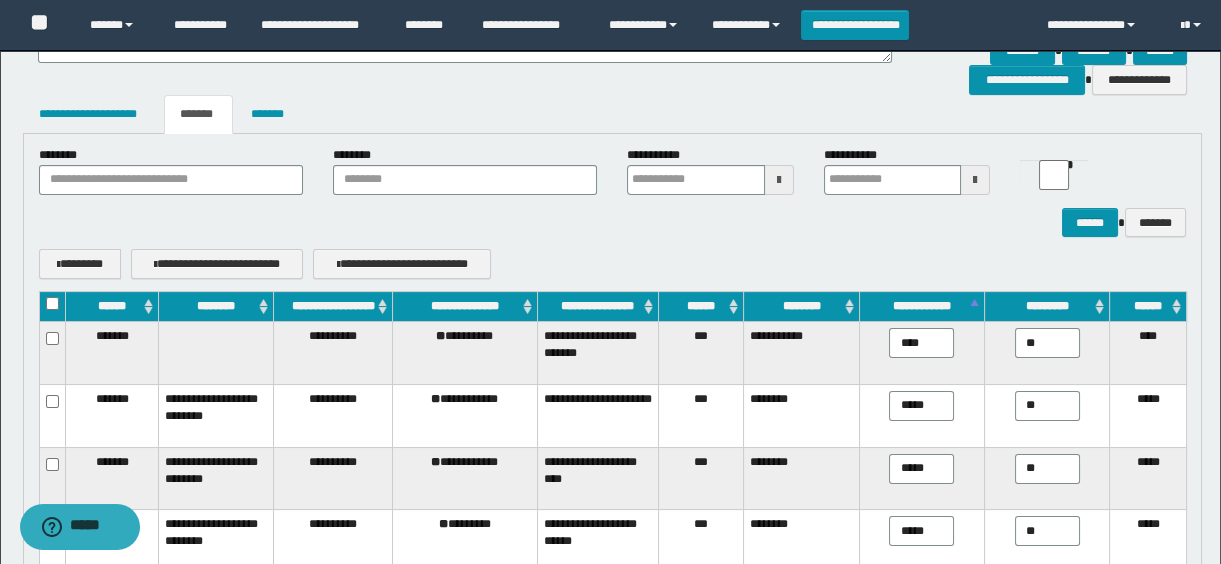 click on "**********" at bounding box center (921, 307) 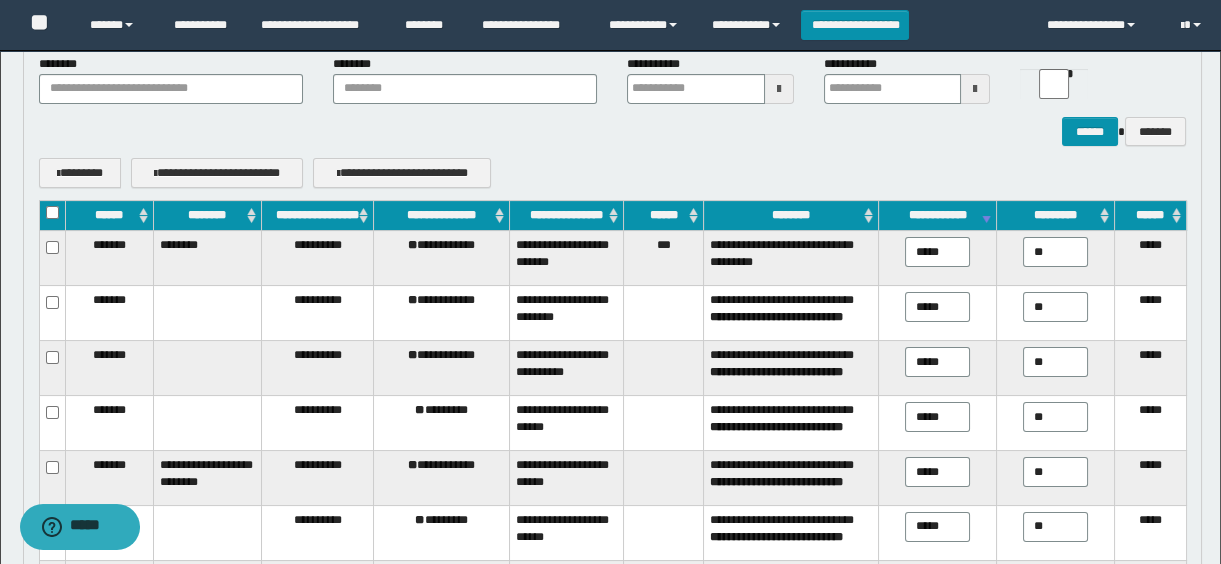 scroll, scrollTop: 695, scrollLeft: 0, axis: vertical 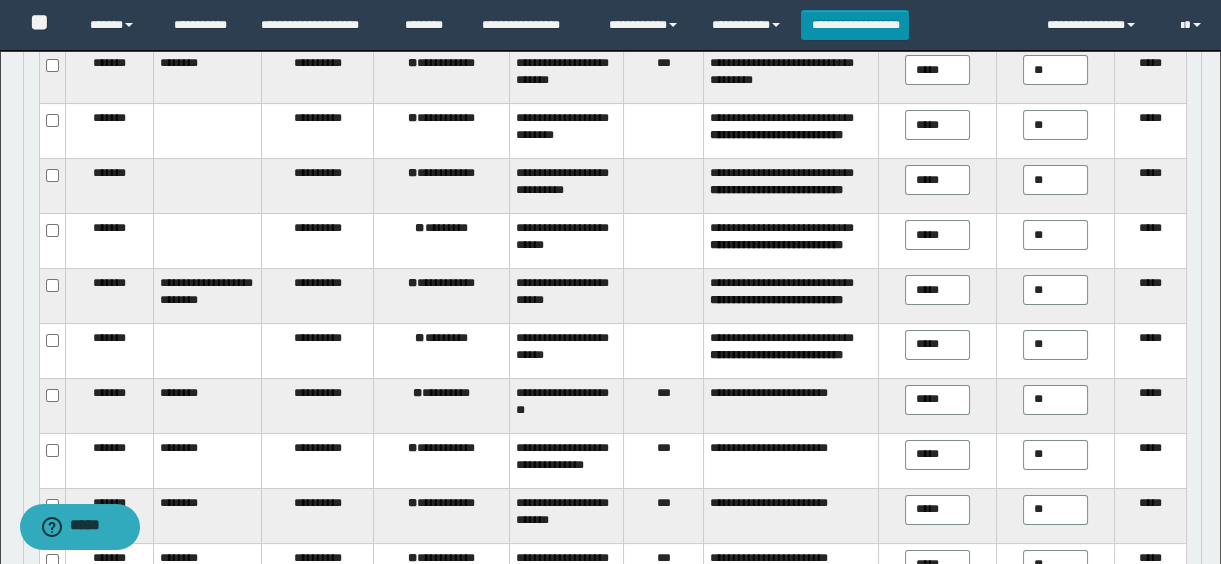 drag, startPoint x: 1071, startPoint y: 109, endPoint x: 994, endPoint y: 103, distance: 77.23341 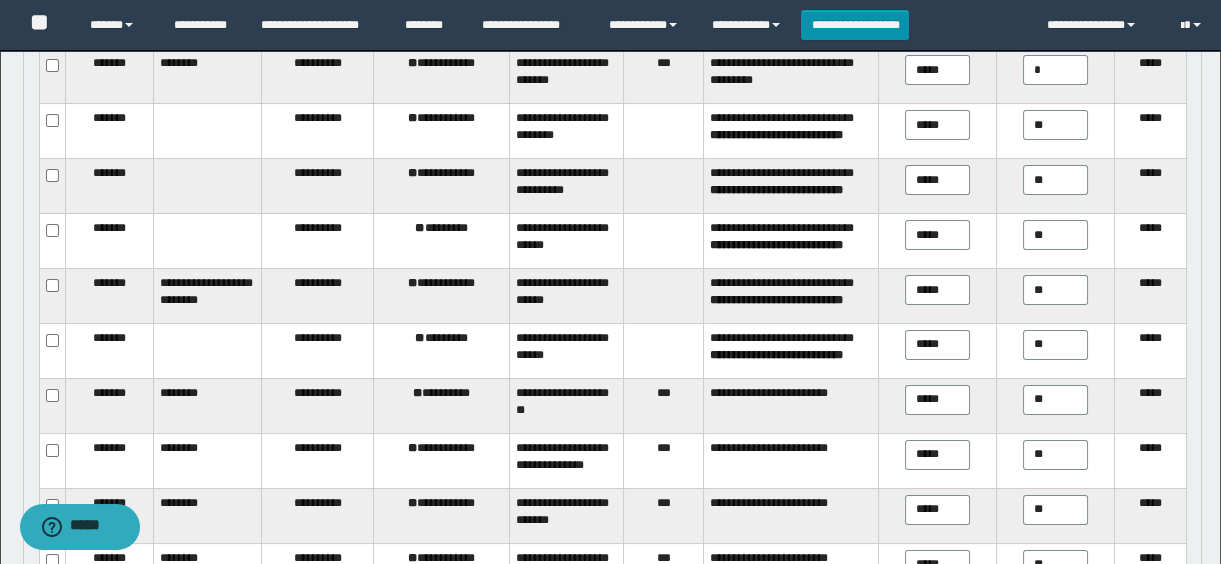 drag, startPoint x: 1063, startPoint y: 397, endPoint x: 1009, endPoint y: 393, distance: 54.147945 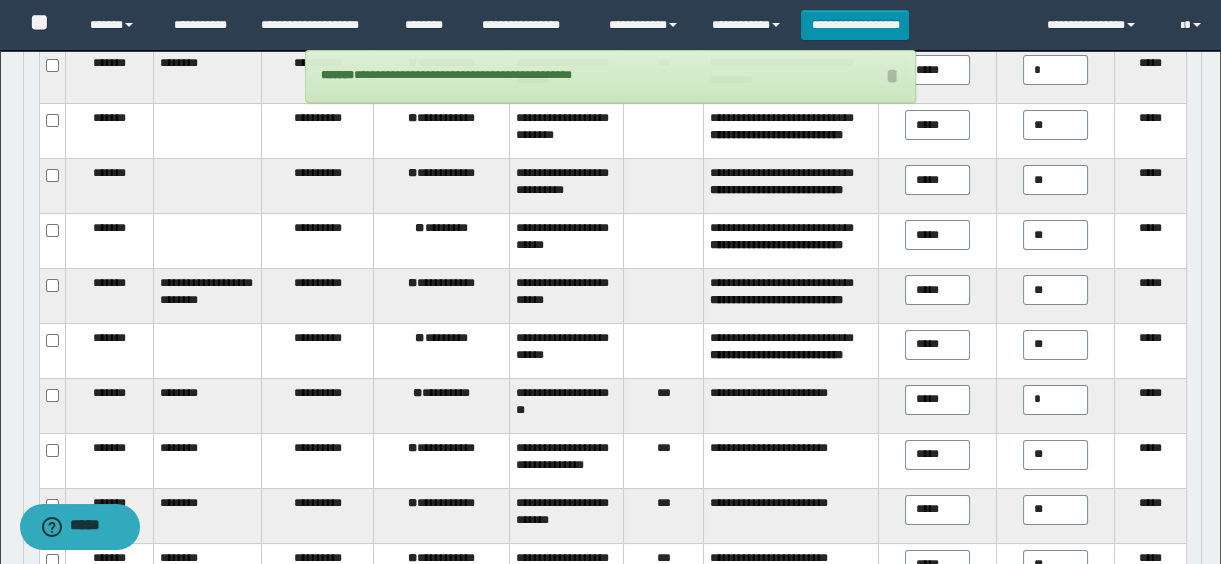 scroll, scrollTop: 786, scrollLeft: 0, axis: vertical 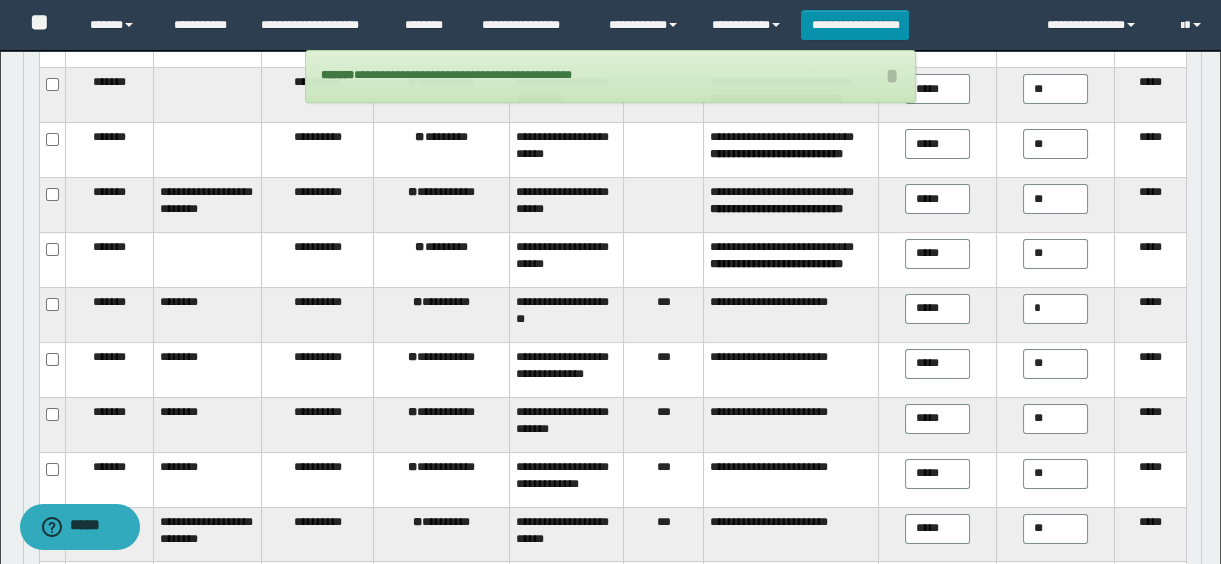 drag, startPoint x: 1056, startPoint y: 347, endPoint x: 1002, endPoint y: 350, distance: 54.08327 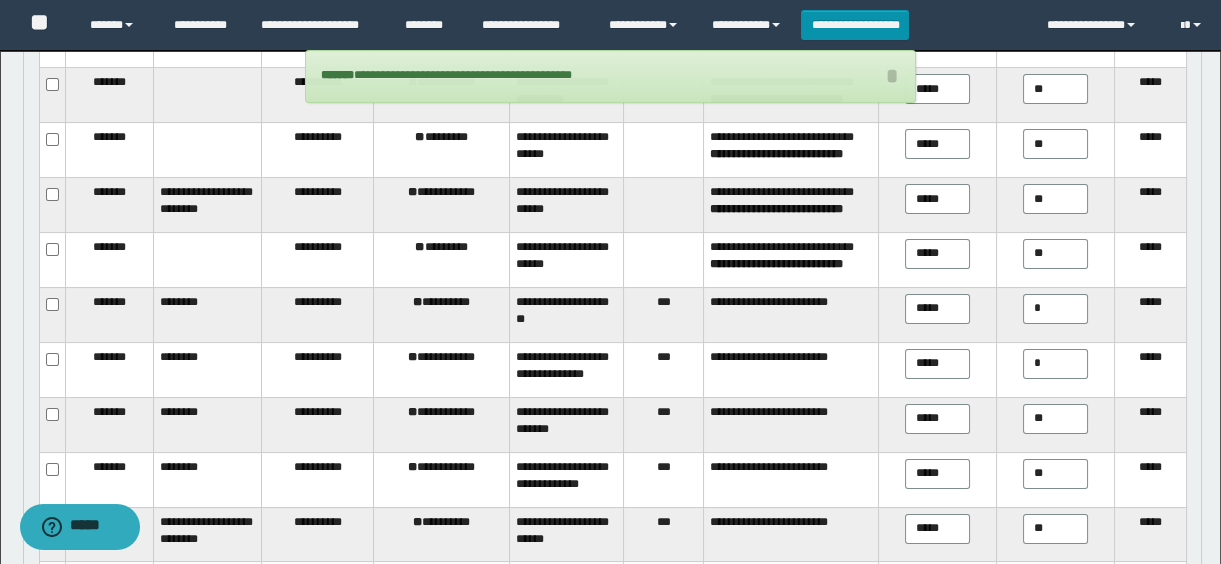 drag, startPoint x: 1057, startPoint y: 422, endPoint x: 1041, endPoint y: 450, distance: 32.24903 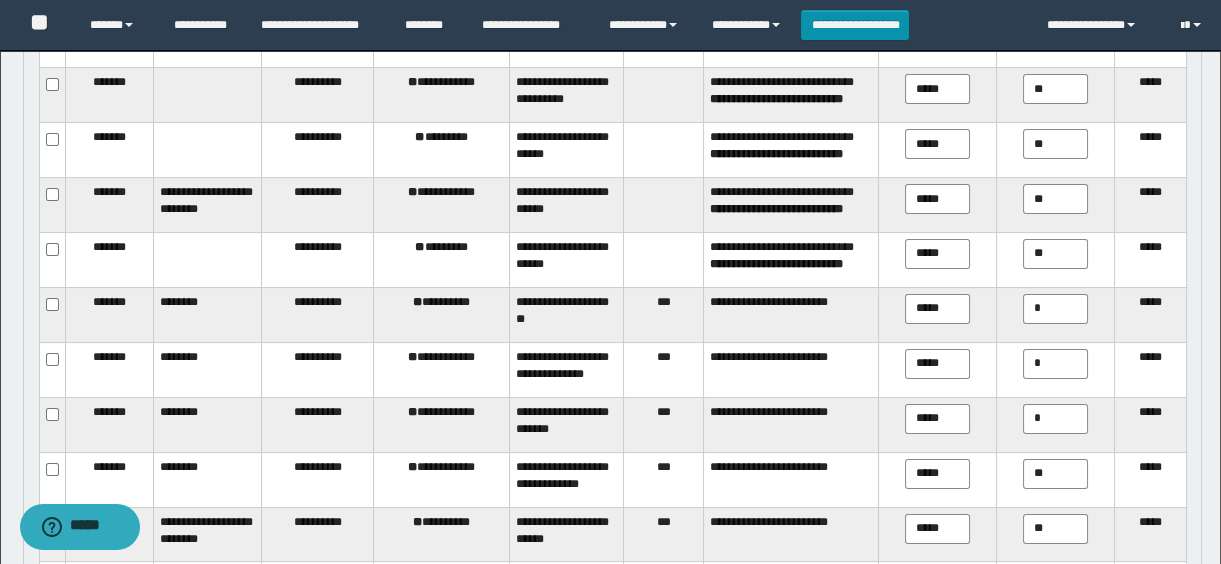 click on "**" at bounding box center [1055, 474] 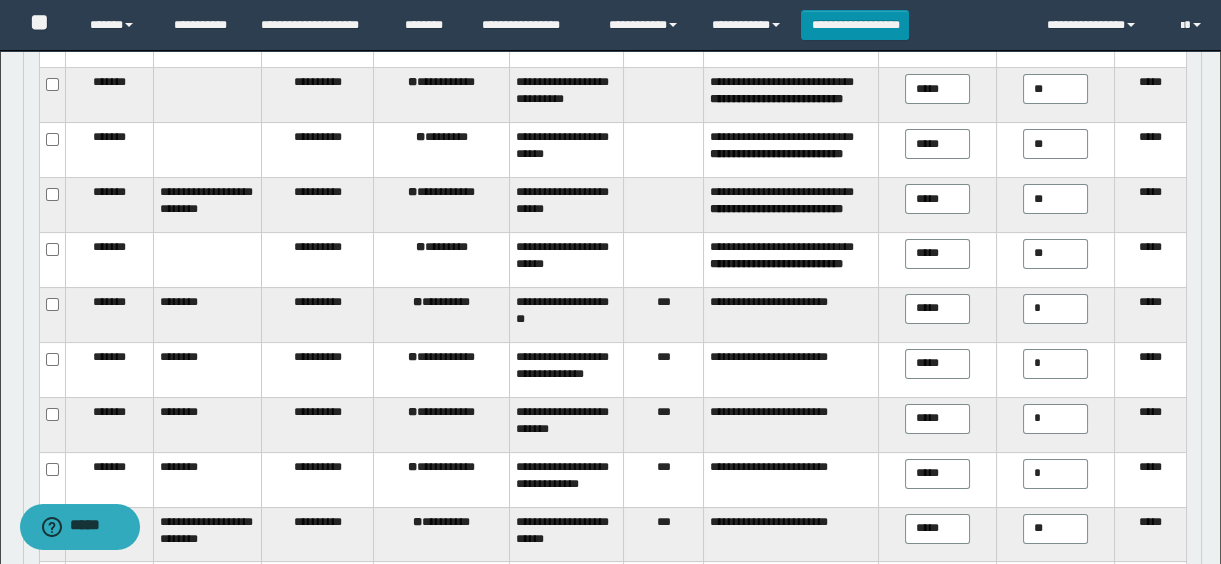 click on "**" at bounding box center [1055, 529] 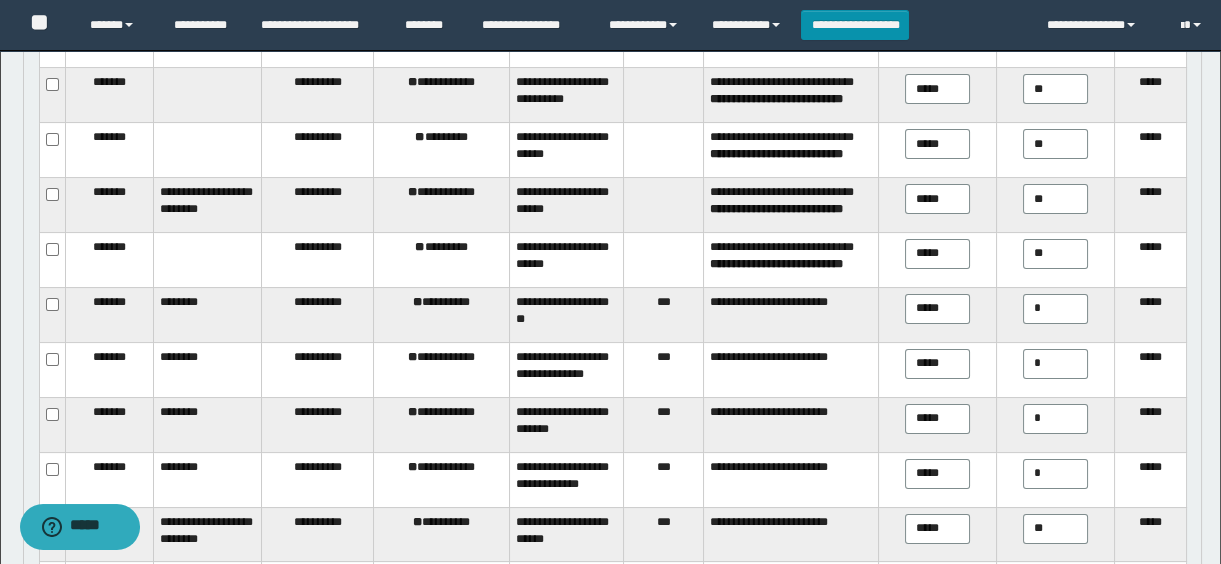 click on "**" at bounding box center (1055, 529) 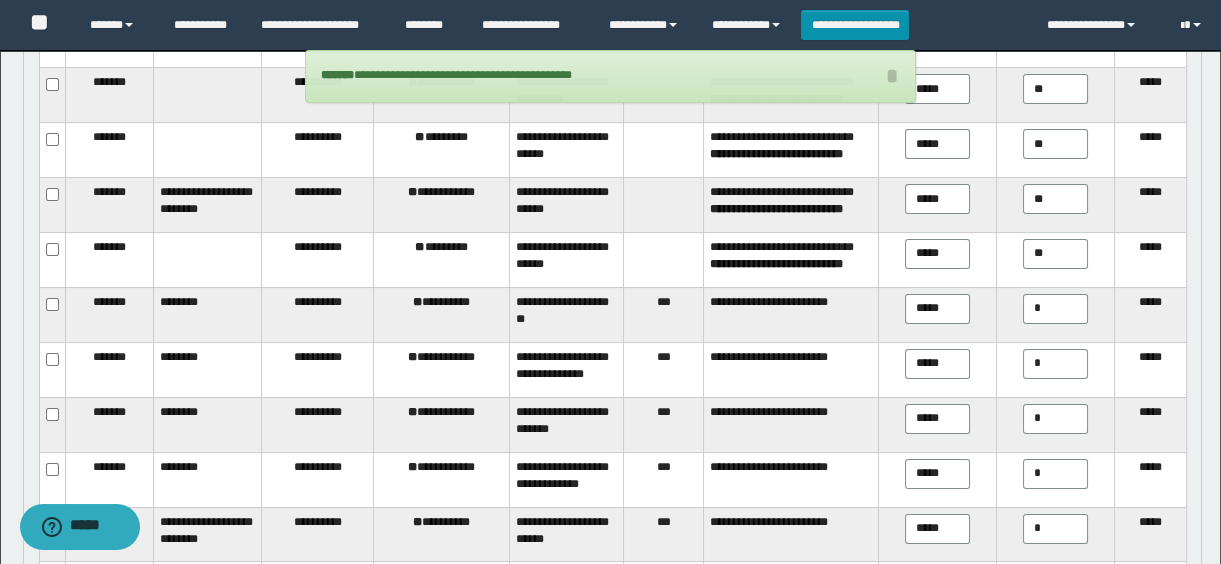 scroll, scrollTop: 968, scrollLeft: 0, axis: vertical 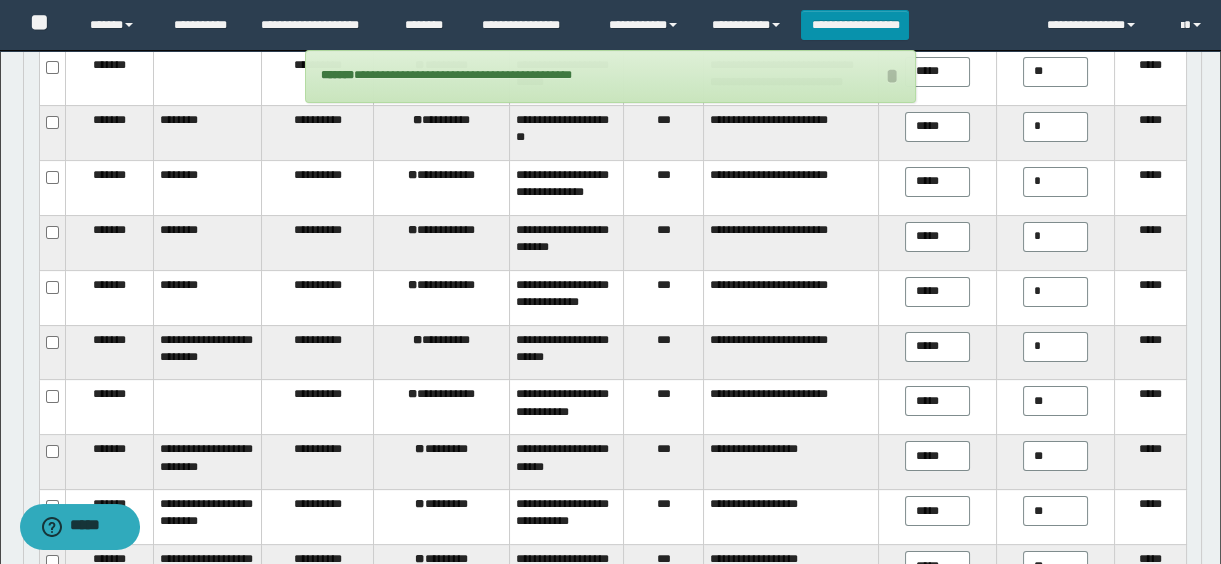 click on "**" at bounding box center (1055, 401) 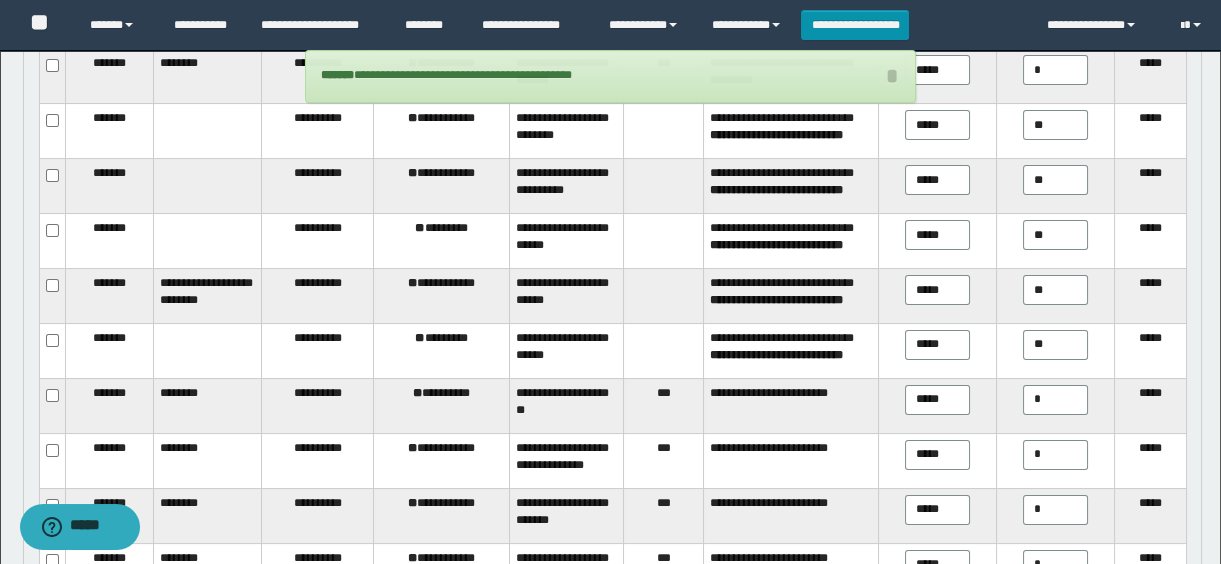 scroll, scrollTop: 59, scrollLeft: 0, axis: vertical 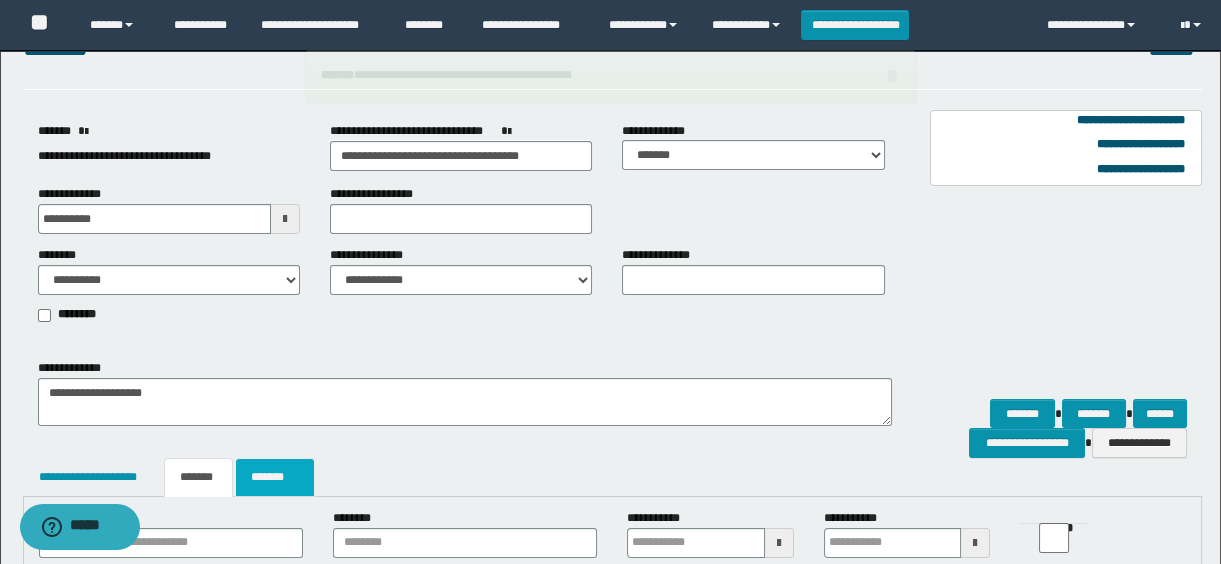 click on "*******" at bounding box center [275, 477] 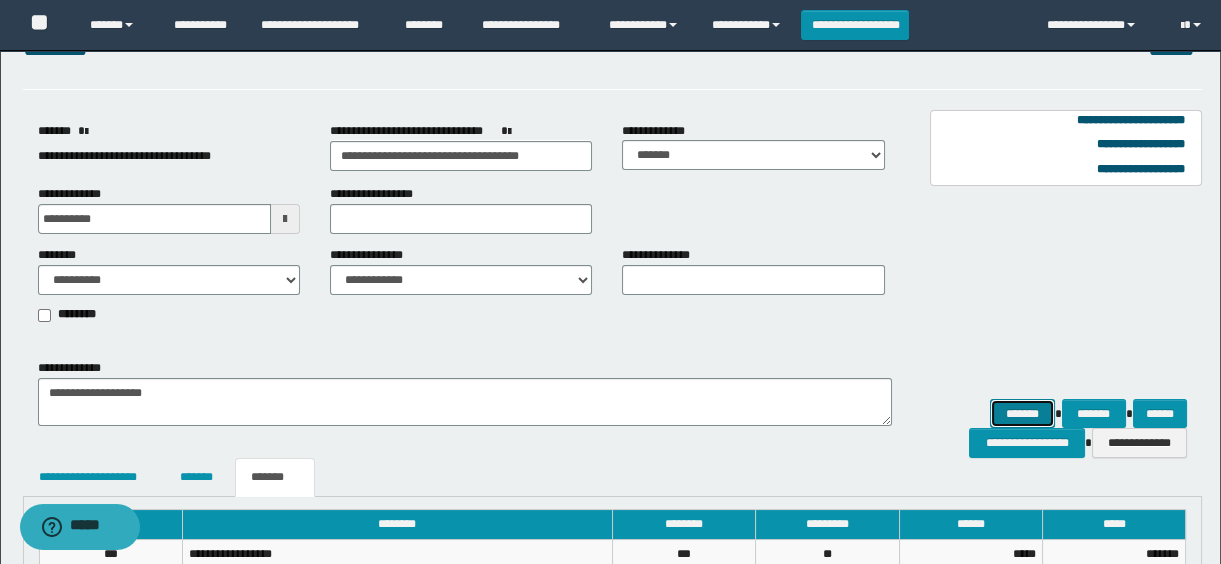 click on "*******" at bounding box center [1022, 414] 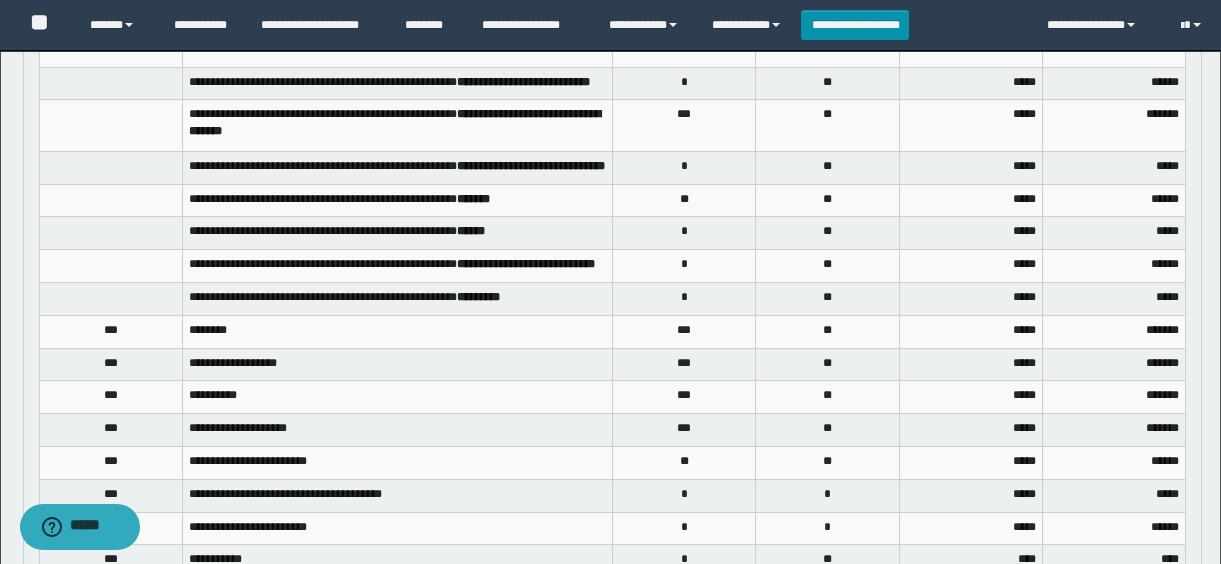 scroll, scrollTop: 786, scrollLeft: 0, axis: vertical 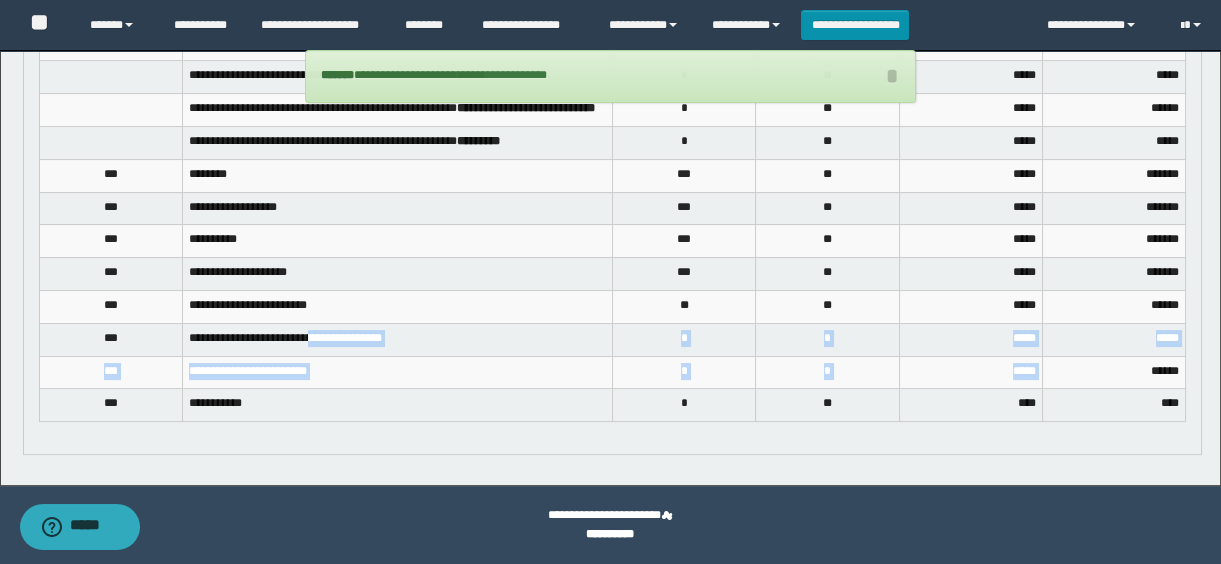 drag, startPoint x: 316, startPoint y: 357, endPoint x: 1065, endPoint y: 383, distance: 749.4511 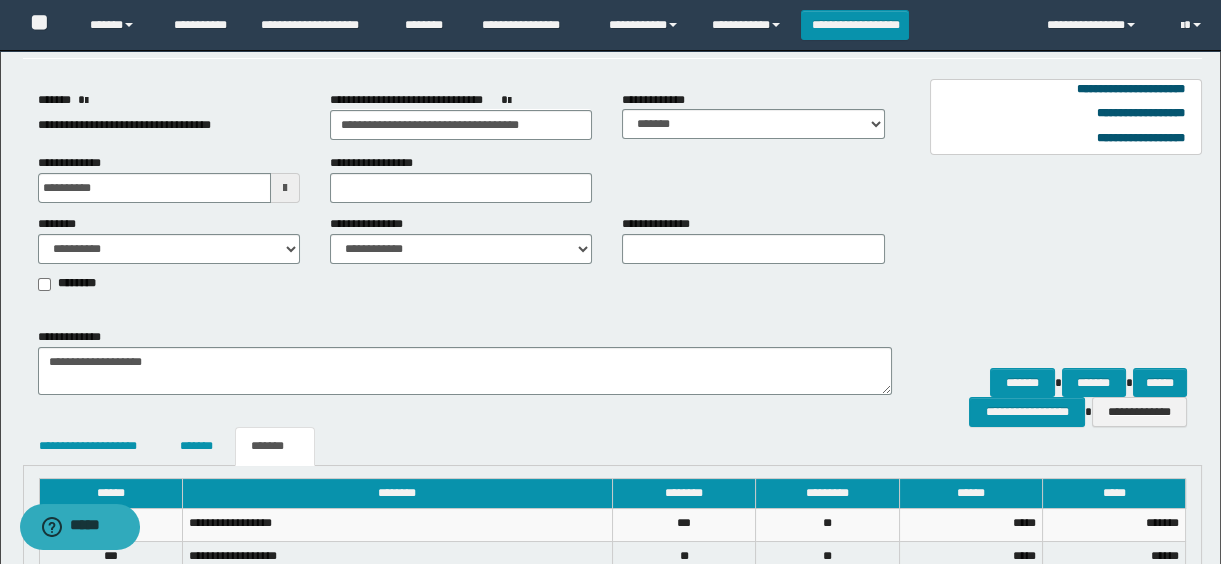 scroll, scrollTop: 181, scrollLeft: 0, axis: vertical 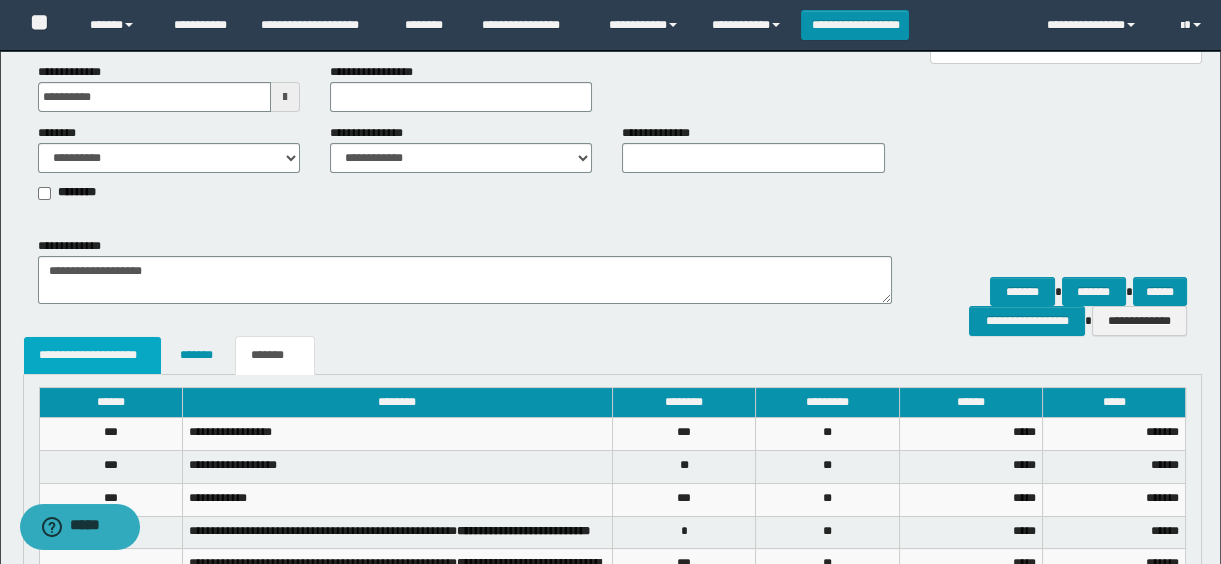 click on "**********" at bounding box center [93, 355] 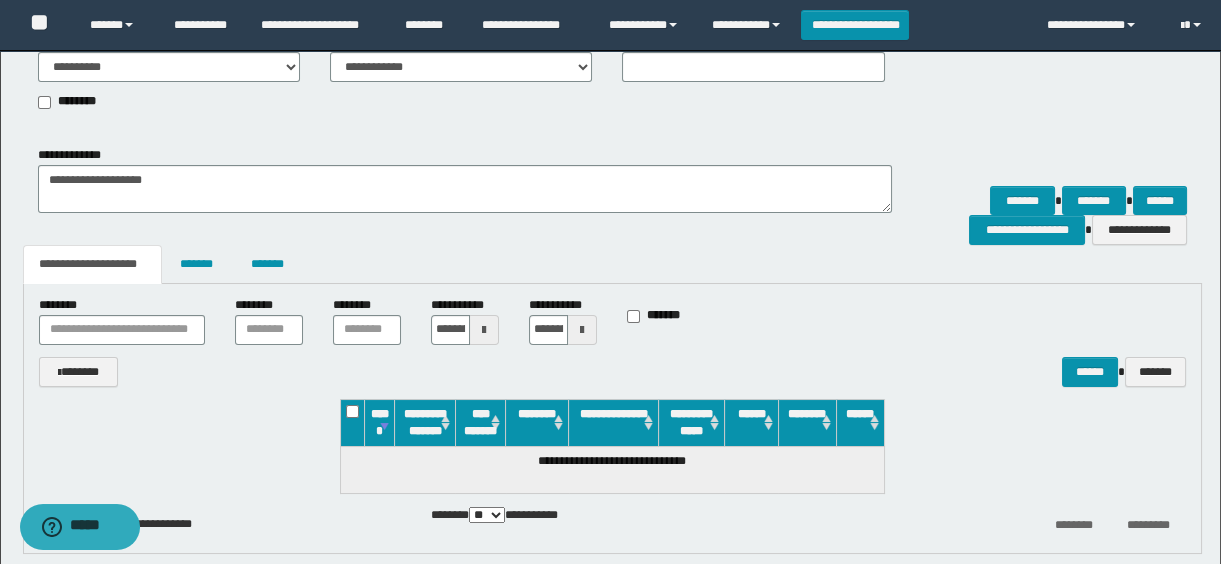 scroll, scrollTop: 370, scrollLeft: 0, axis: vertical 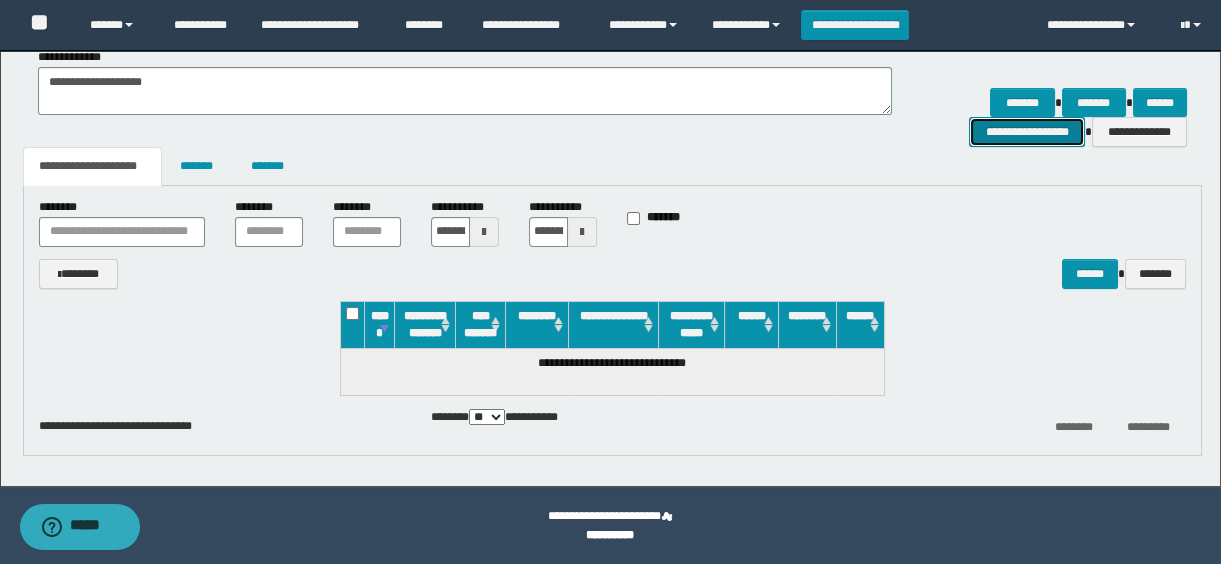 click on "**********" at bounding box center [1026, 132] 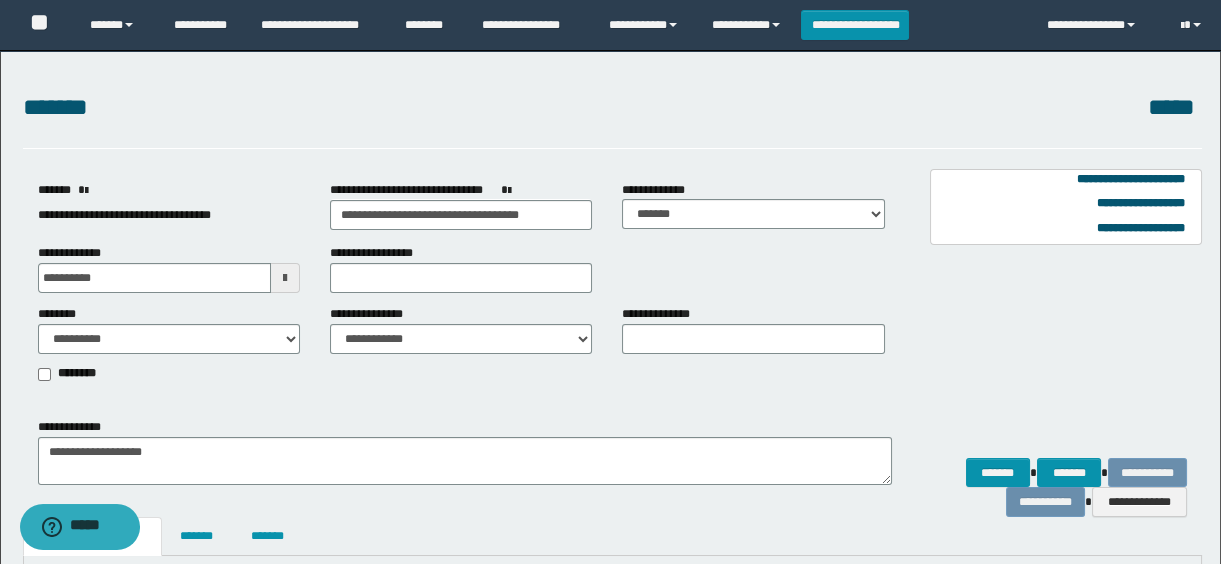scroll, scrollTop: 363, scrollLeft: 0, axis: vertical 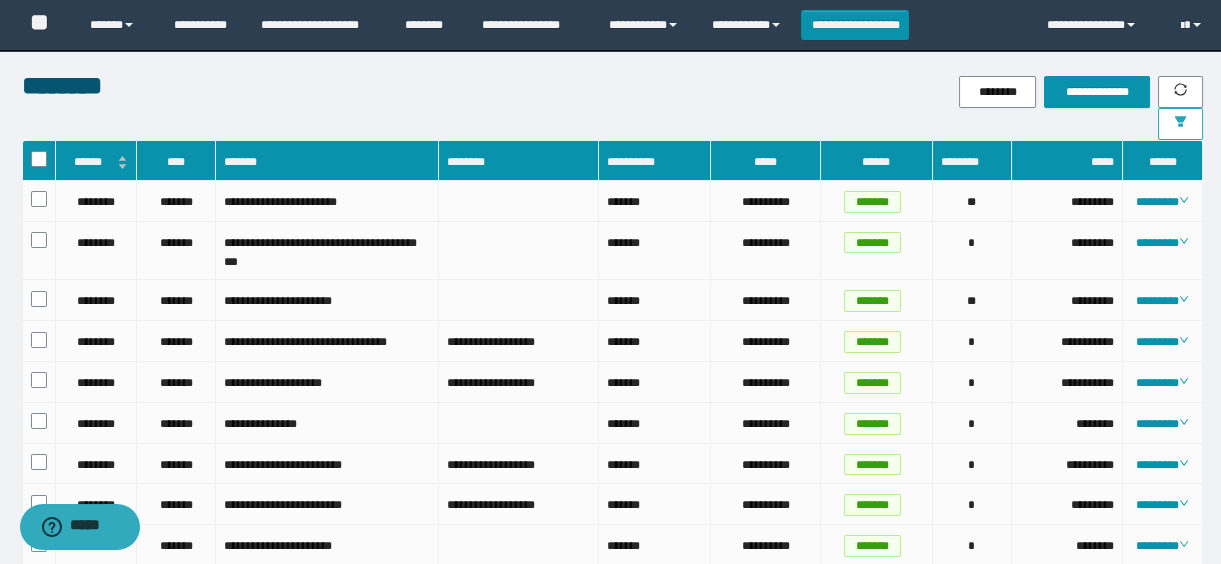 click at bounding box center (1180, 124) 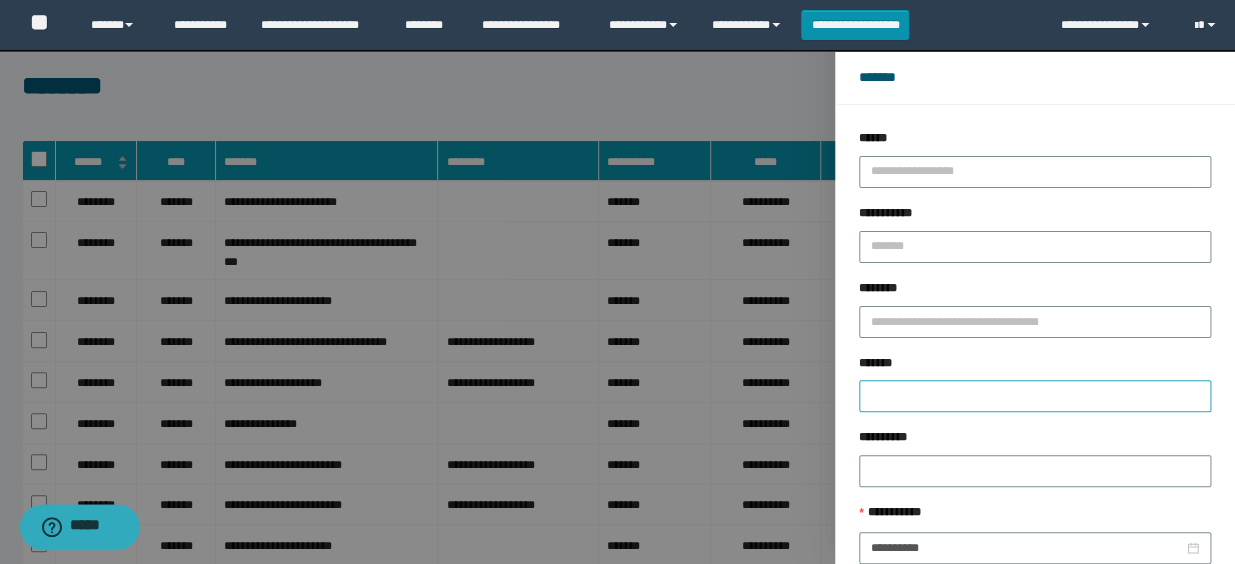click at bounding box center (1035, 396) 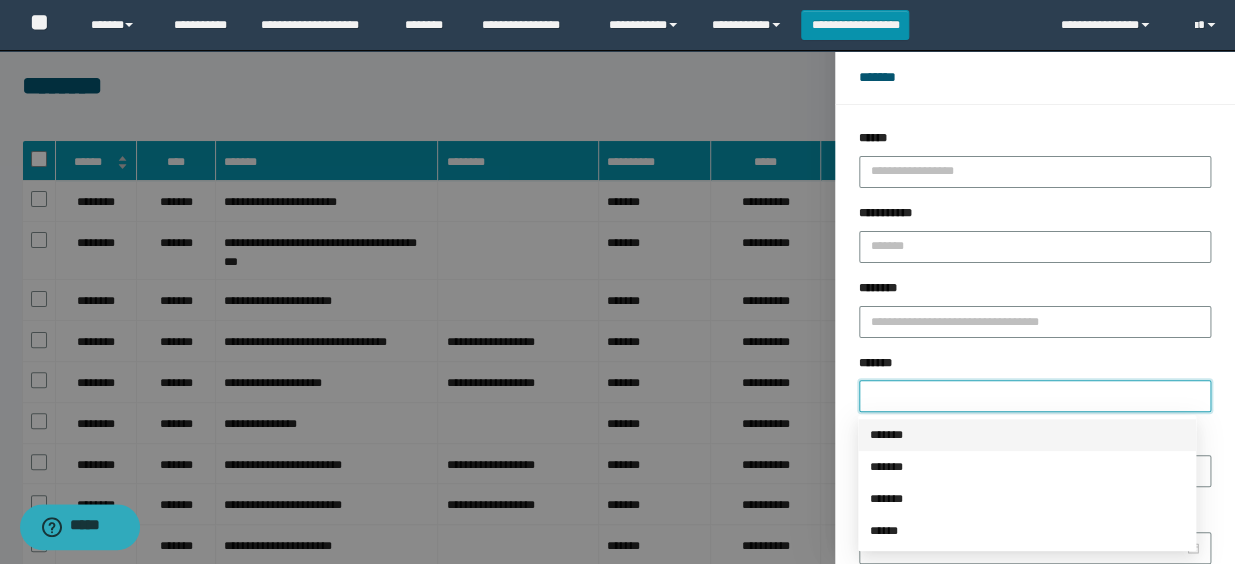 click on "*******" at bounding box center [1027, 435] 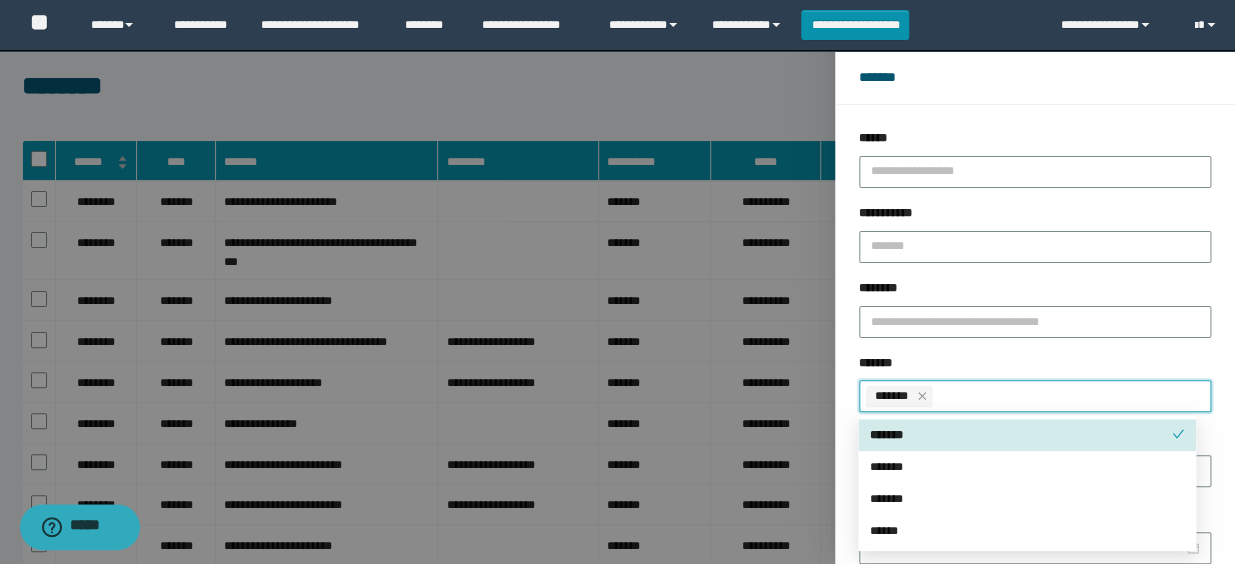click on "**********" at bounding box center [1035, 316] 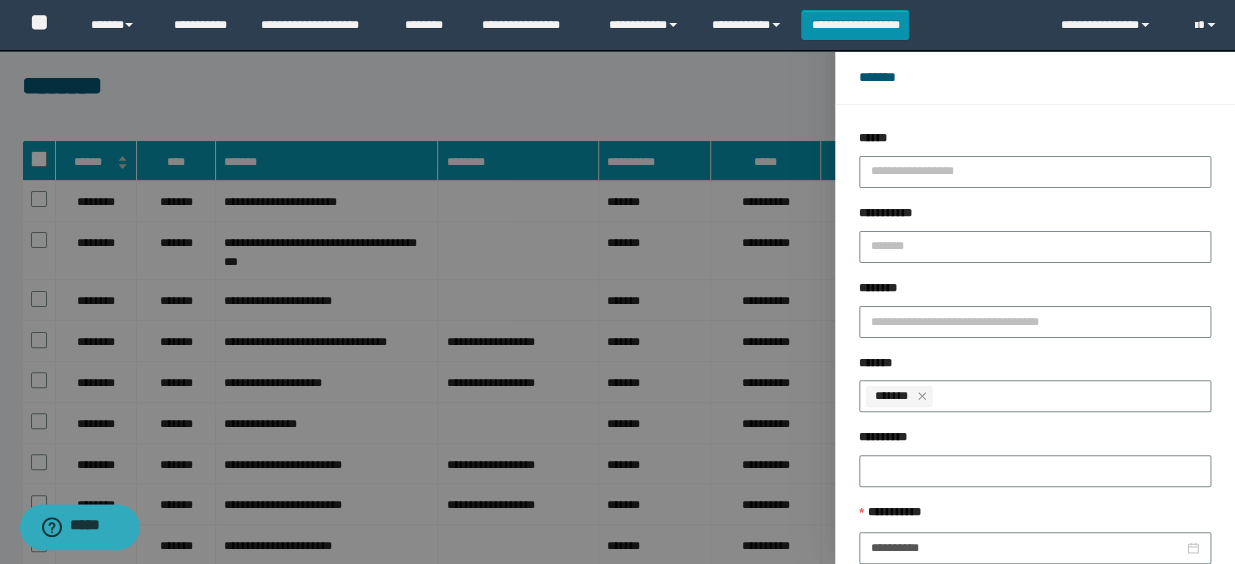 scroll, scrollTop: 112, scrollLeft: 0, axis: vertical 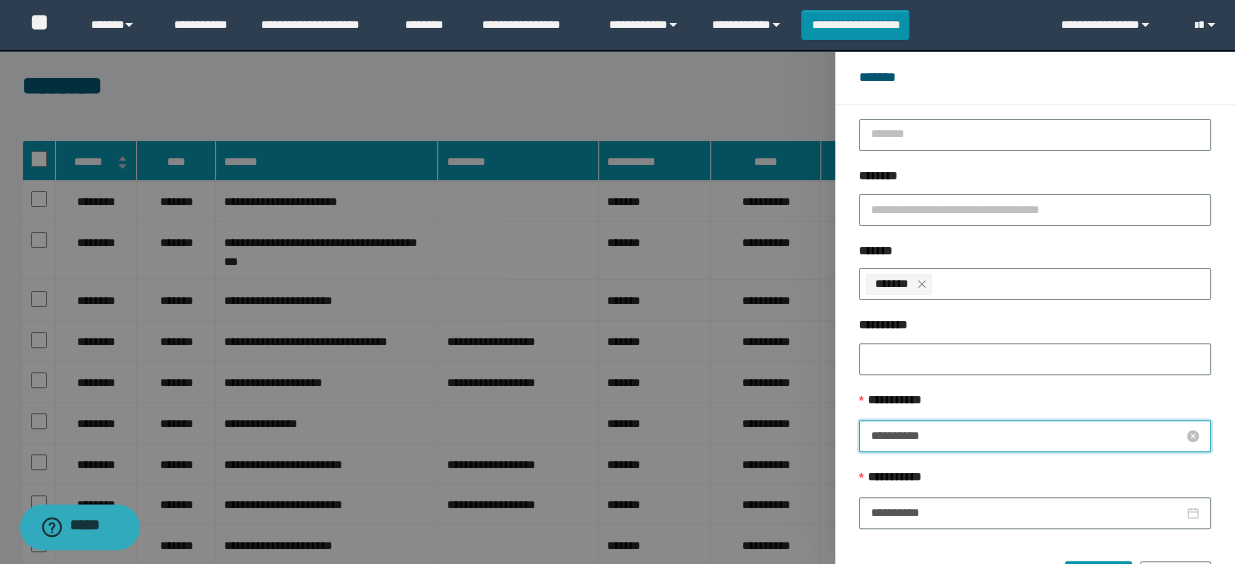 click on "**********" at bounding box center (1027, 436) 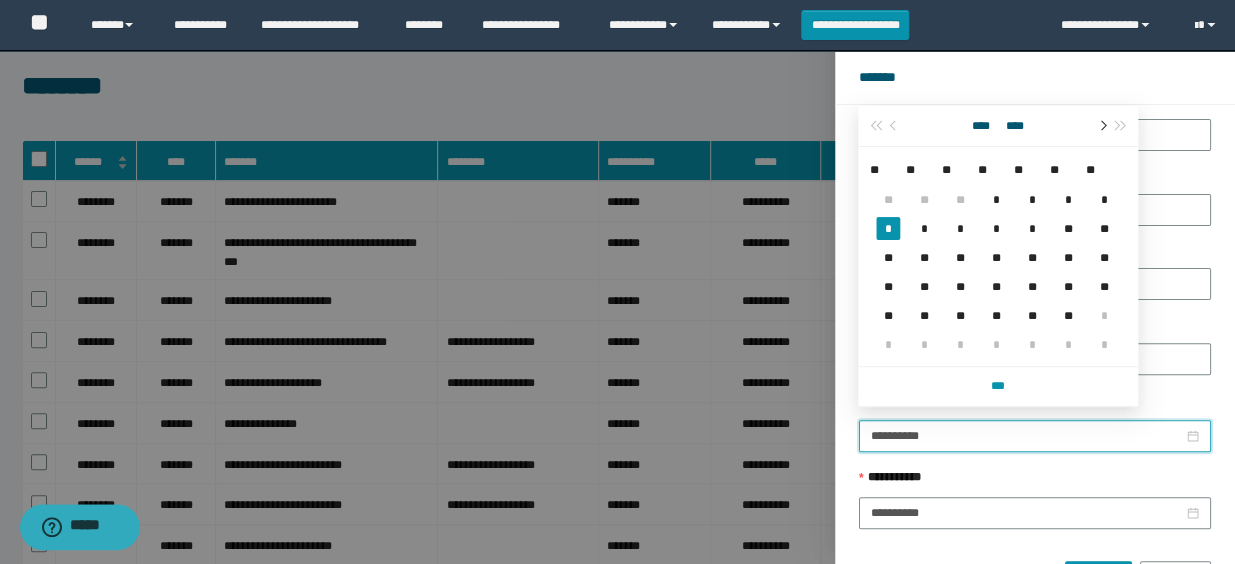 click at bounding box center (1101, 126) 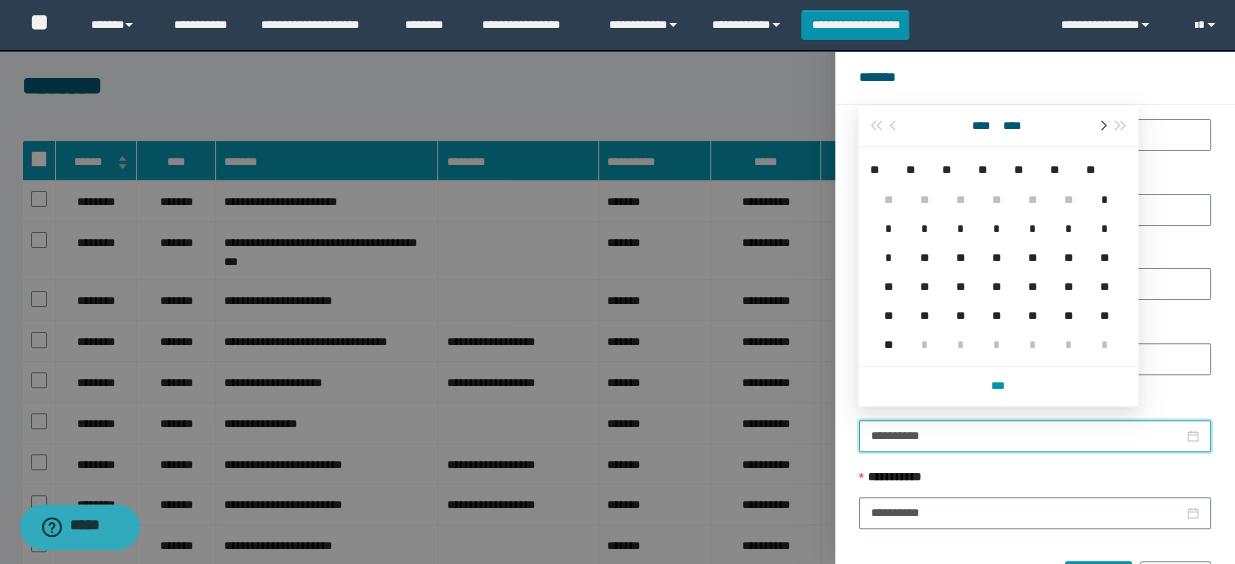 click at bounding box center (1101, 126) 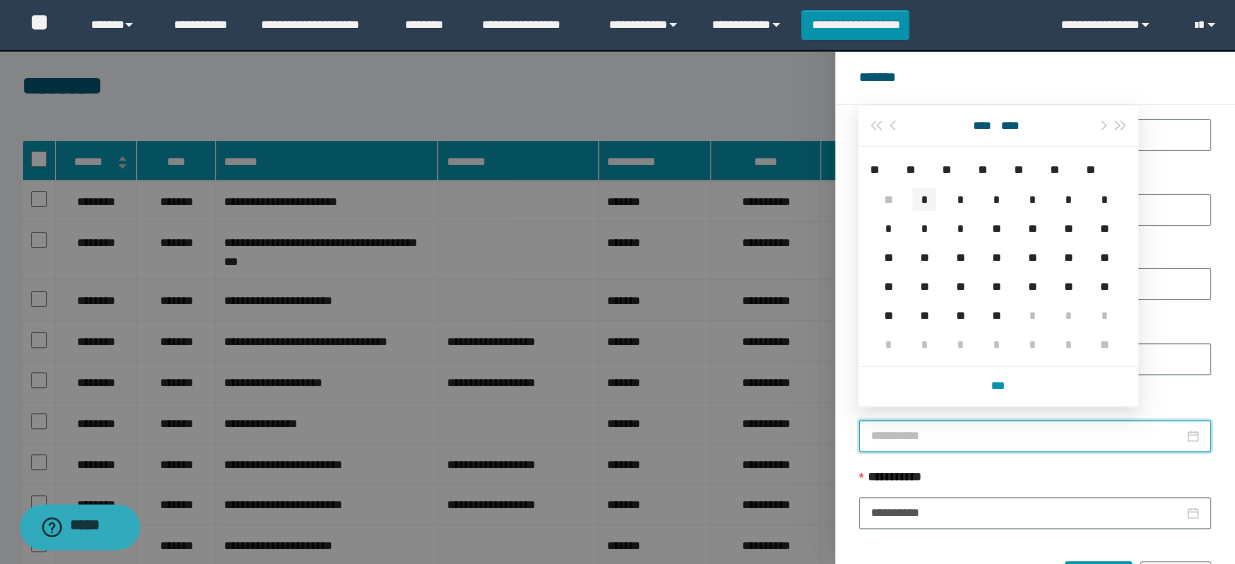 type on "**********" 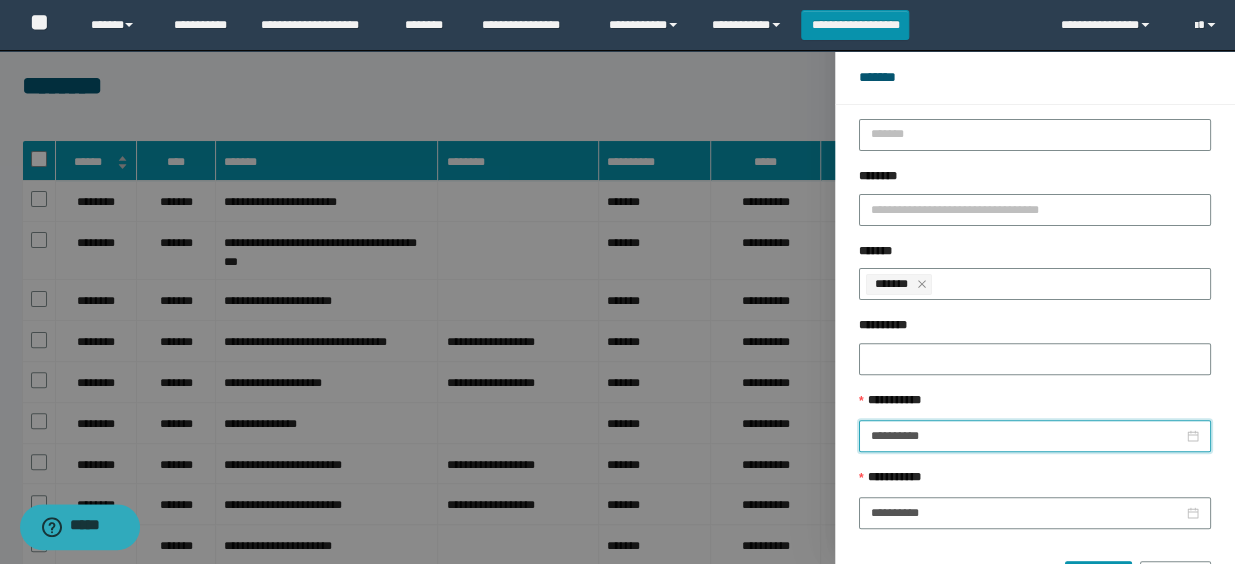 click on "****** *******" at bounding box center (1035, 569) 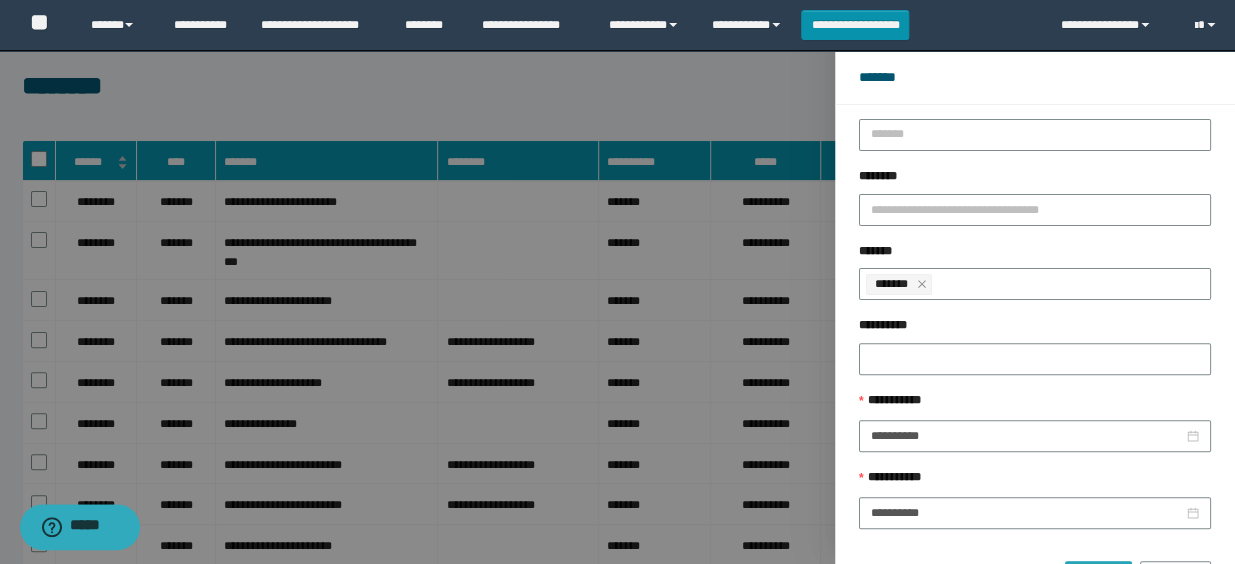 click on "******" at bounding box center (1098, 577) 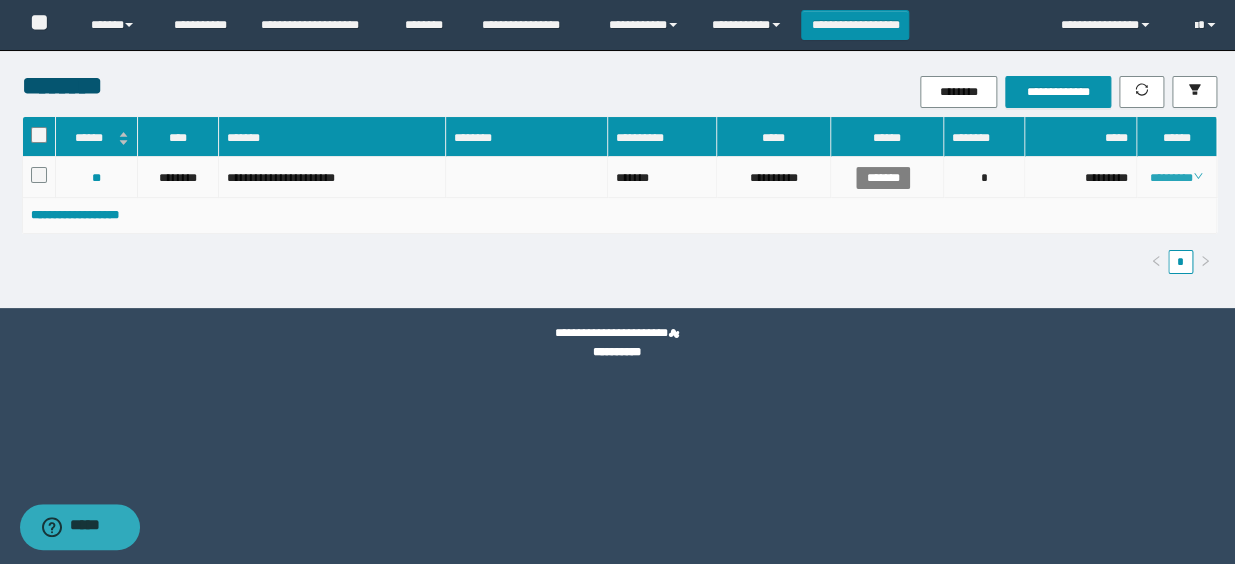 click on "********" at bounding box center [1176, 178] 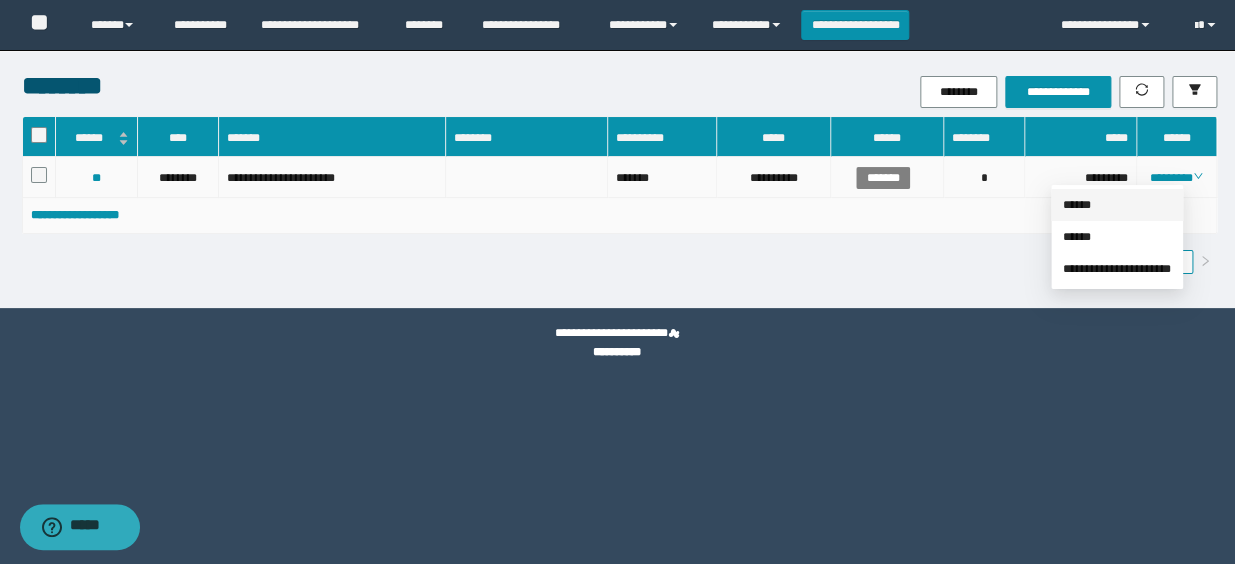 click on "******" at bounding box center [1077, 205] 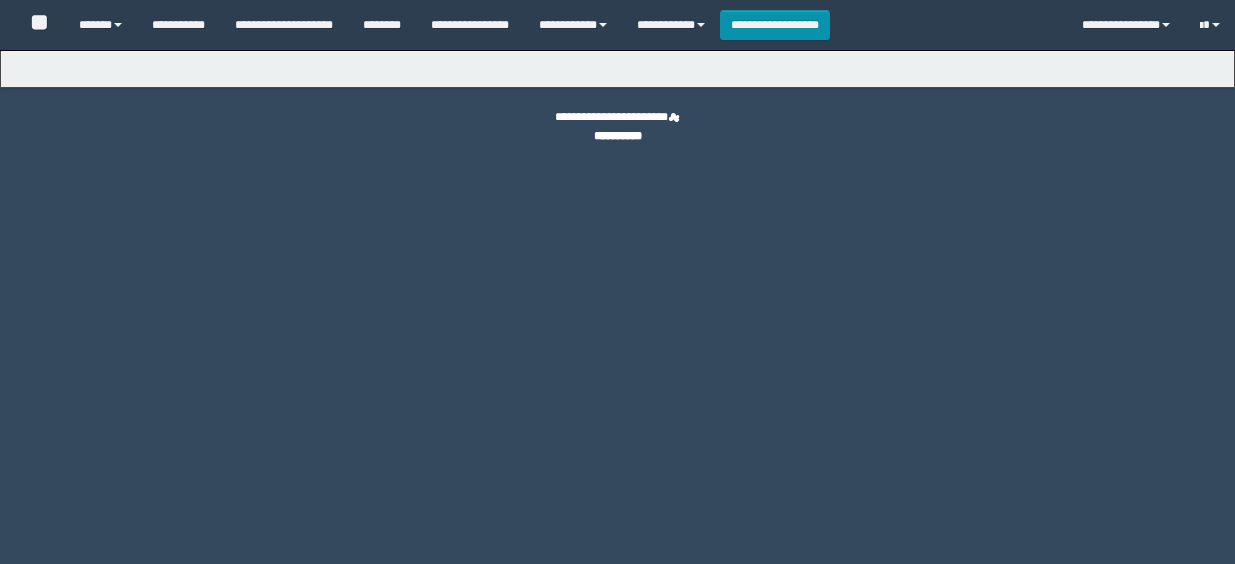 type on "**********" 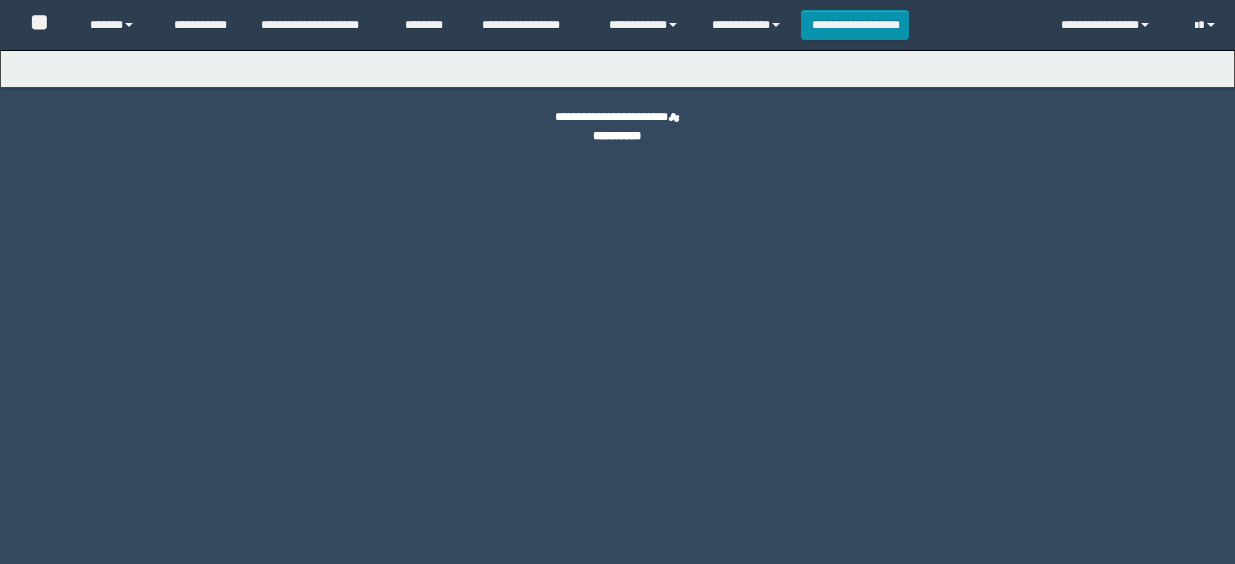 scroll, scrollTop: 0, scrollLeft: 0, axis: both 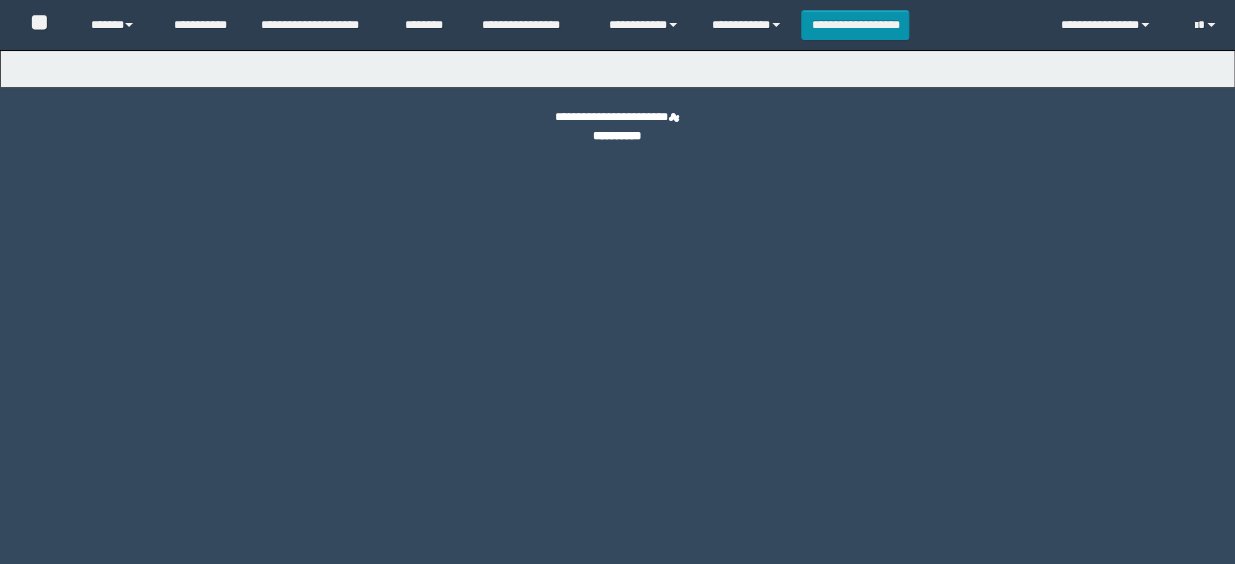type on "**********" 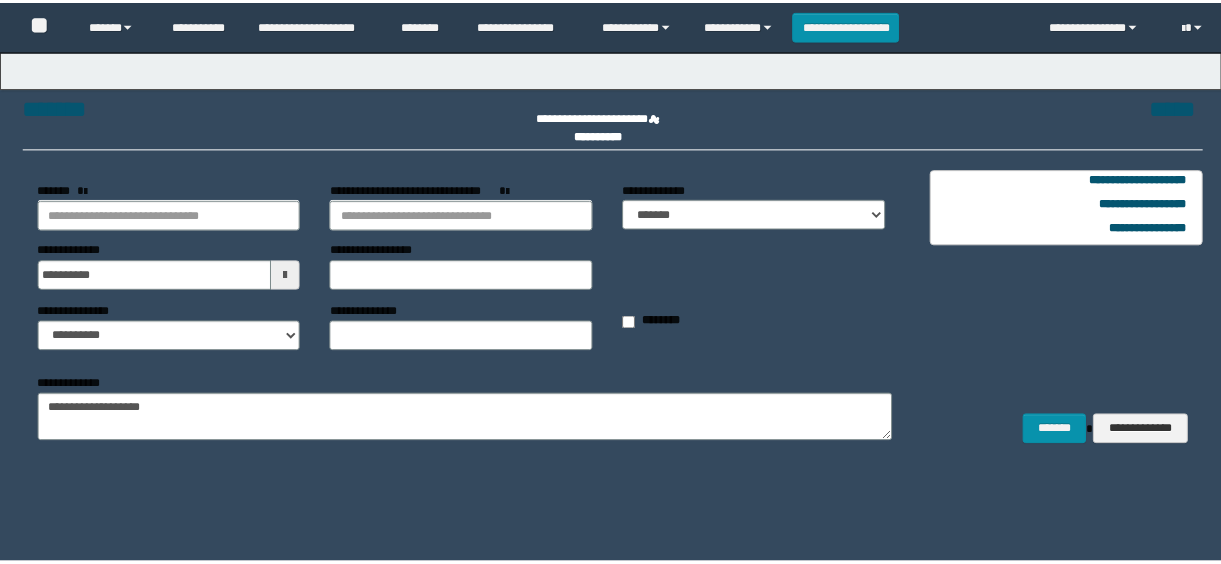 scroll, scrollTop: 0, scrollLeft: 0, axis: both 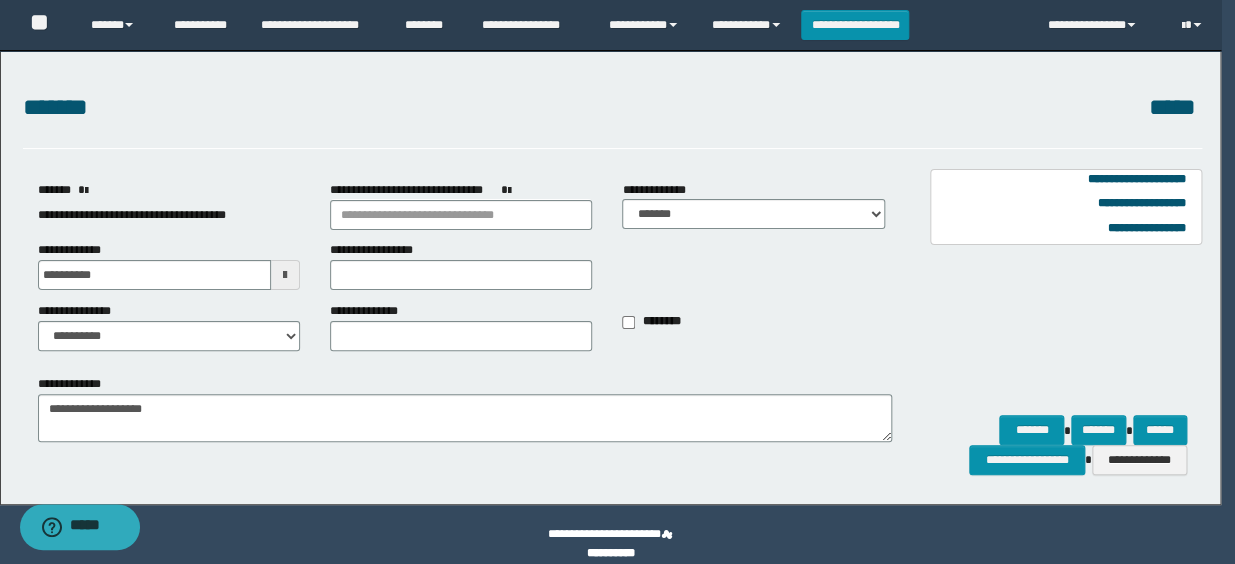 type on "**********" 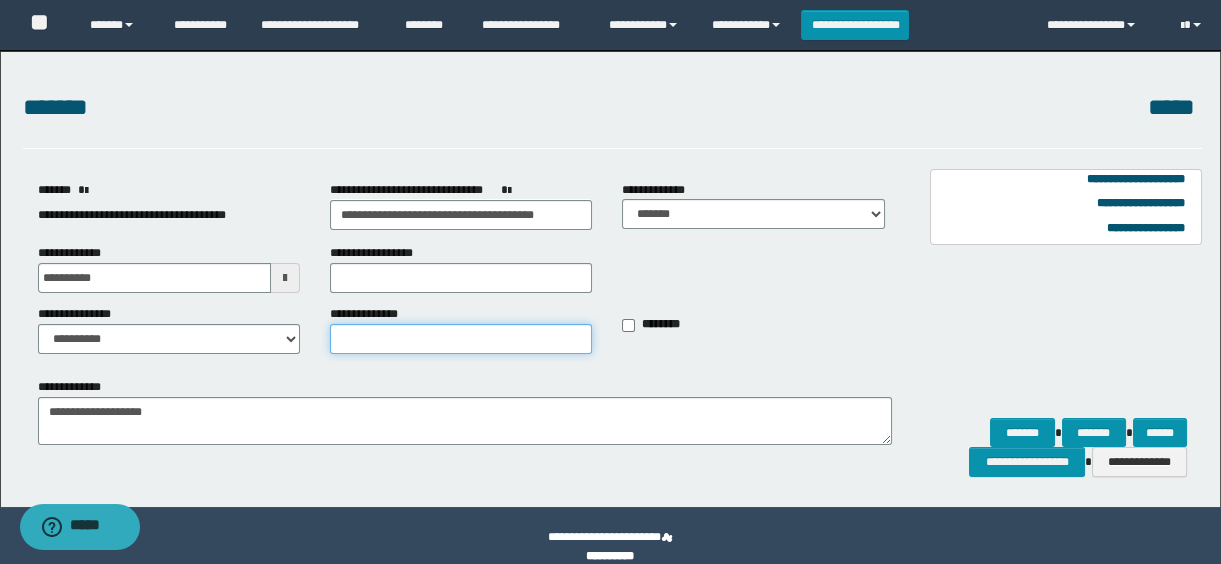 click on "**********" at bounding box center [461, 339] 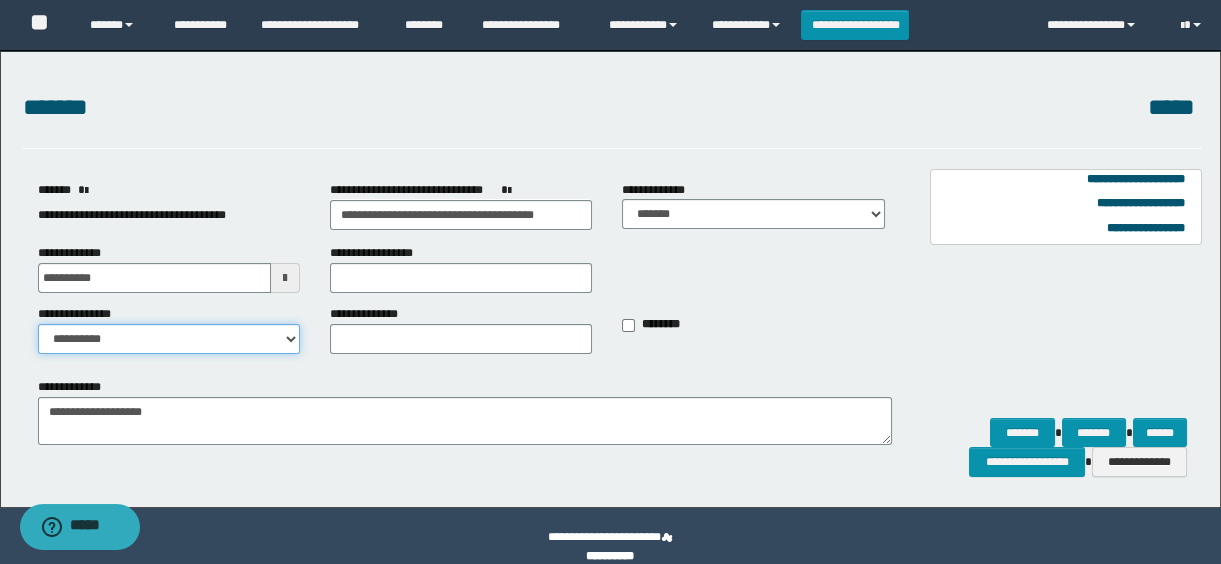 click on "**********" at bounding box center [169, 339] 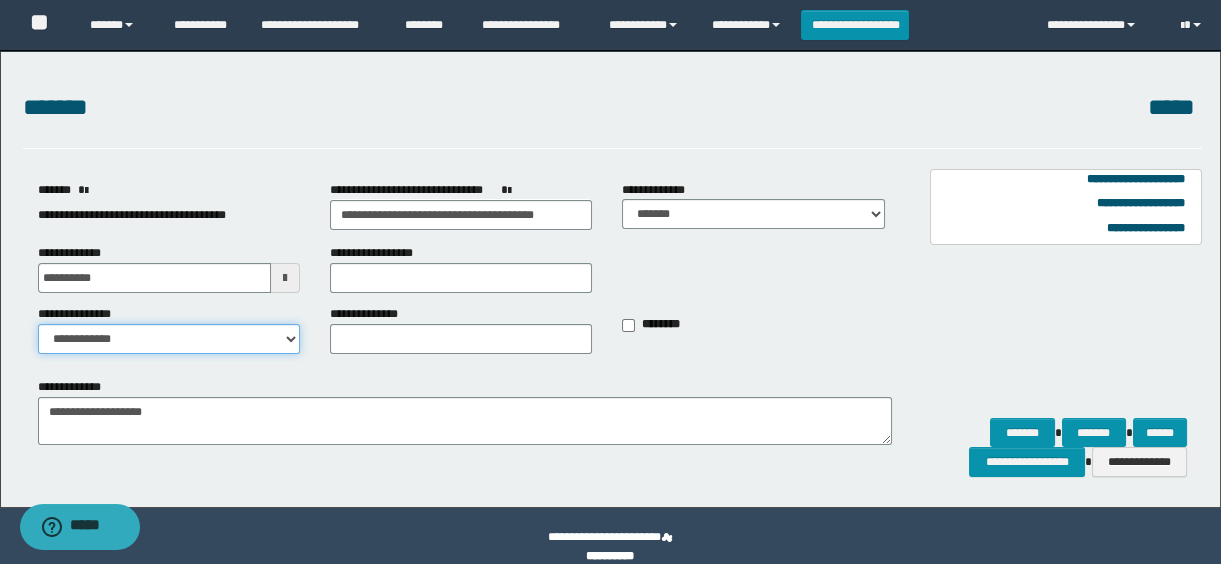 click on "**********" at bounding box center [169, 339] 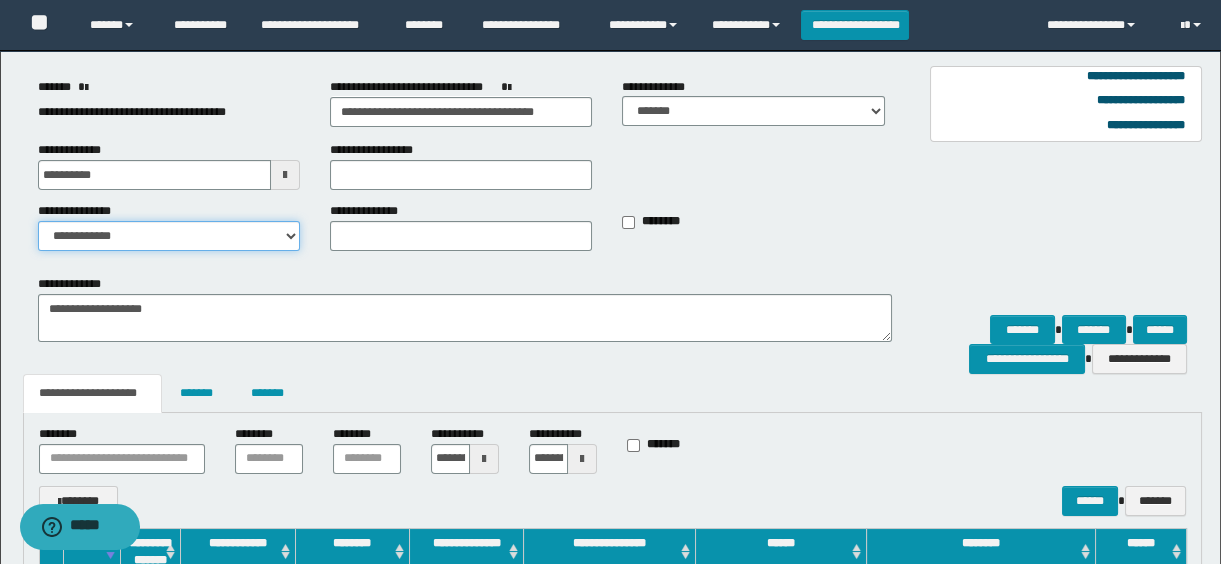 scroll, scrollTop: 330, scrollLeft: 0, axis: vertical 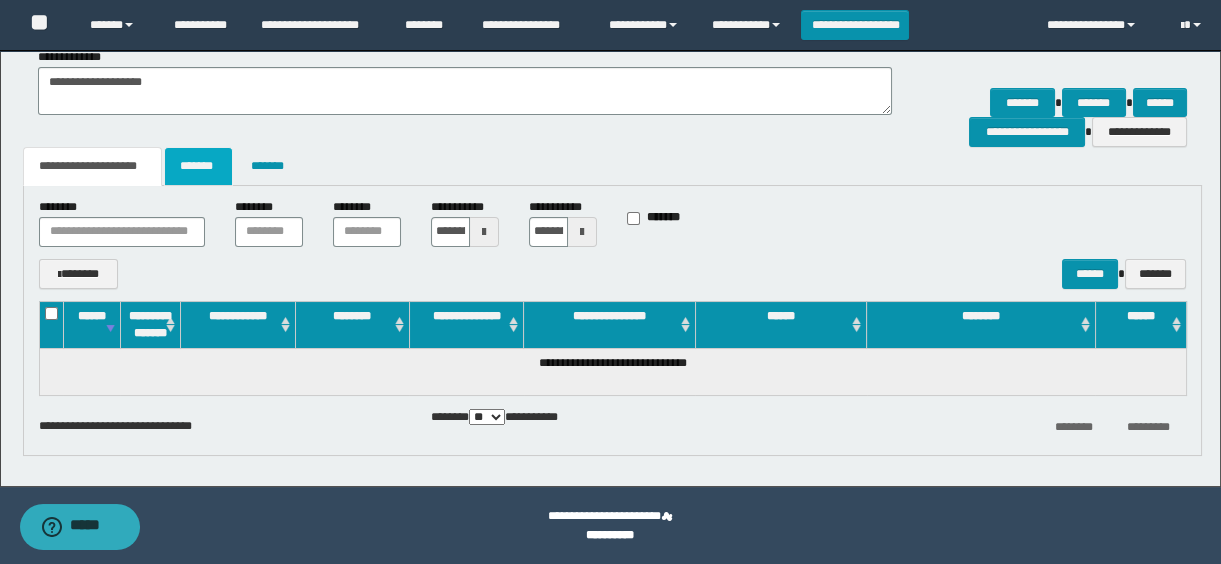 click on "*******" at bounding box center (198, 166) 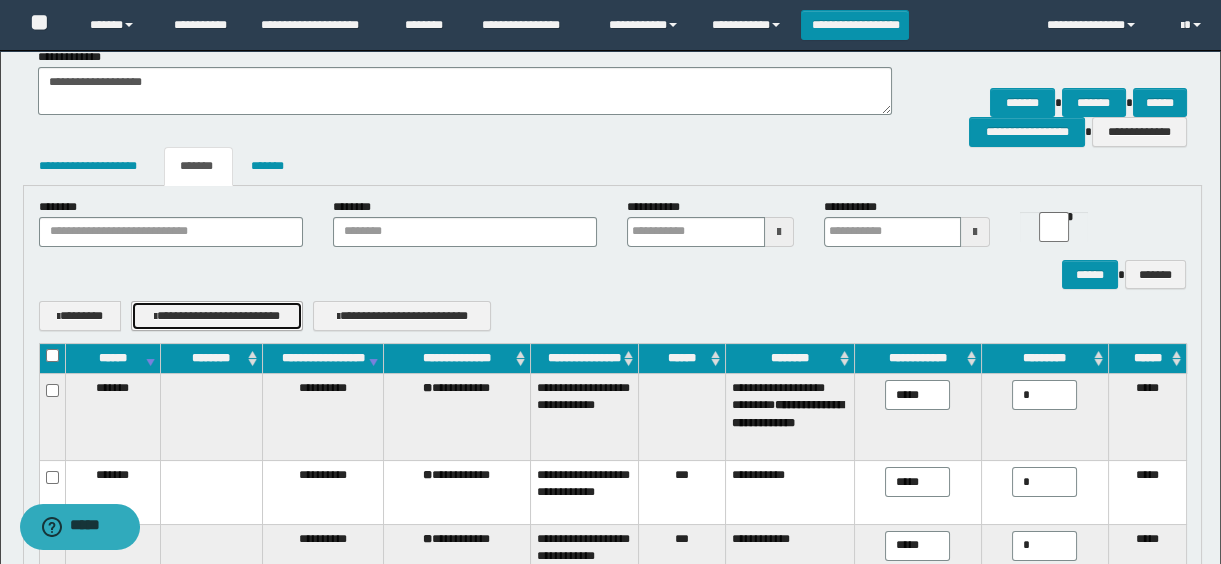 click on "**********" at bounding box center (217, 316) 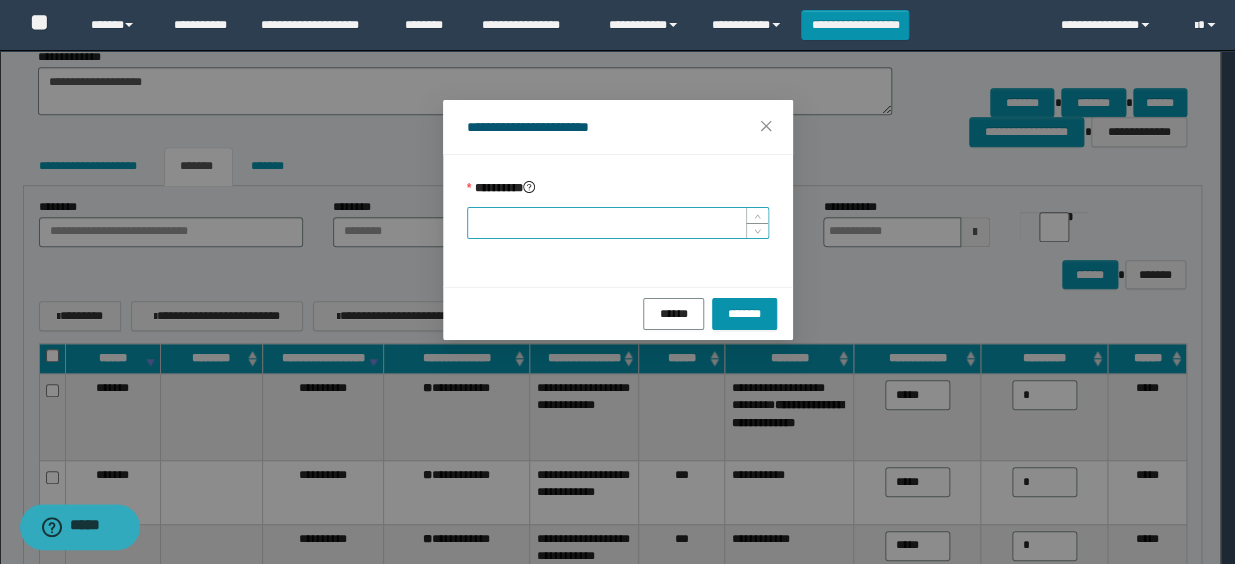 click on "*********" at bounding box center (618, 223) 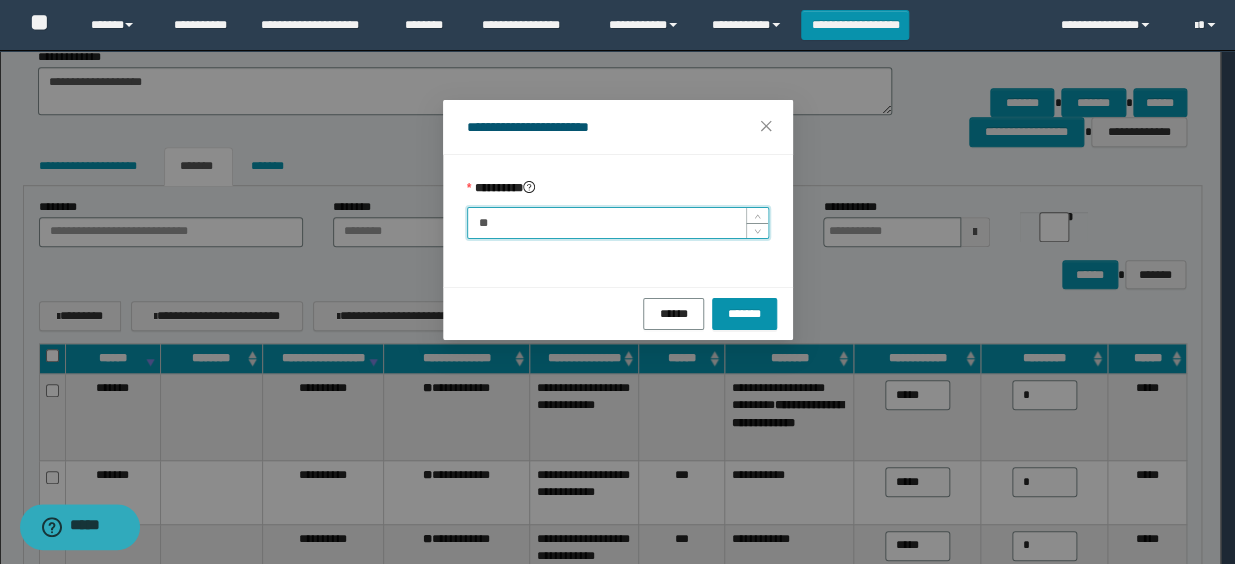 type on "***" 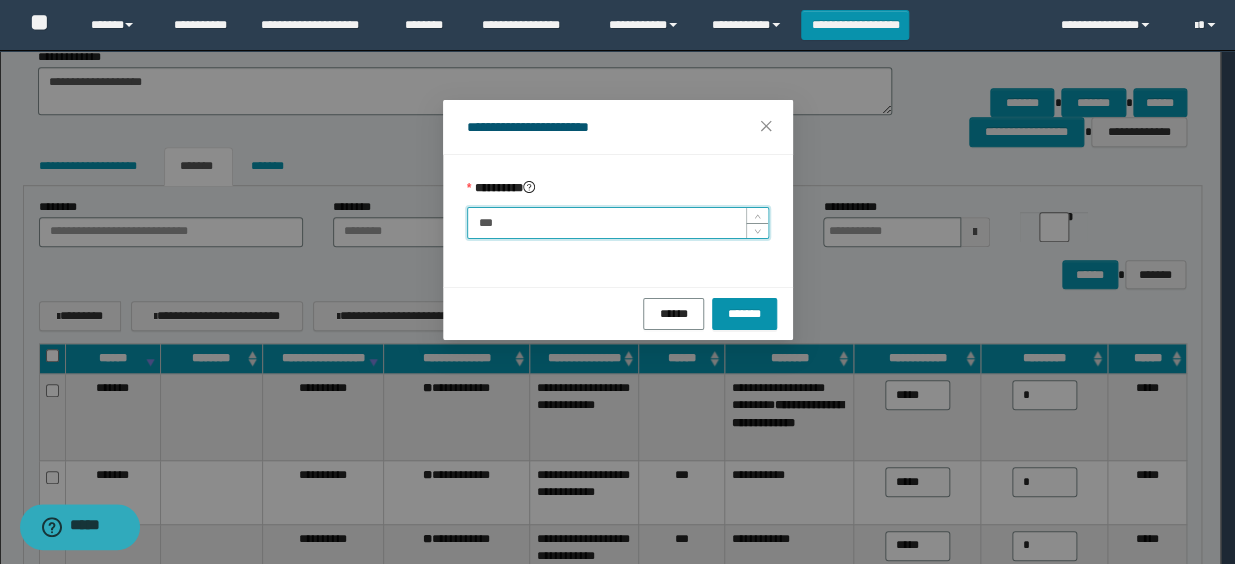 click on "*******" at bounding box center [744, 314] 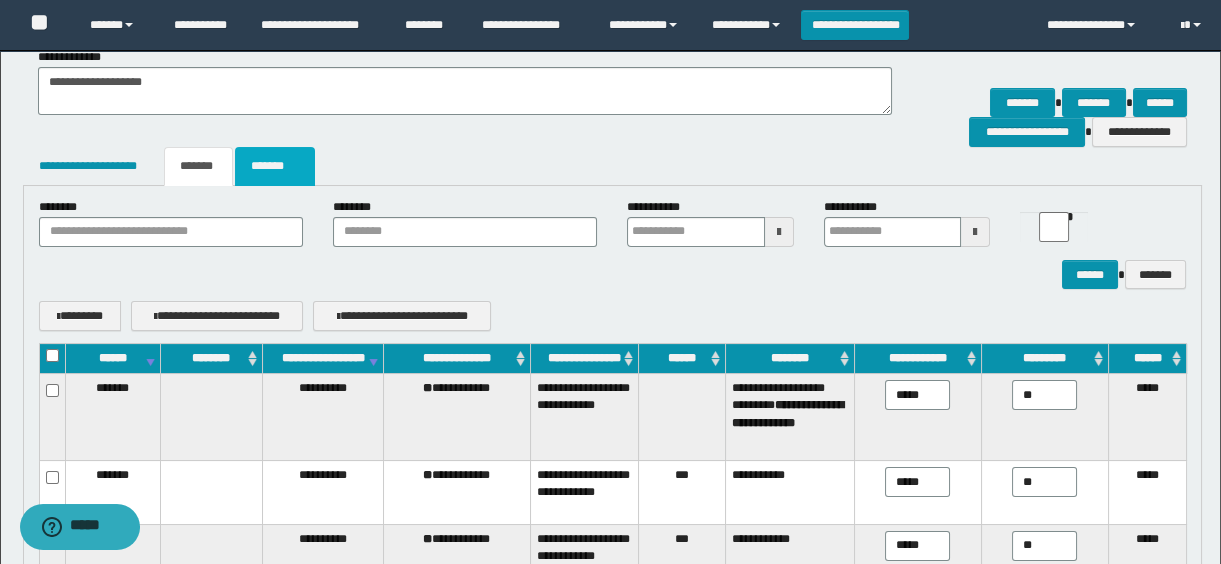 drag, startPoint x: 285, startPoint y: 179, endPoint x: 329, endPoint y: 176, distance: 44.102154 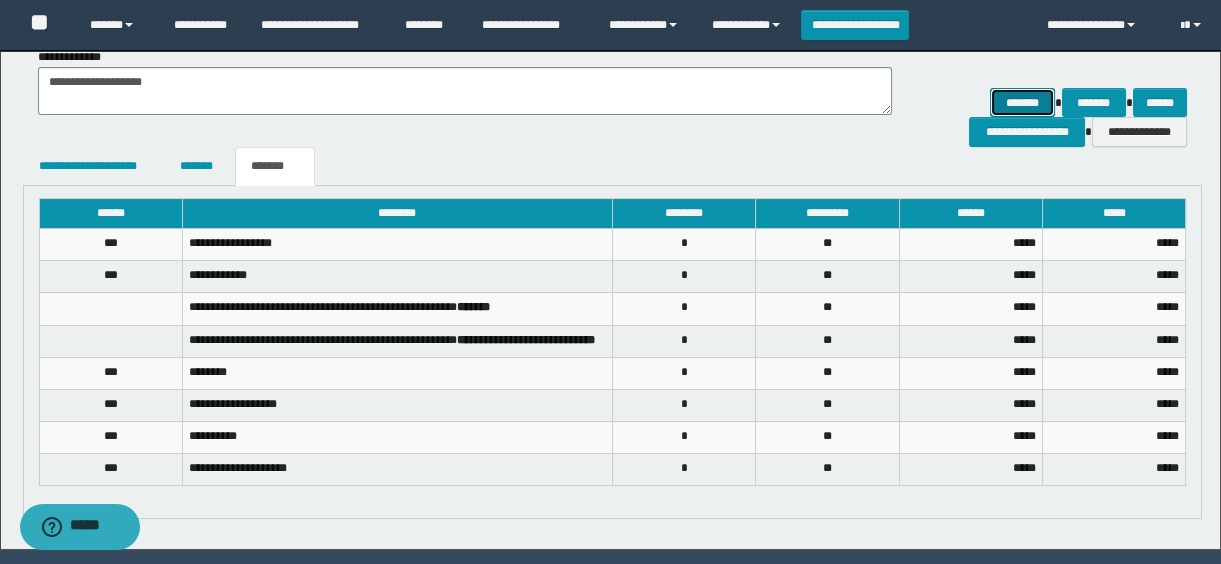 click on "*******" at bounding box center [1022, 103] 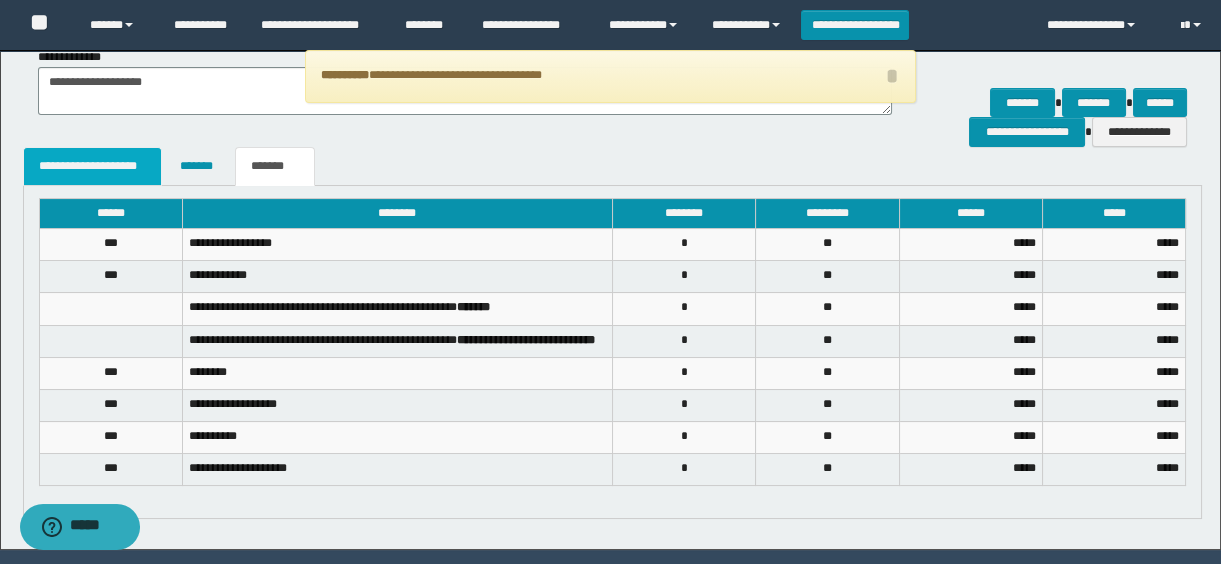 scroll, scrollTop: 0, scrollLeft: 0, axis: both 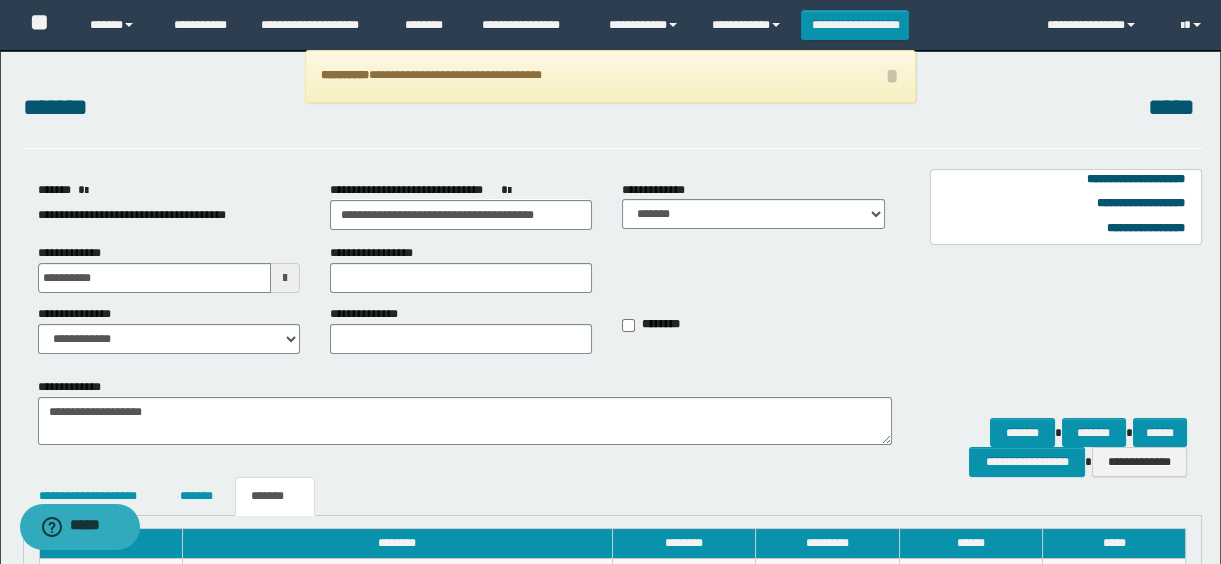 click at bounding box center [285, 278] 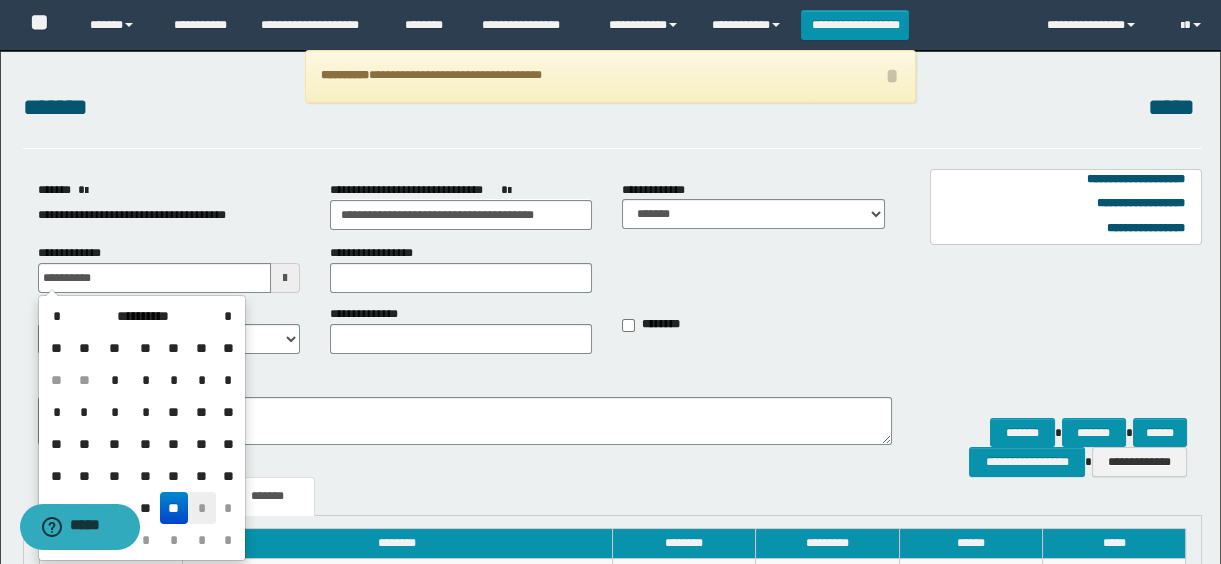 click on "*" at bounding box center (202, 508) 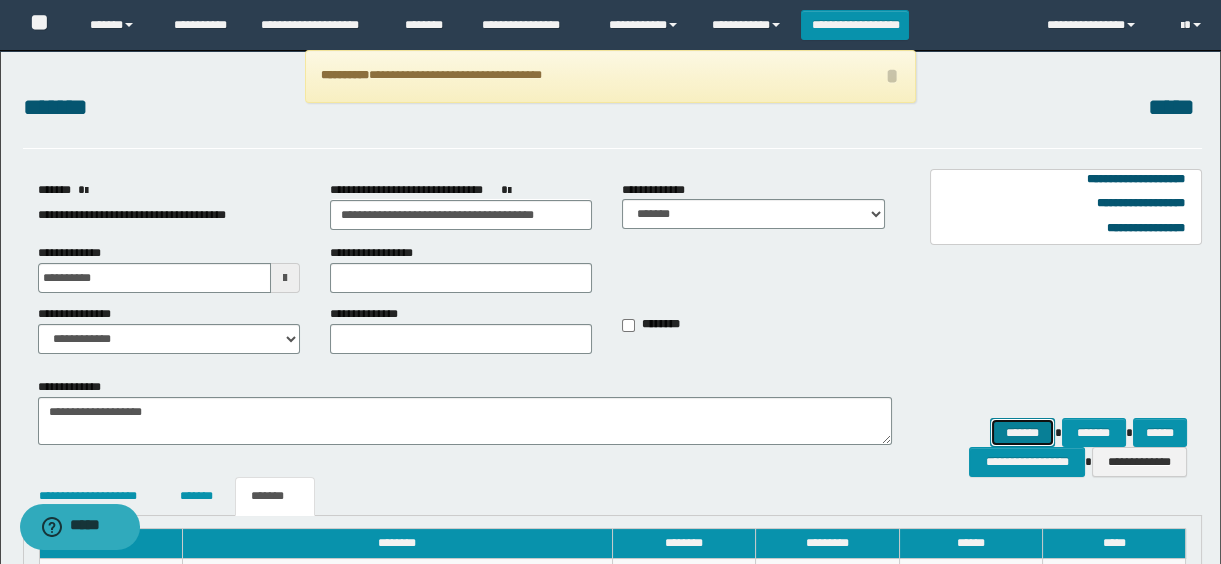 click on "*******" at bounding box center (1022, 433) 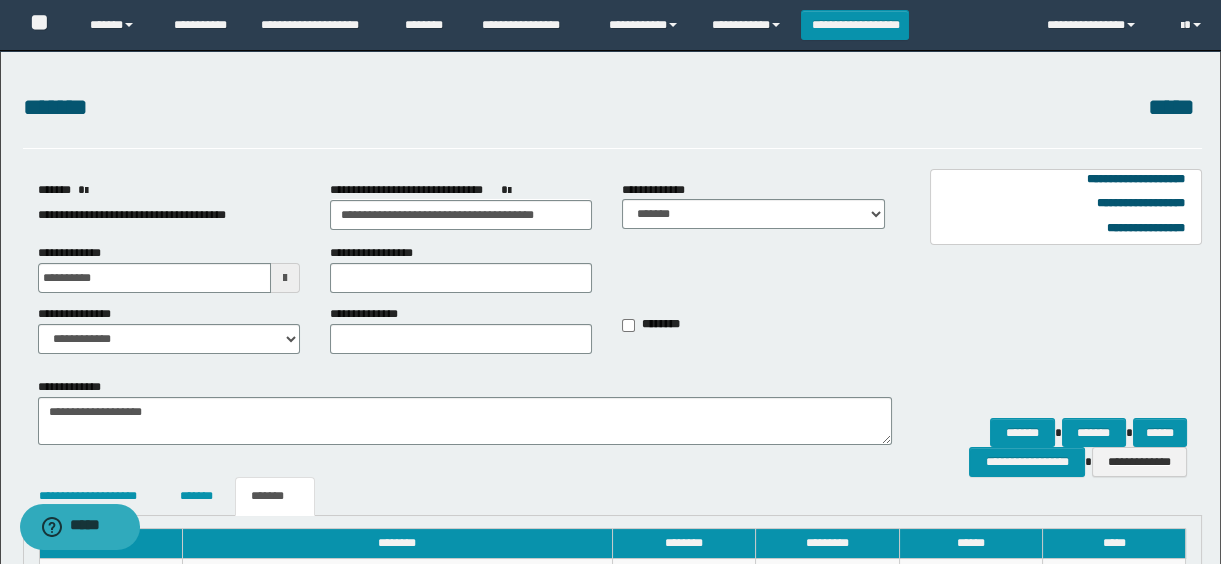 scroll, scrollTop: 272, scrollLeft: 0, axis: vertical 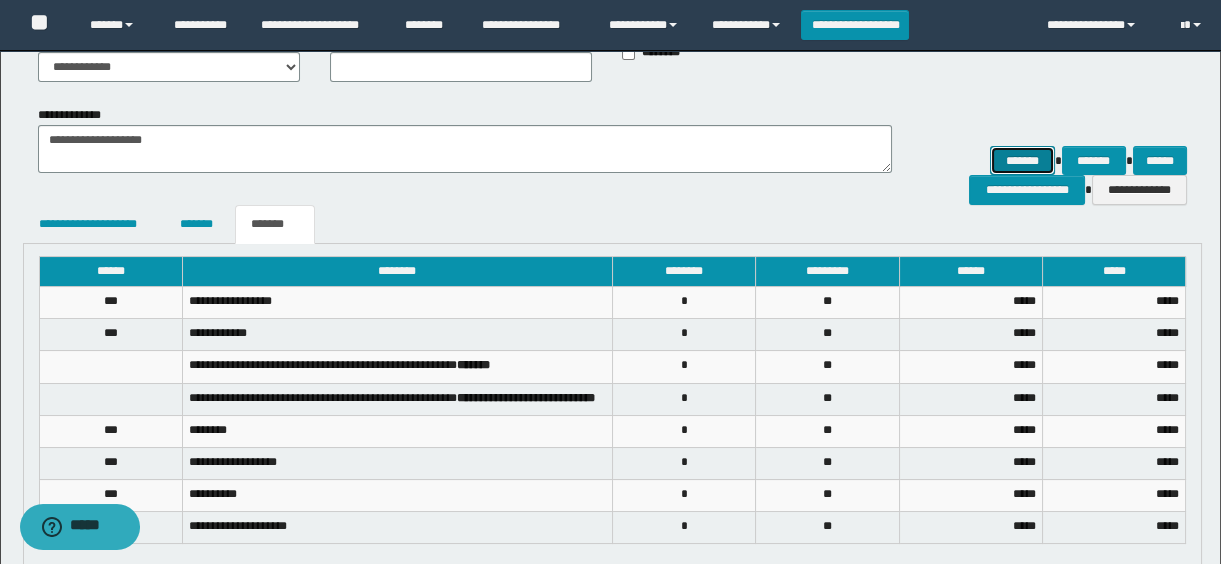 click on "*******" at bounding box center (1022, 161) 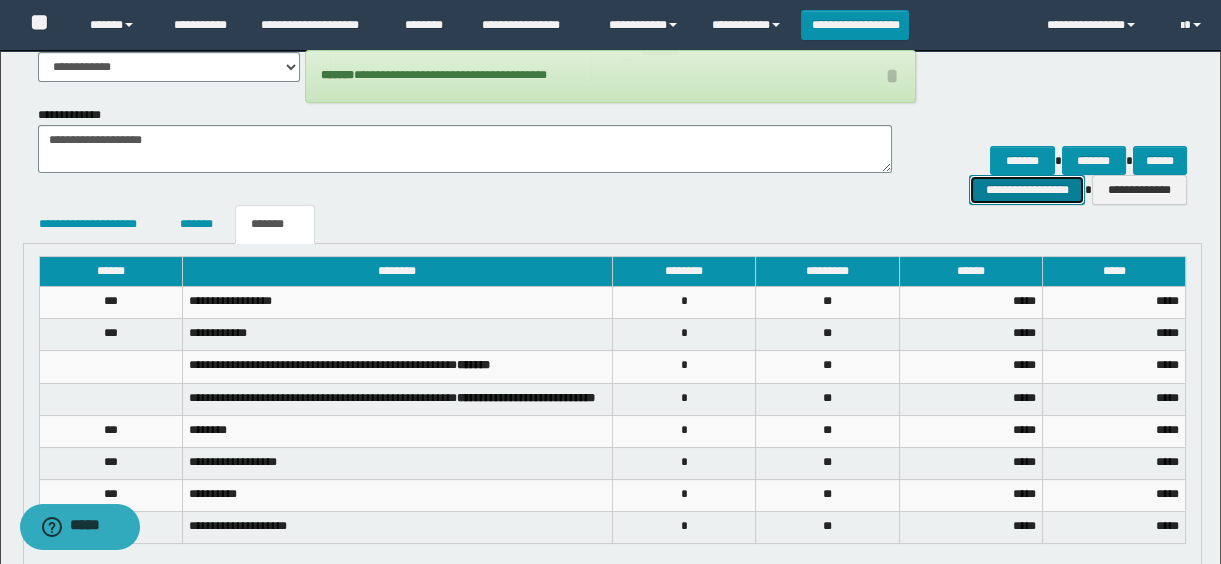 click on "**********" at bounding box center (1026, 190) 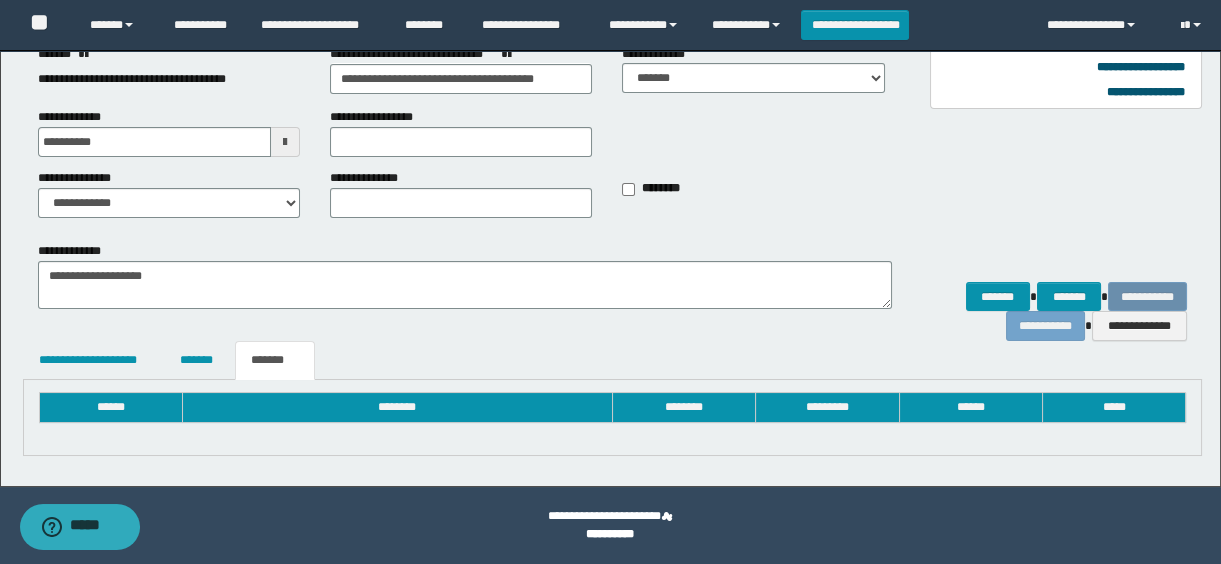 scroll, scrollTop: 272, scrollLeft: 0, axis: vertical 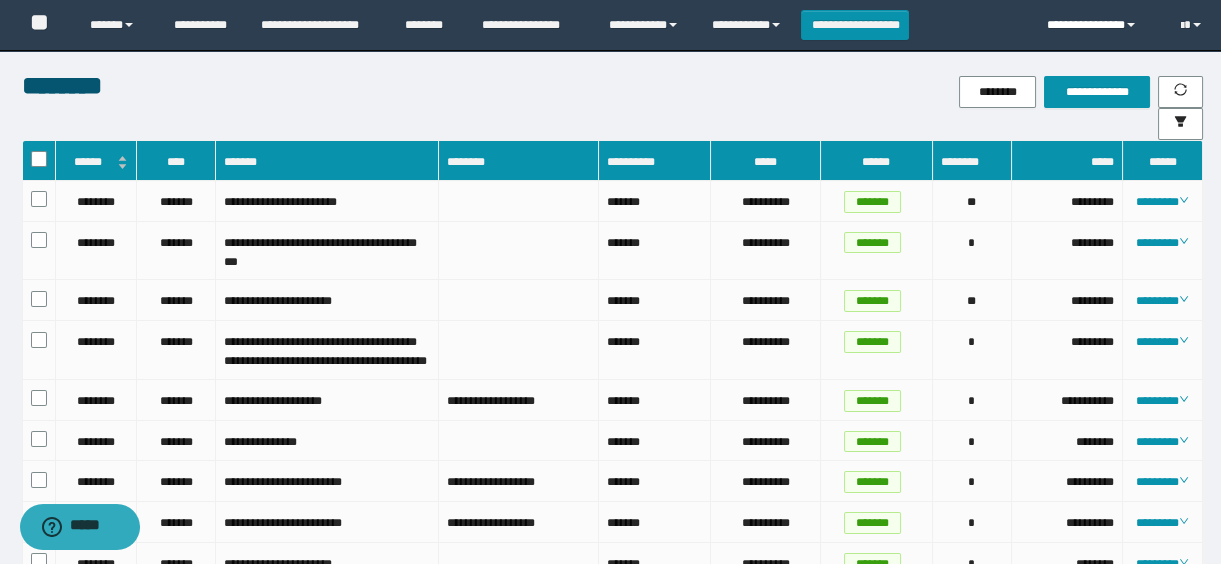 click on "**********" at bounding box center (1099, 25) 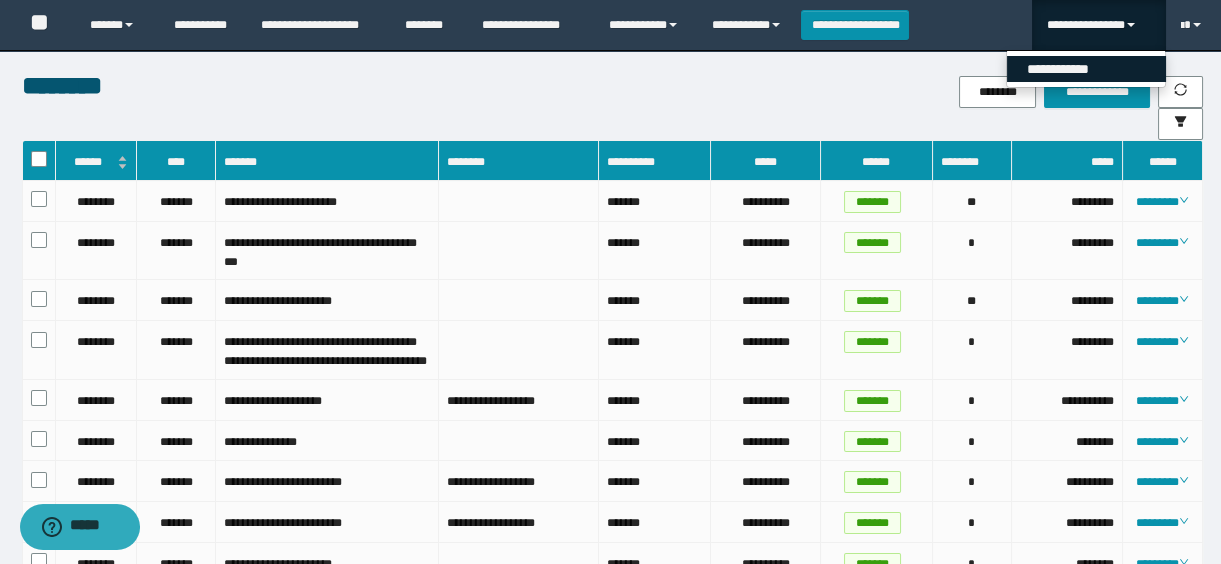 click on "**********" at bounding box center (1086, 69) 